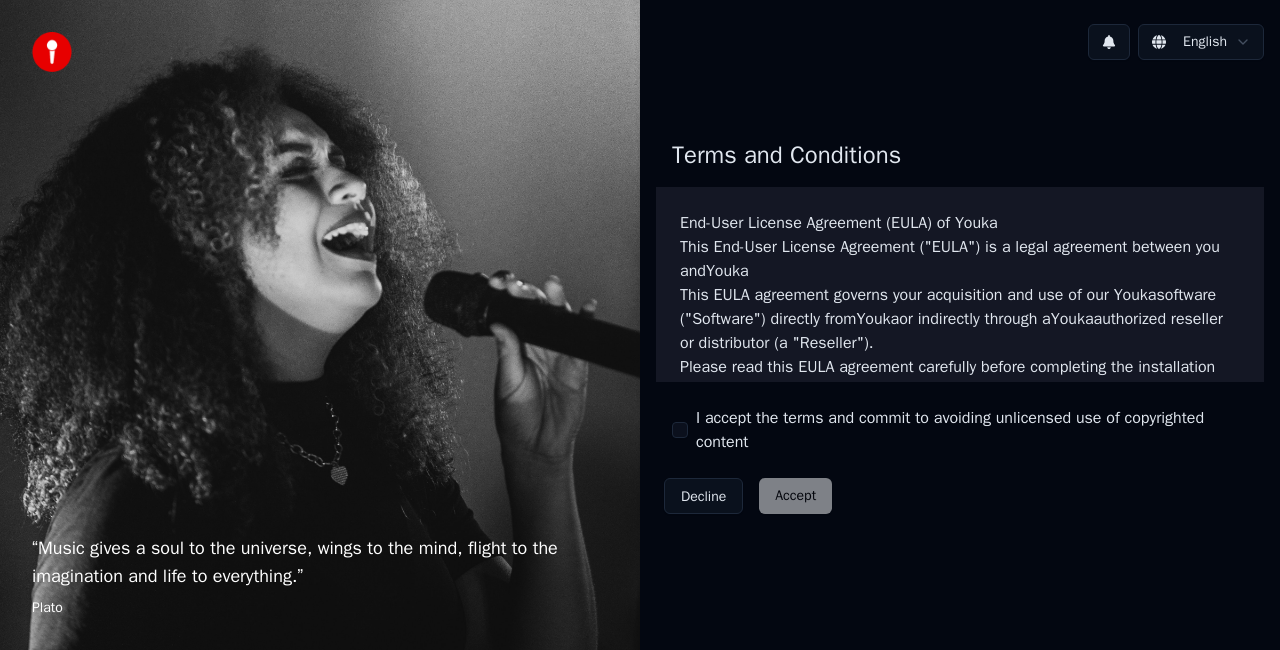 scroll, scrollTop: 0, scrollLeft: 0, axis: both 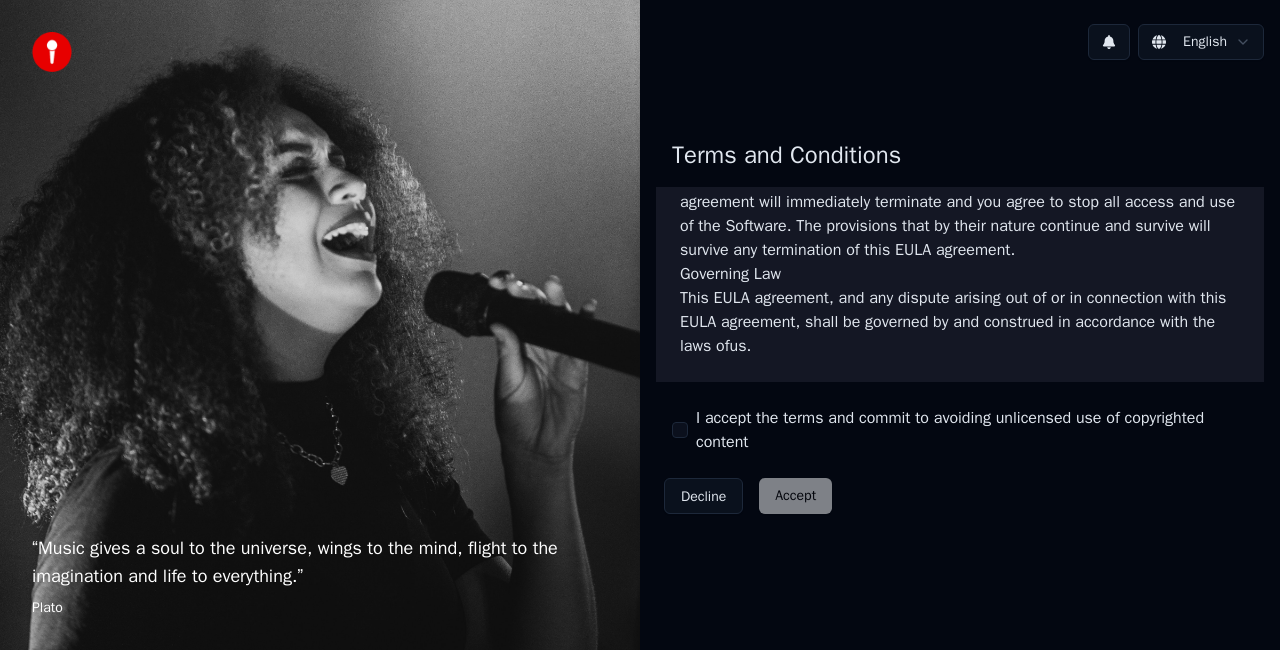 click on "I accept the terms and commit to avoiding unlicensed use of copyrighted content" at bounding box center (680, 430) 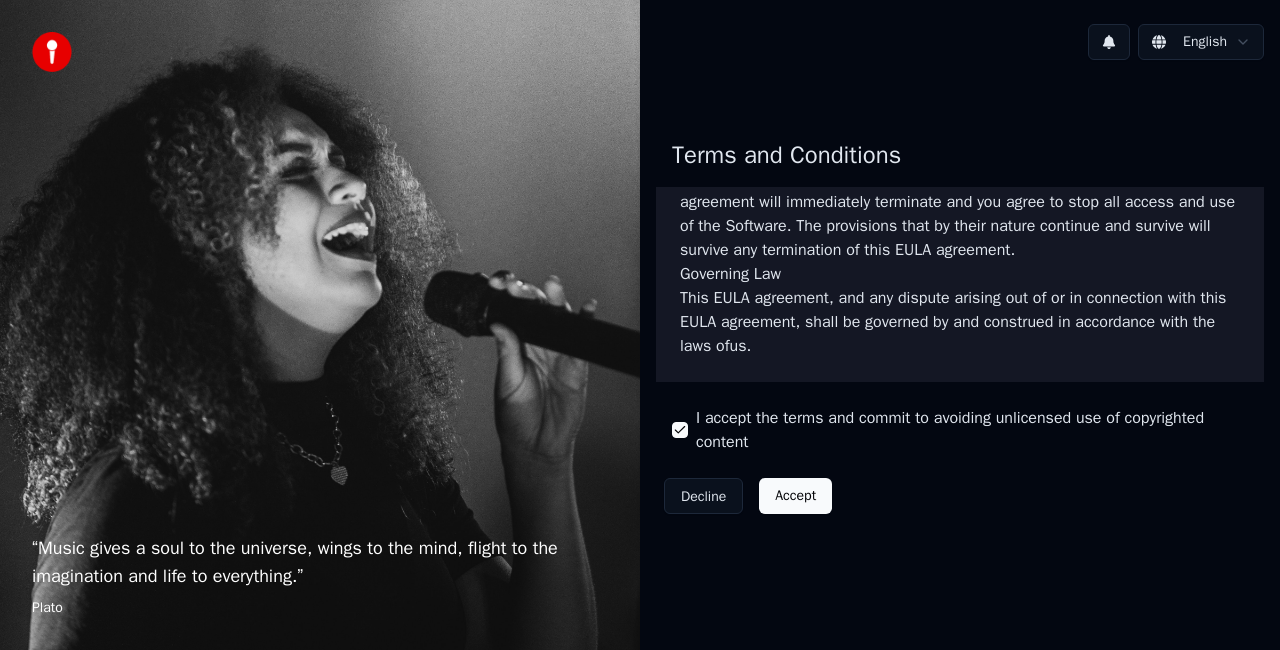 click on "Accept" at bounding box center [795, 496] 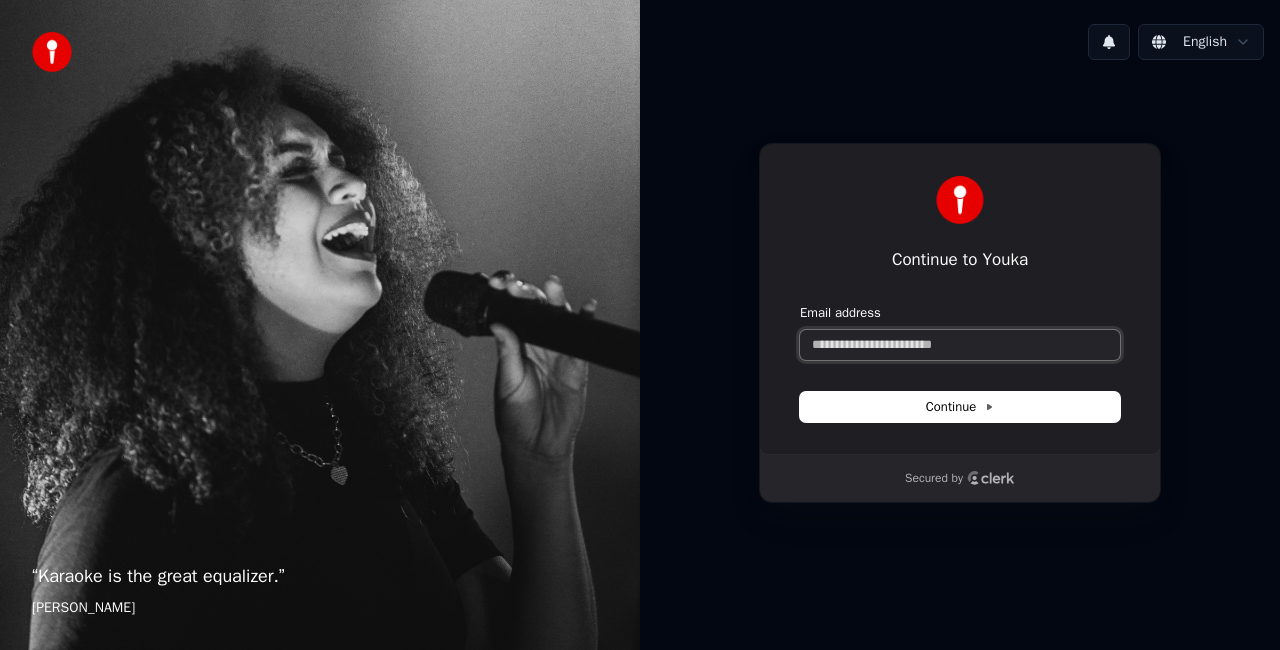 click on "Email address" at bounding box center (960, 345) 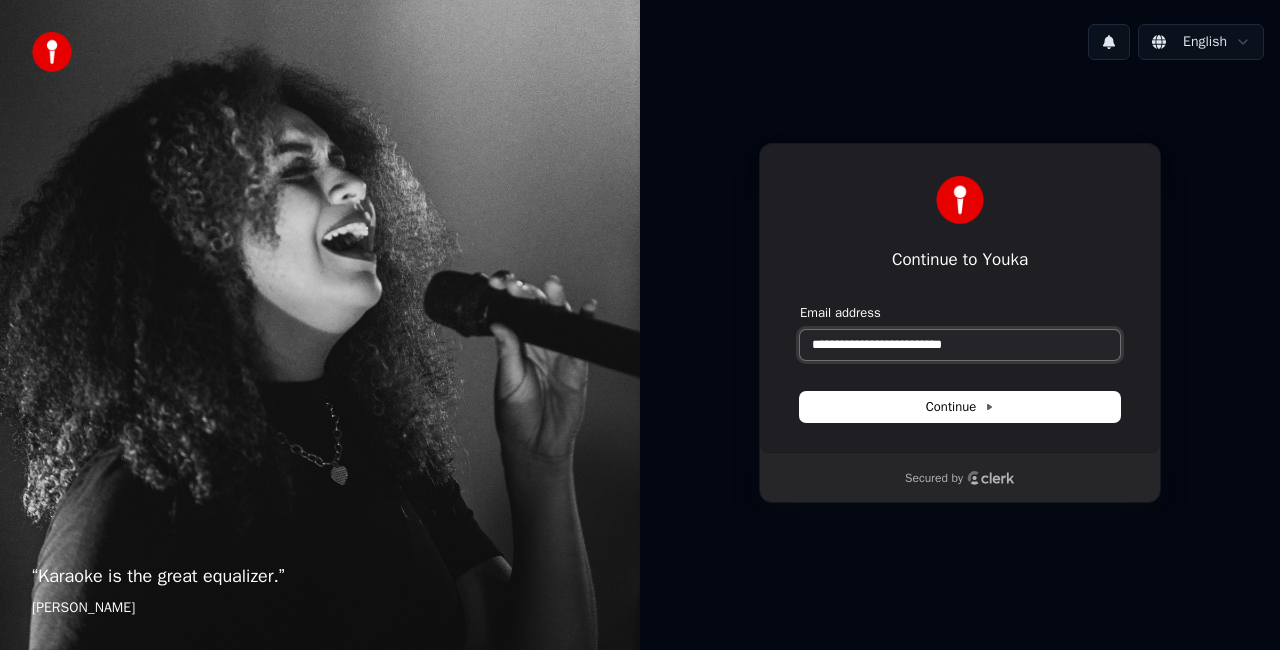 click at bounding box center (800, 304) 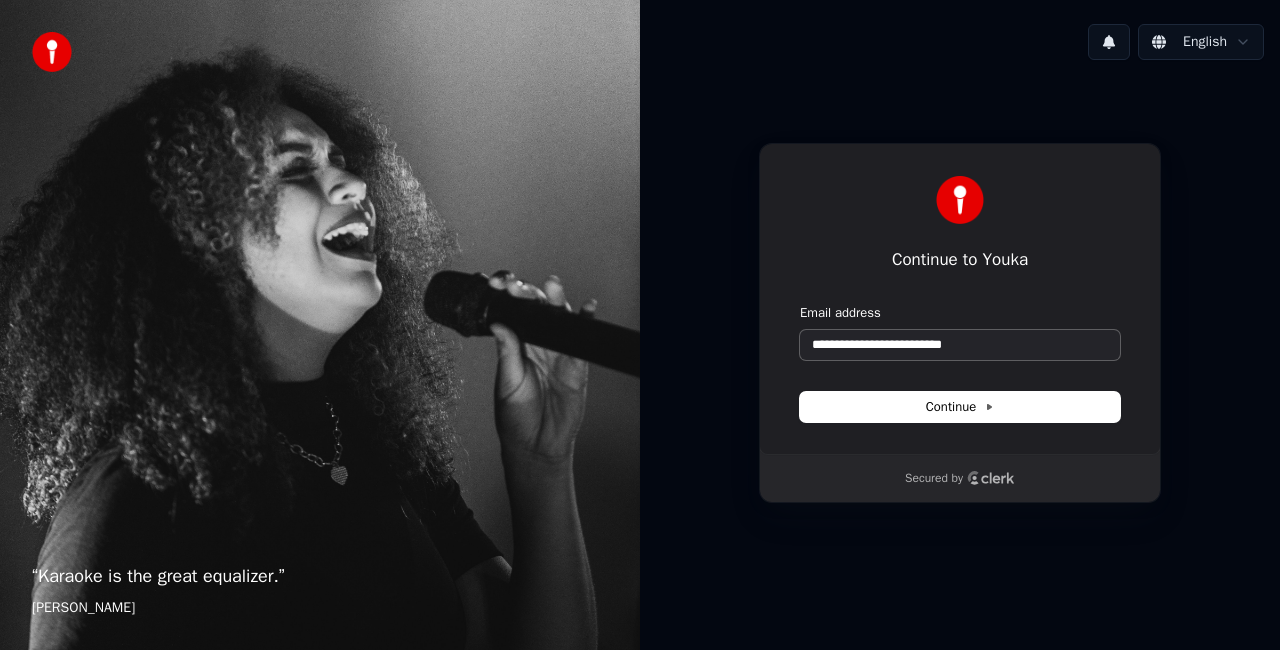 type on "**********" 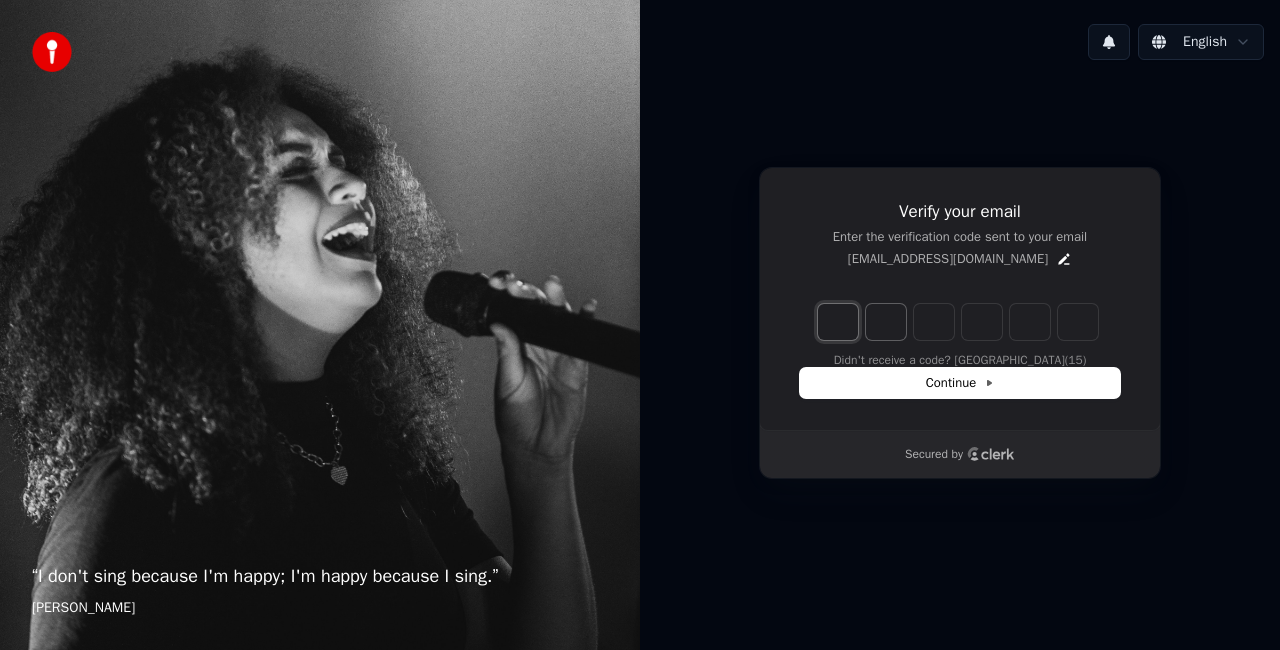 type on "*" 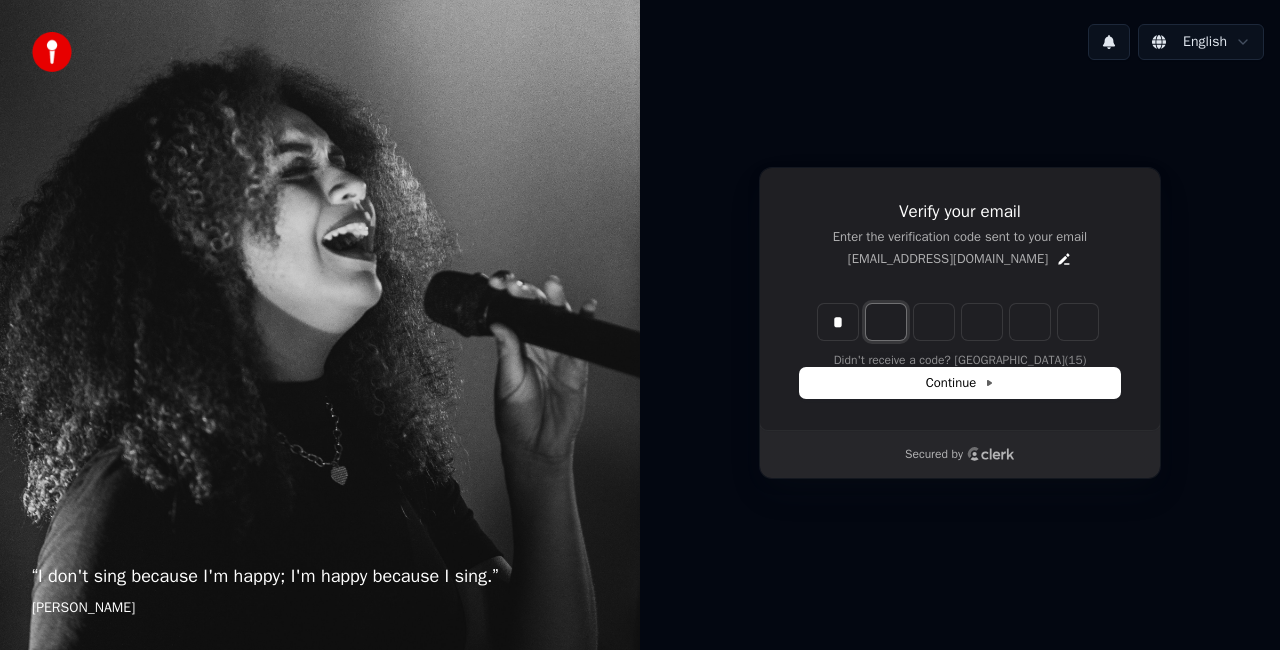 type on "*" 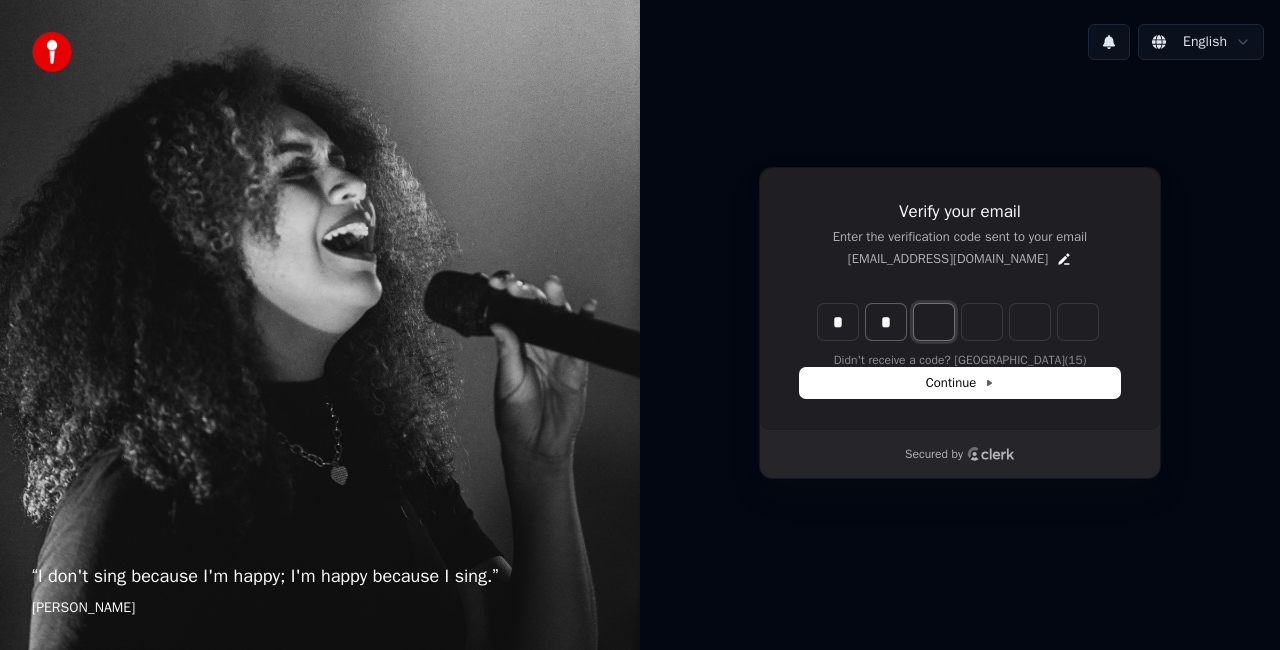 type on "*" 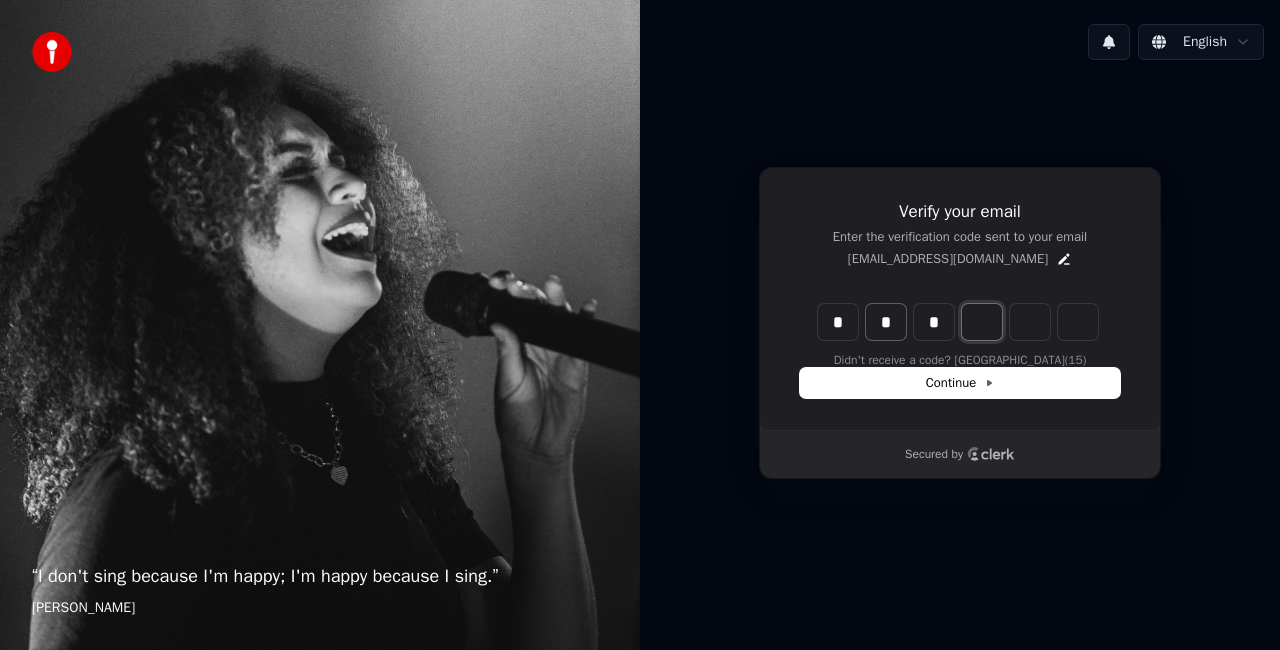 type on "*" 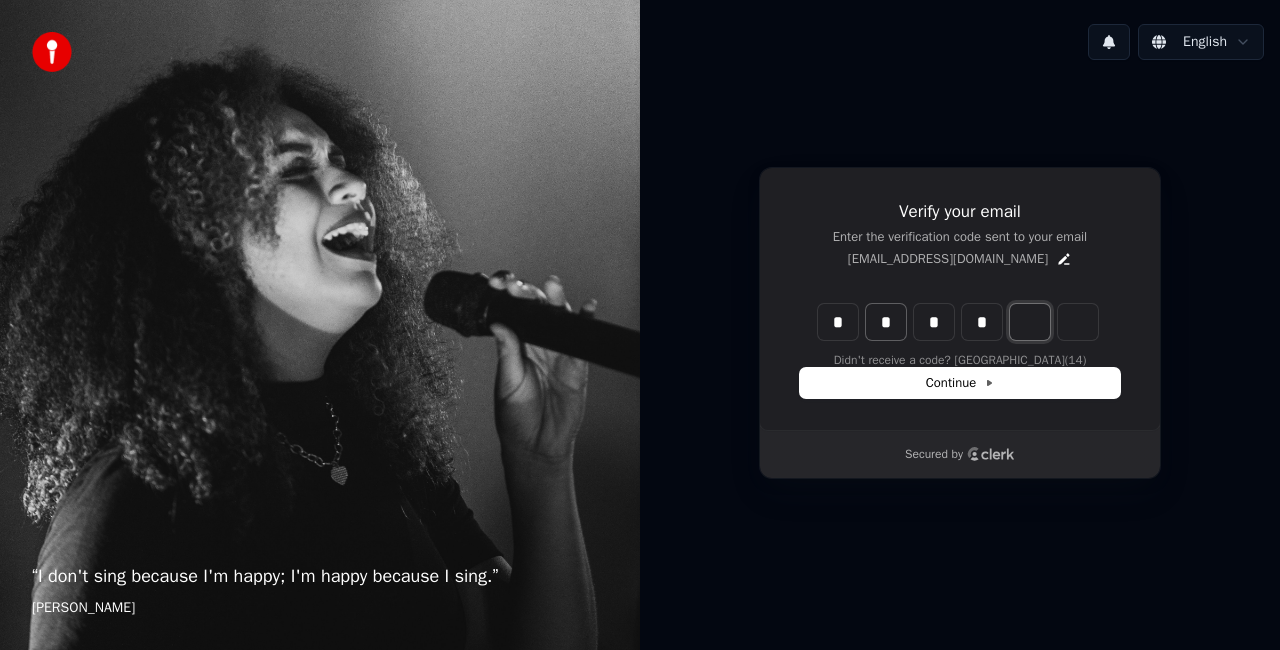 type on "*" 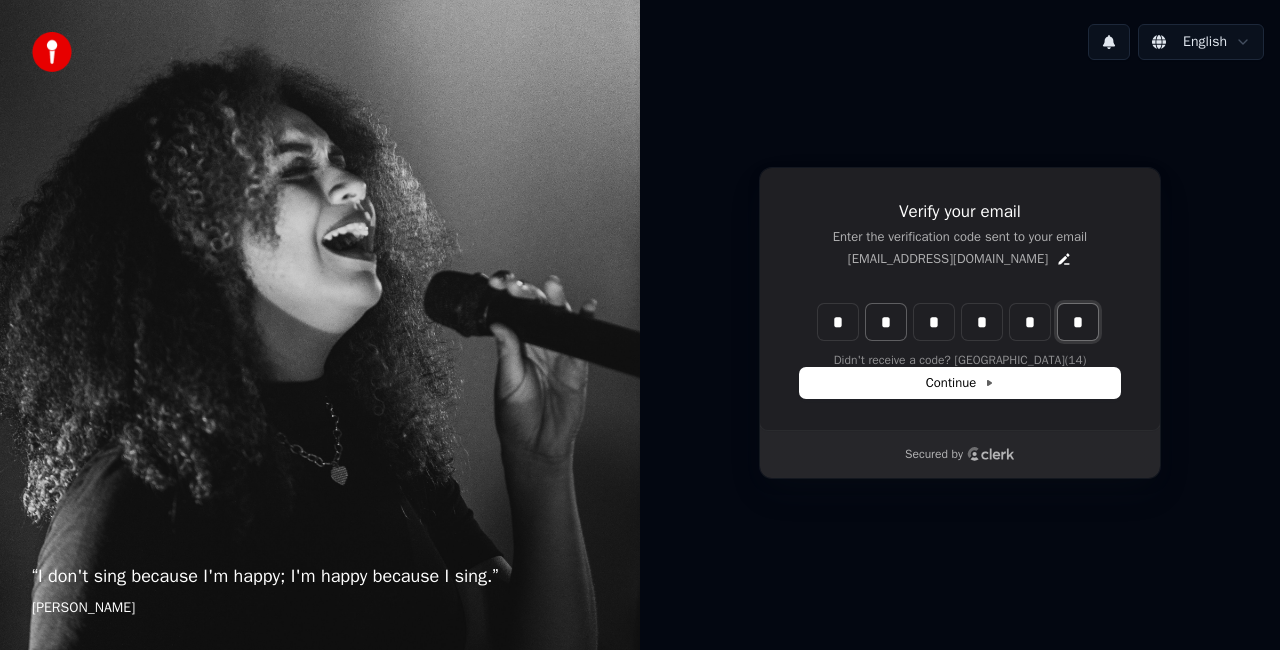 type on "*" 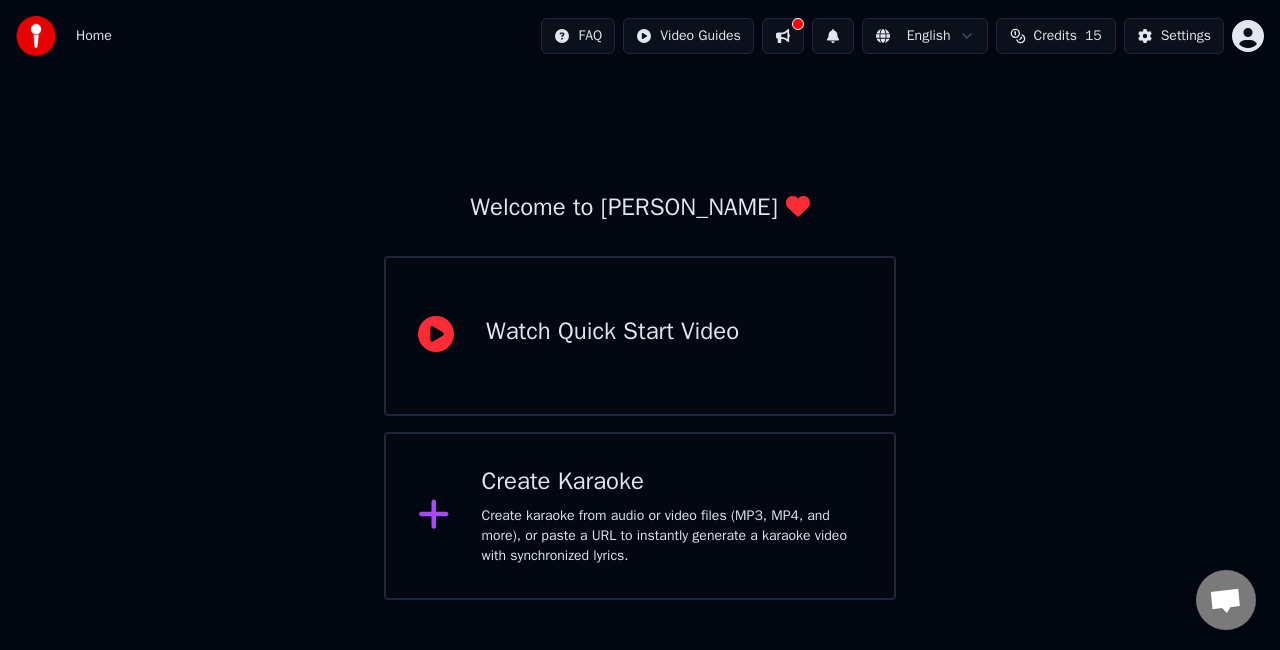click on "Create karaoke from audio or video files (MP3, MP4, and more), or paste a URL to instantly generate a karaoke video with synchronized lyrics." at bounding box center [672, 536] 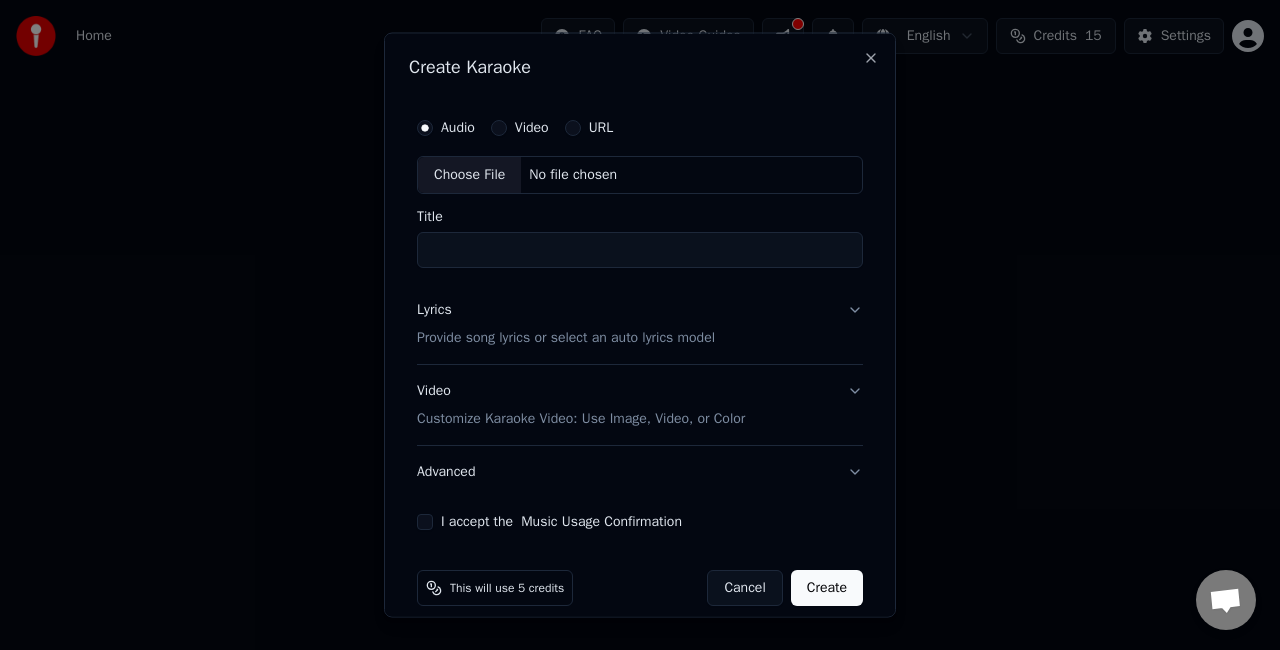 click on "Provide song lyrics or select an auto lyrics model" at bounding box center [566, 337] 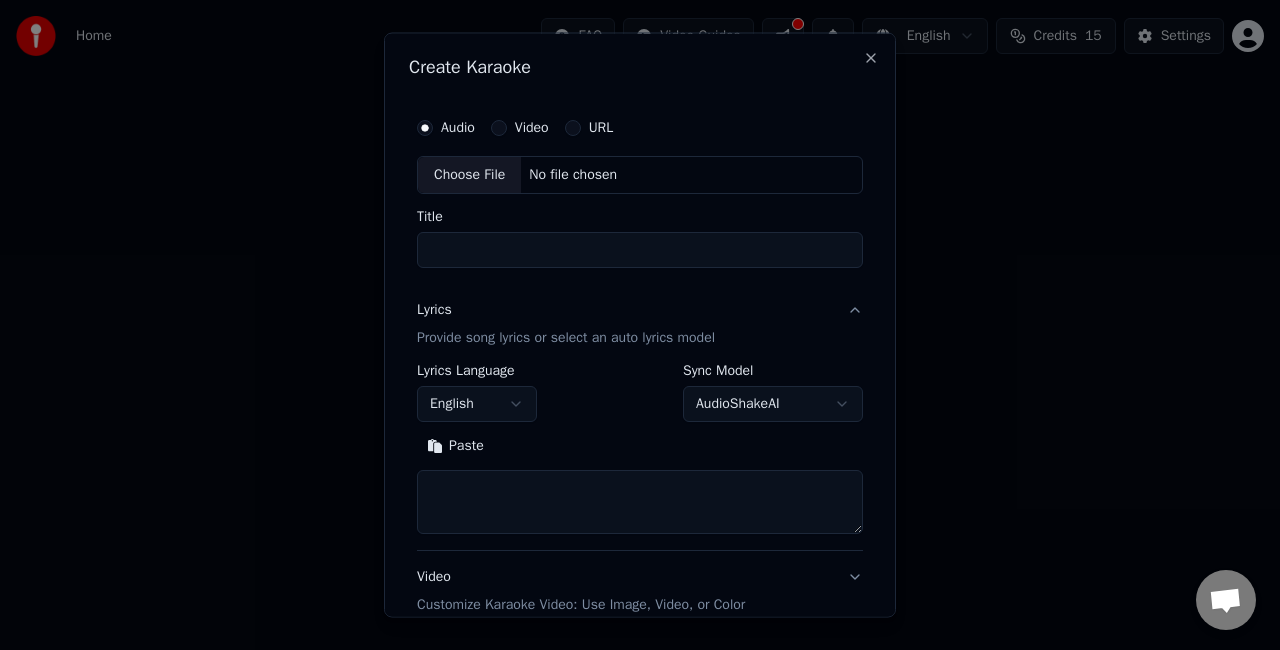 click on "Choose File" at bounding box center [469, 175] 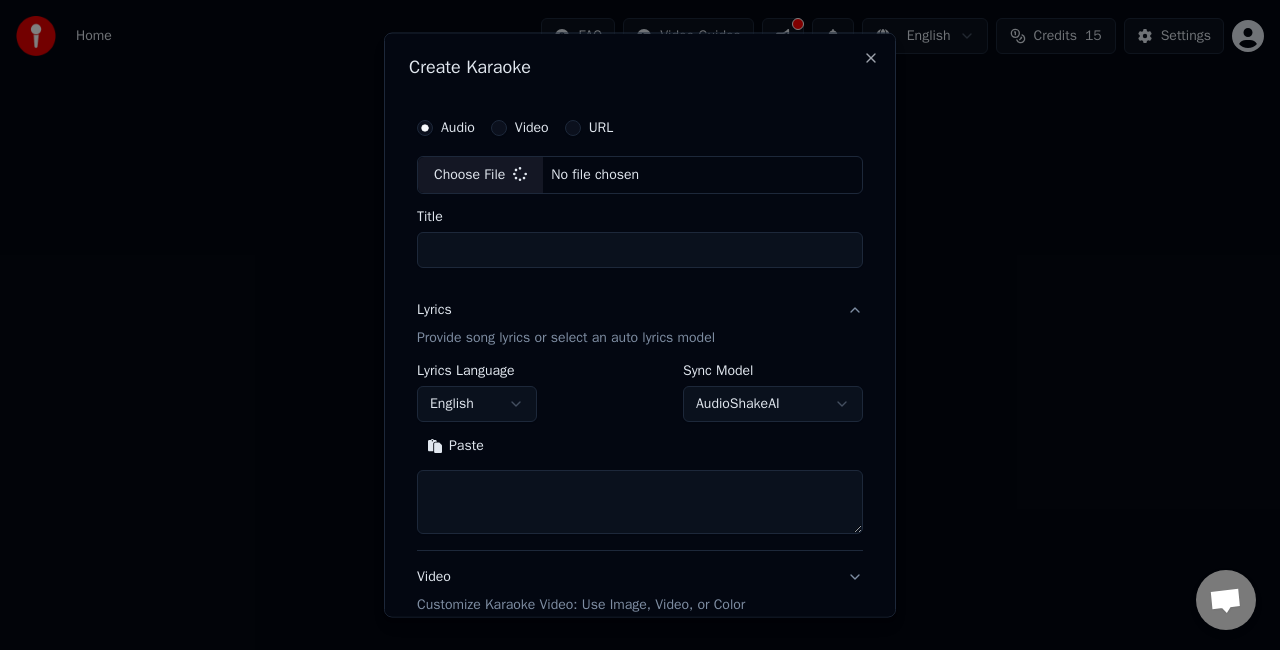 type on "**********" 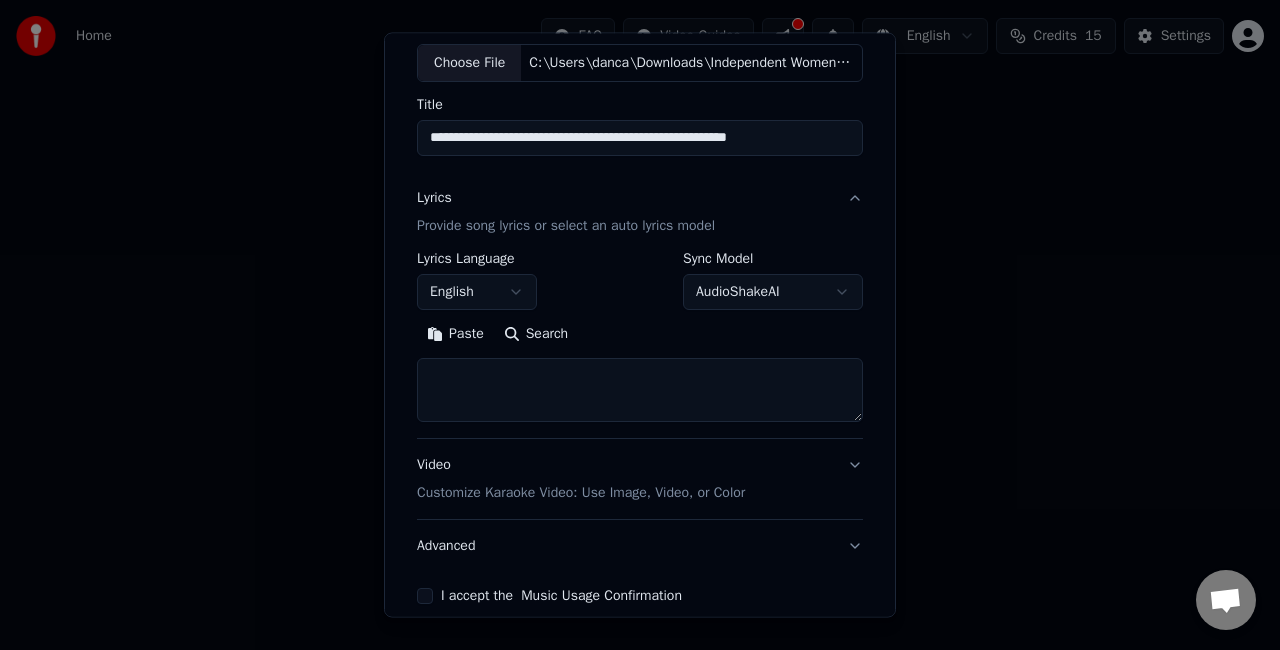 scroll, scrollTop: 113, scrollLeft: 0, axis: vertical 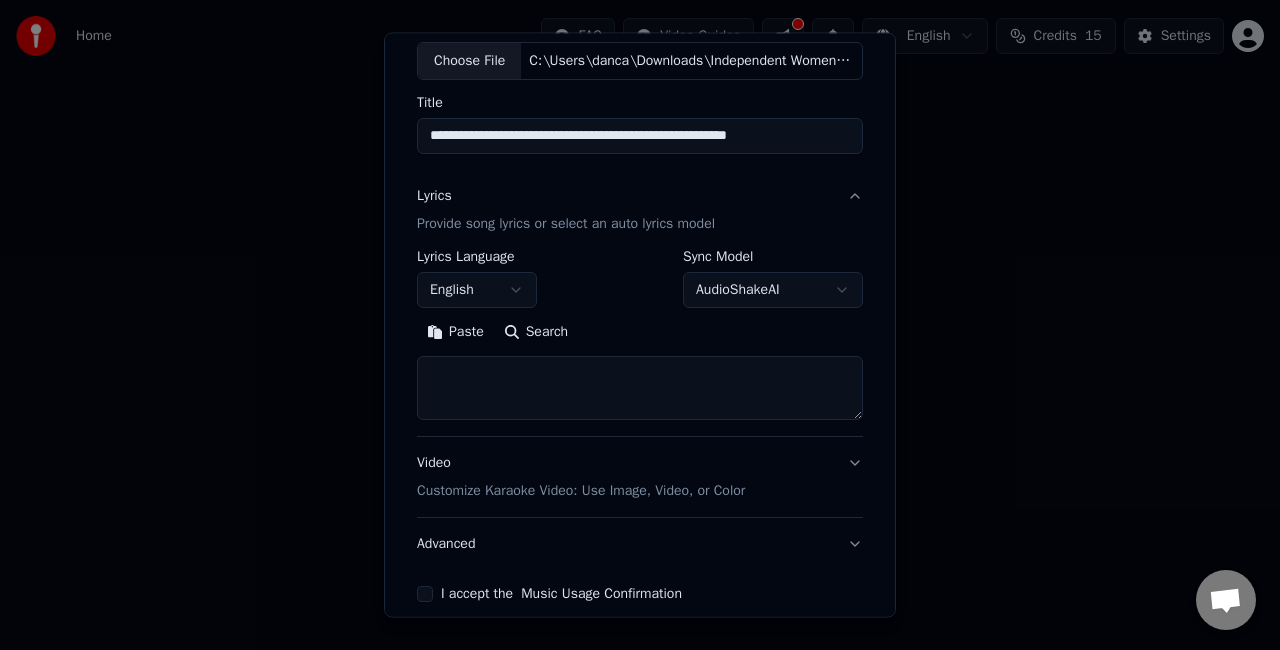 paste on "**********" 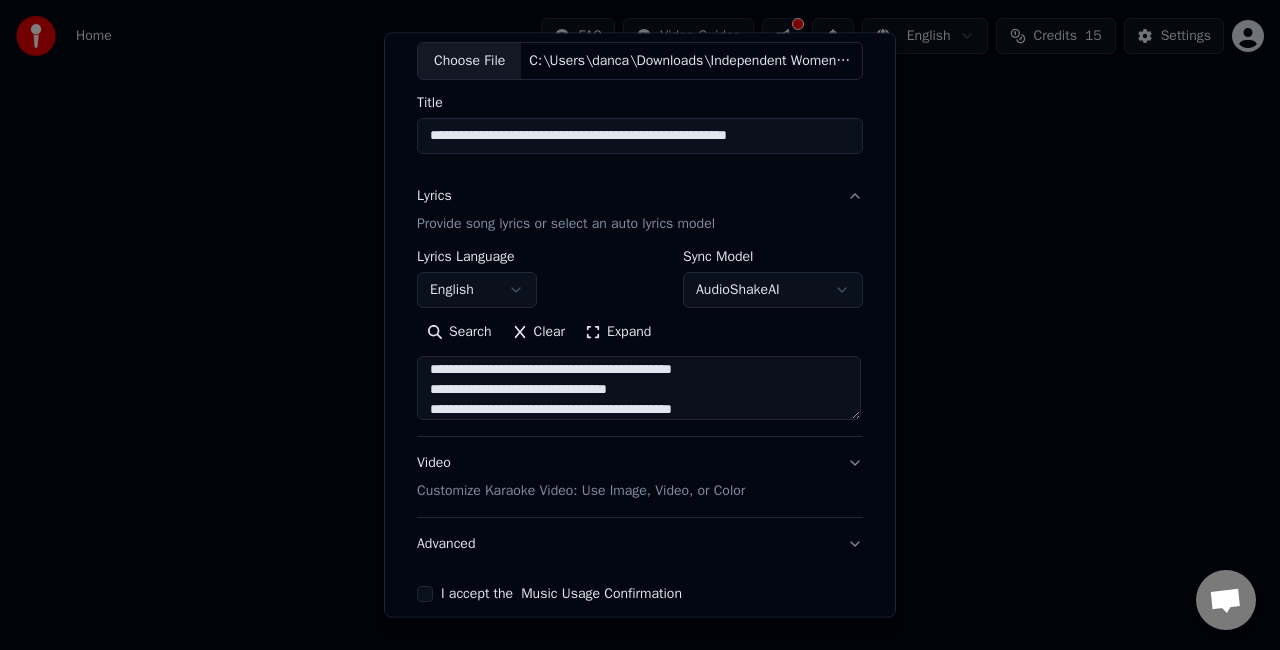 scroll, scrollTop: 1512, scrollLeft: 0, axis: vertical 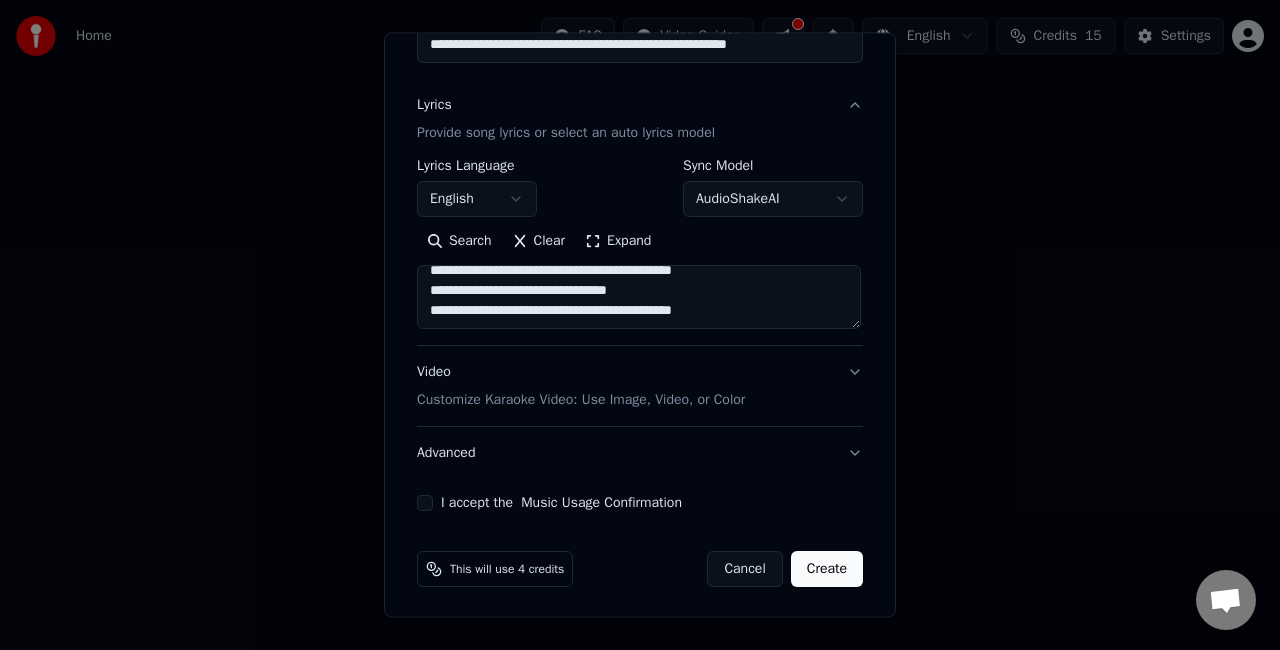 type on "**********" 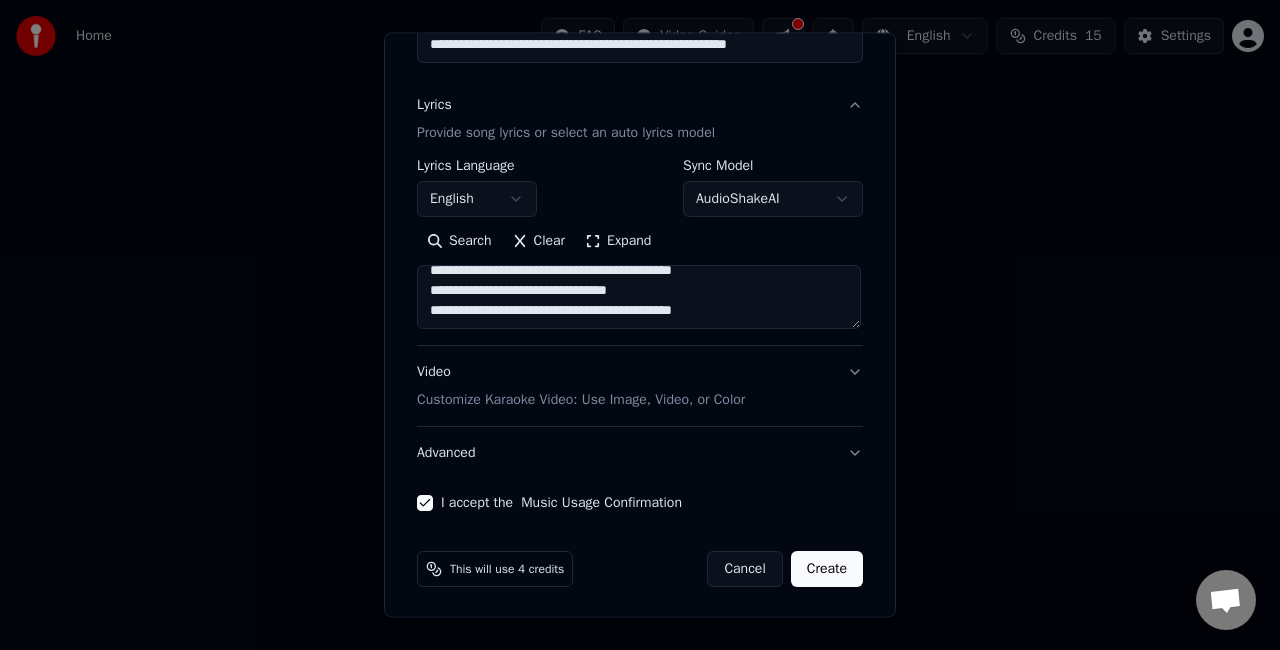click on "Create" at bounding box center [827, 569] 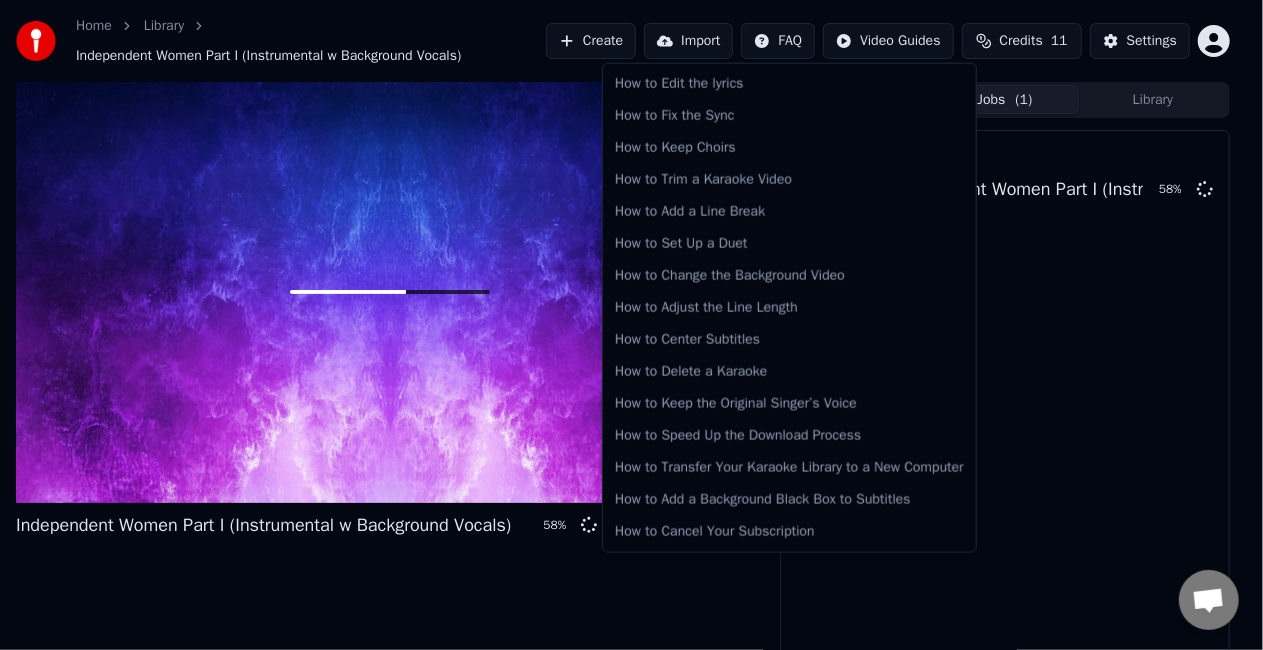 click on "Home Library Independent Women Part I (Instrumental w Background Vocals) Create Import FAQ Video Guides Credits 11 Settings Independent Women Part I (Instrumental w Background Vocals) 58 % Queue ( 1 ) Jobs ( 1 ) Library Create Karaoke Independent Women Part I (Instrumental w Background Vocals) 58 %
How to Edit the lyrics How to Fix the Sync How to Keep Choirs How to Trim a Karaoke Video How to Add a Line Break How to Set Up a Duet How to Change the Background Video How to Adjust the Line Length How to Center Subtitles How to Delete a Karaoke How to Keep the Original Singer’s Voice How to Speed Up the Download Process How to Transfer Your Karaoke Library to a New Computer How to Add a Background Black Box to Subtitles How to Cancel Your Subscription" at bounding box center [631, 325] 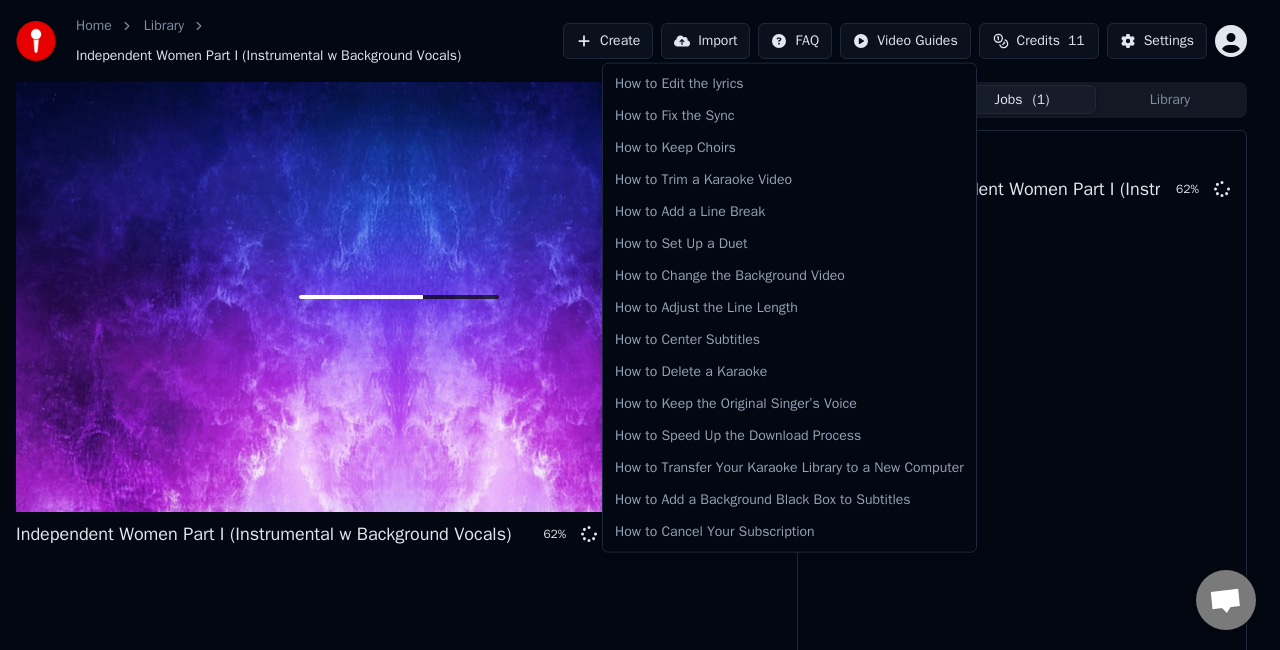 click on "Home Library Independent Women Part I (Instrumental w Background Vocals) Create Import FAQ Video Guides Credits 11 Settings Independent Women Part I (Instrumental w Background Vocals) 62 % Queue ( 1 ) Jobs ( 1 ) Library Create Karaoke Independent Women Part I (Instrumental w Background Vocals) 62 %
How to Edit the lyrics How to Fix the Sync How to Keep Choirs How to Trim a Karaoke Video How to Add a Line Break How to Set Up a Duet How to Change the Background Video How to Adjust the Line Length How to Center Subtitles How to Delete a Karaoke How to Keep the Original Singer’s Voice How to Speed Up the Download Process How to Transfer Your Karaoke Library to a New Computer How to Add a Background Black Box to Subtitles How to Cancel Your Subscription" at bounding box center (640, 325) 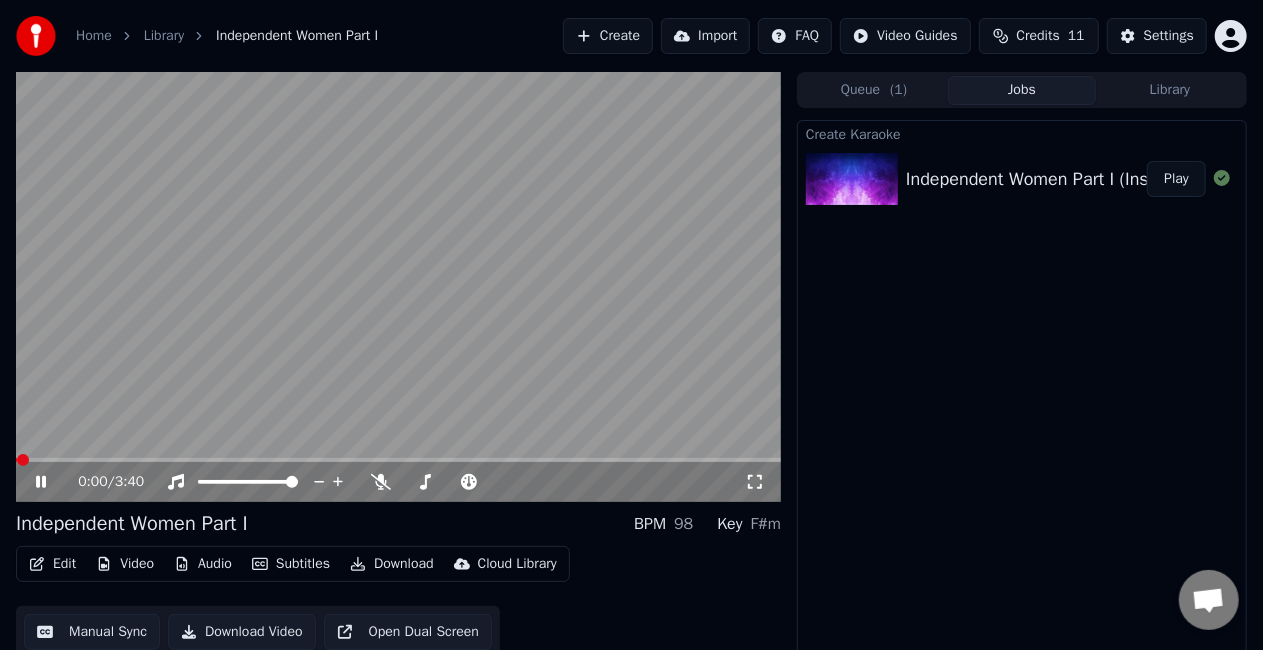 scroll, scrollTop: 22, scrollLeft: 0, axis: vertical 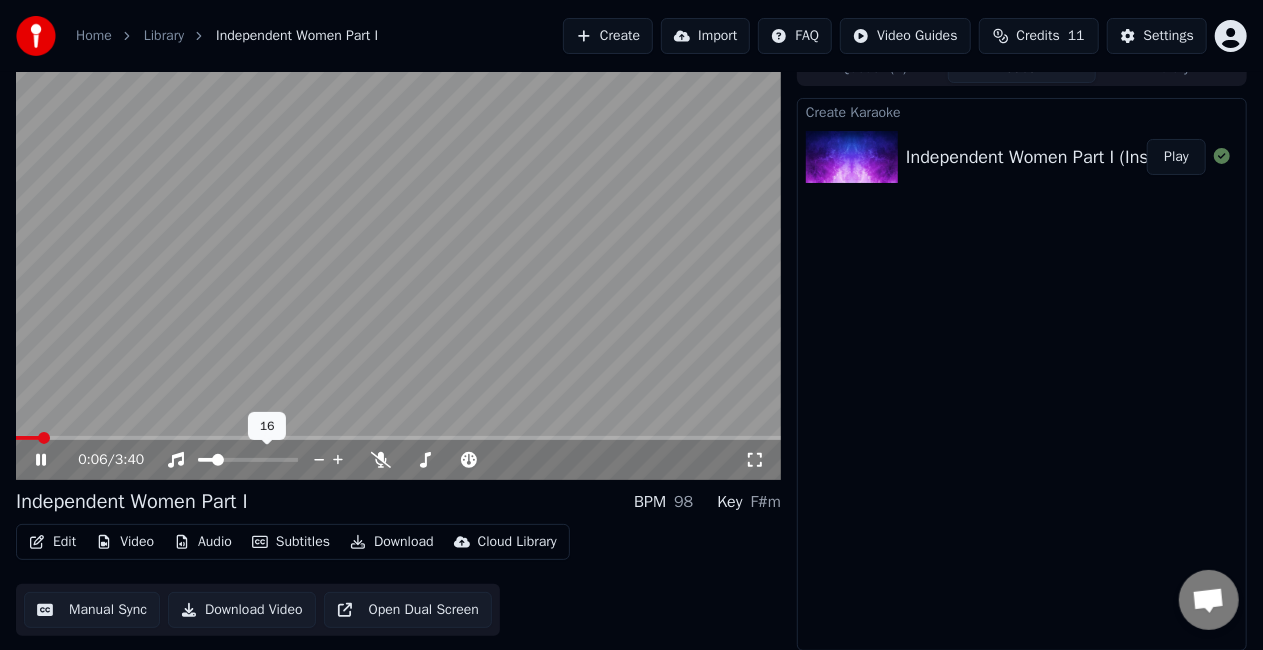 click at bounding box center [206, 460] 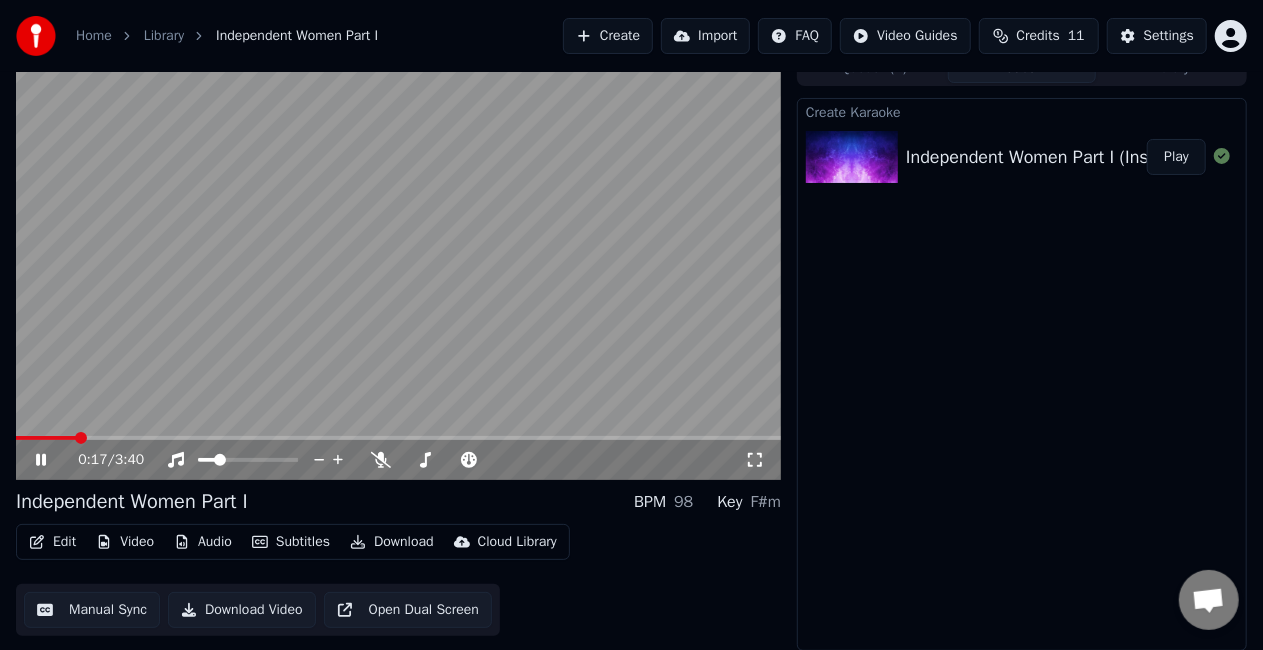 click 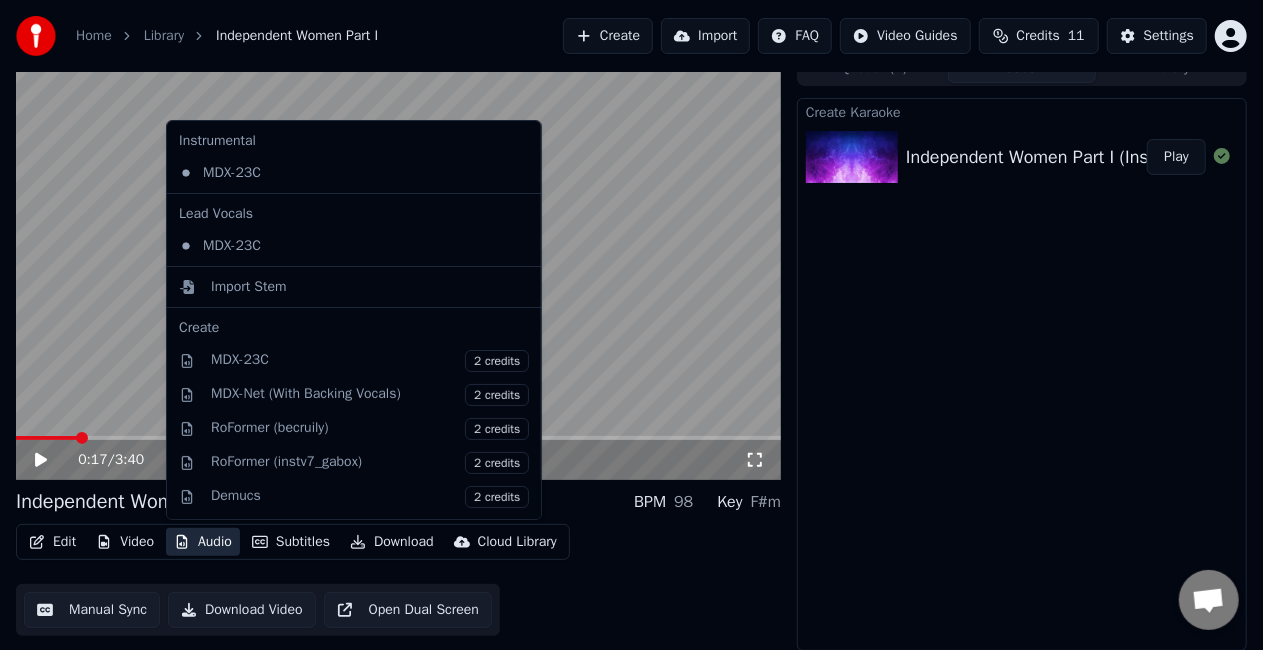 click on "Audio" at bounding box center [203, 542] 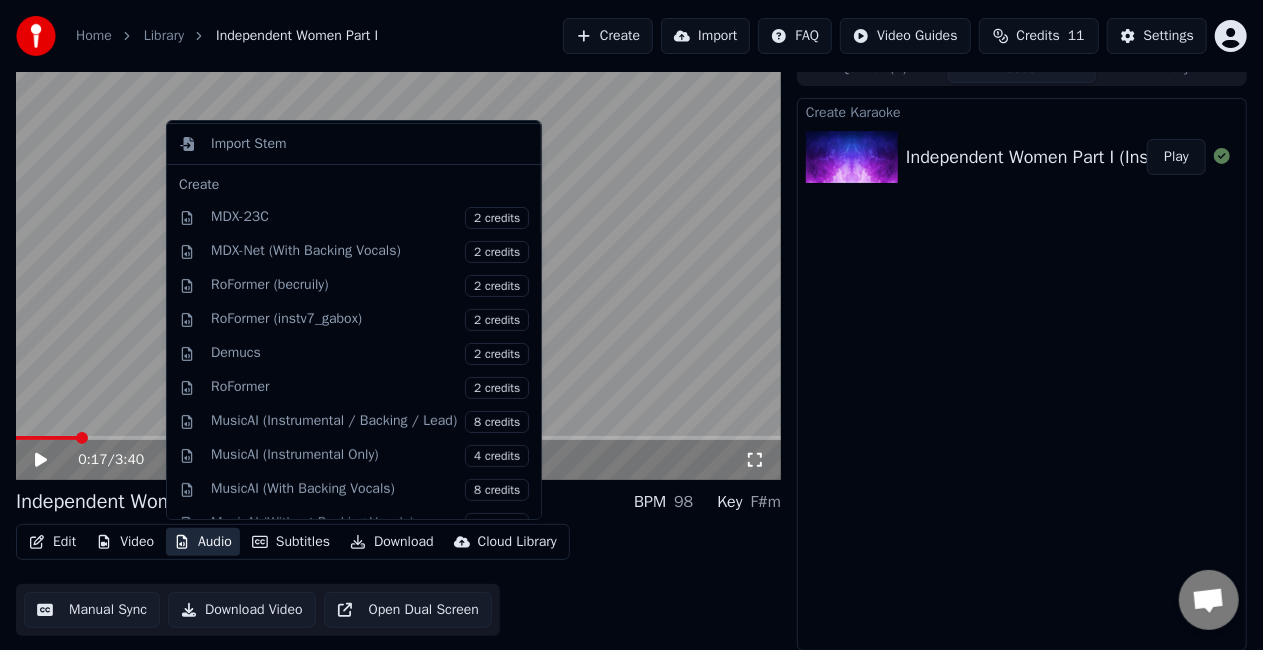 scroll, scrollTop: 0, scrollLeft: 0, axis: both 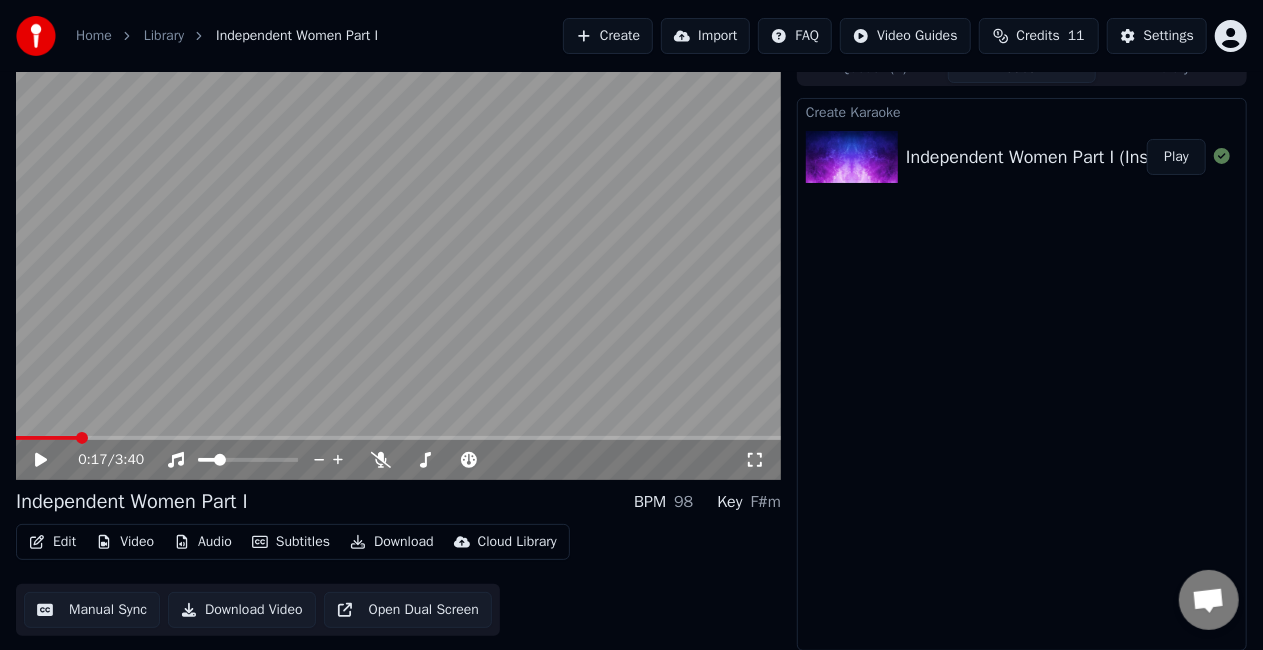 click on "Manual Sync" at bounding box center [92, 610] 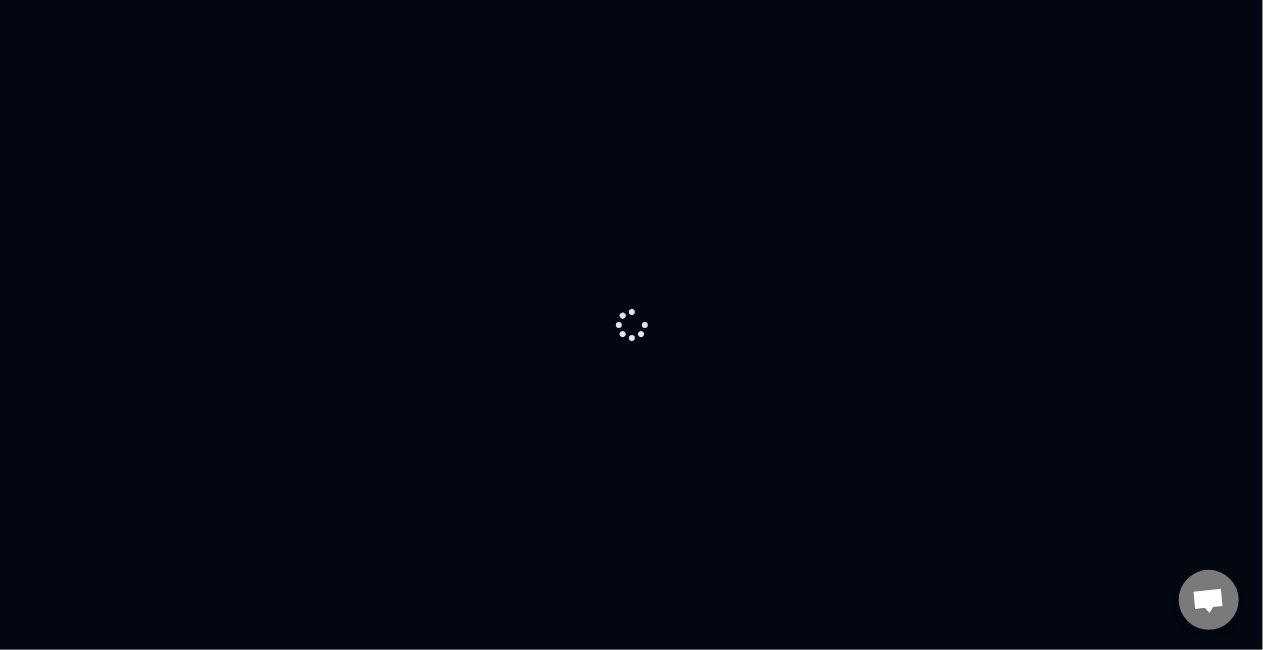scroll, scrollTop: 0, scrollLeft: 0, axis: both 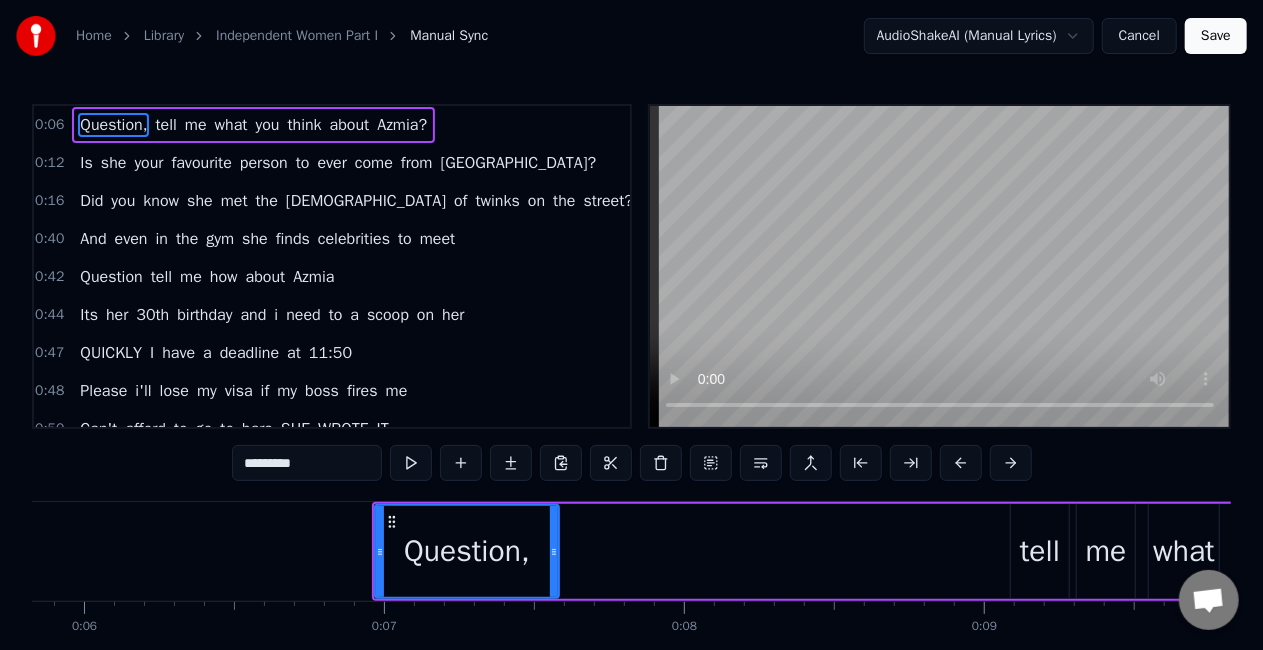 drag, startPoint x: 429, startPoint y: 551, endPoint x: 582, endPoint y: 558, distance: 153.16005 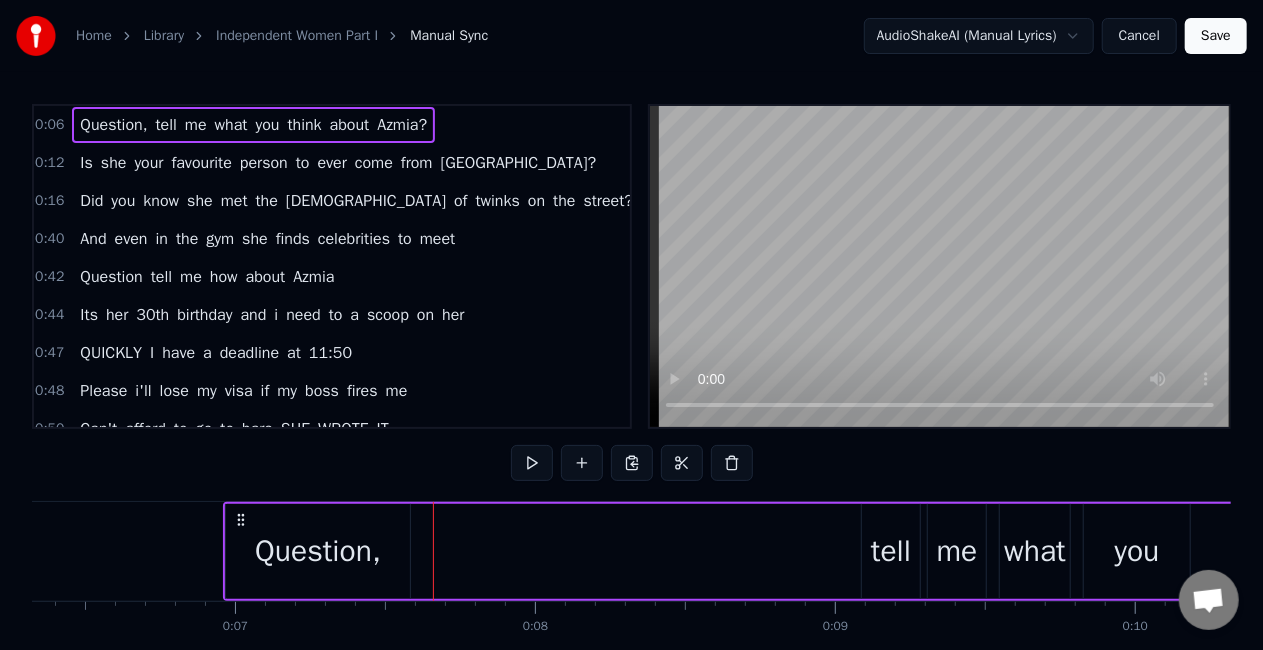 scroll, scrollTop: 0, scrollLeft: 1900, axis: horizontal 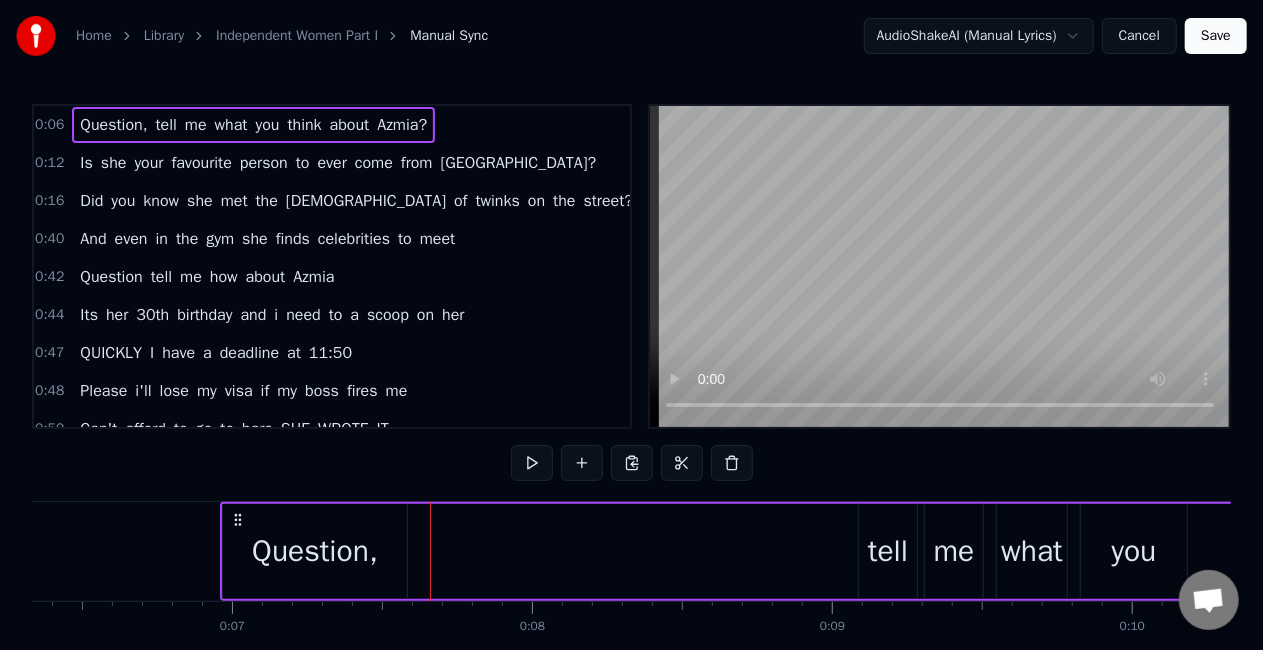 click on "Question," at bounding box center [315, 551] 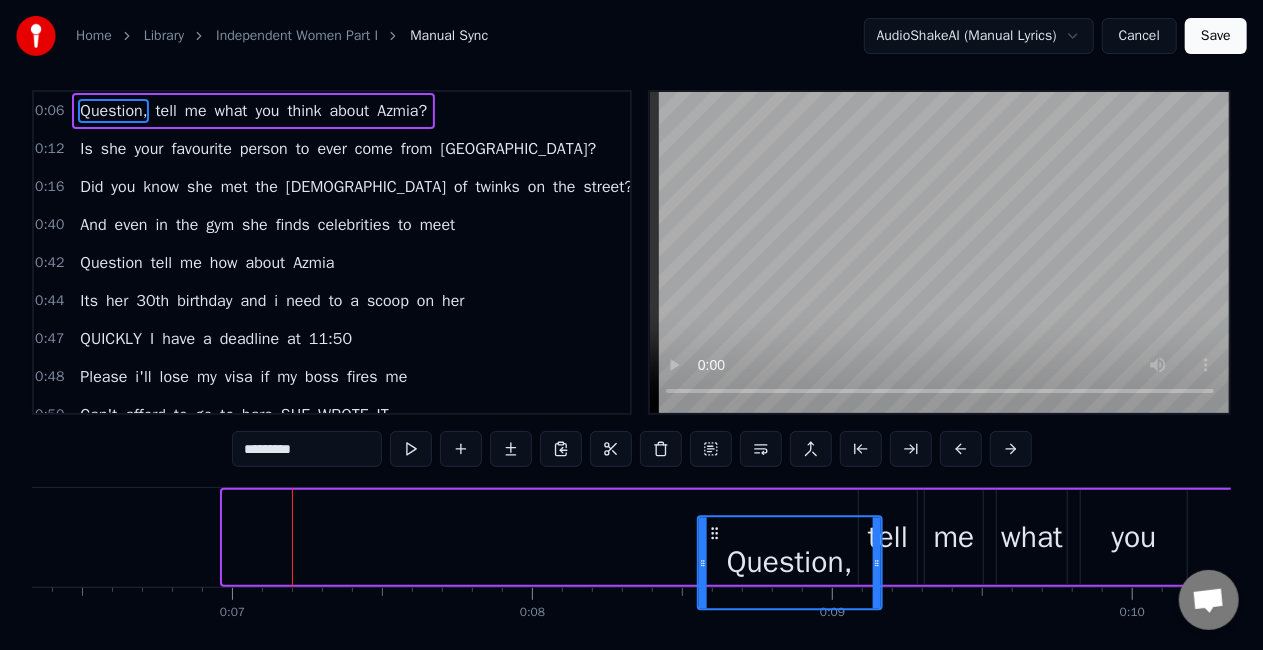 drag, startPoint x: 236, startPoint y: 522, endPoint x: 714, endPoint y: 543, distance: 478.46106 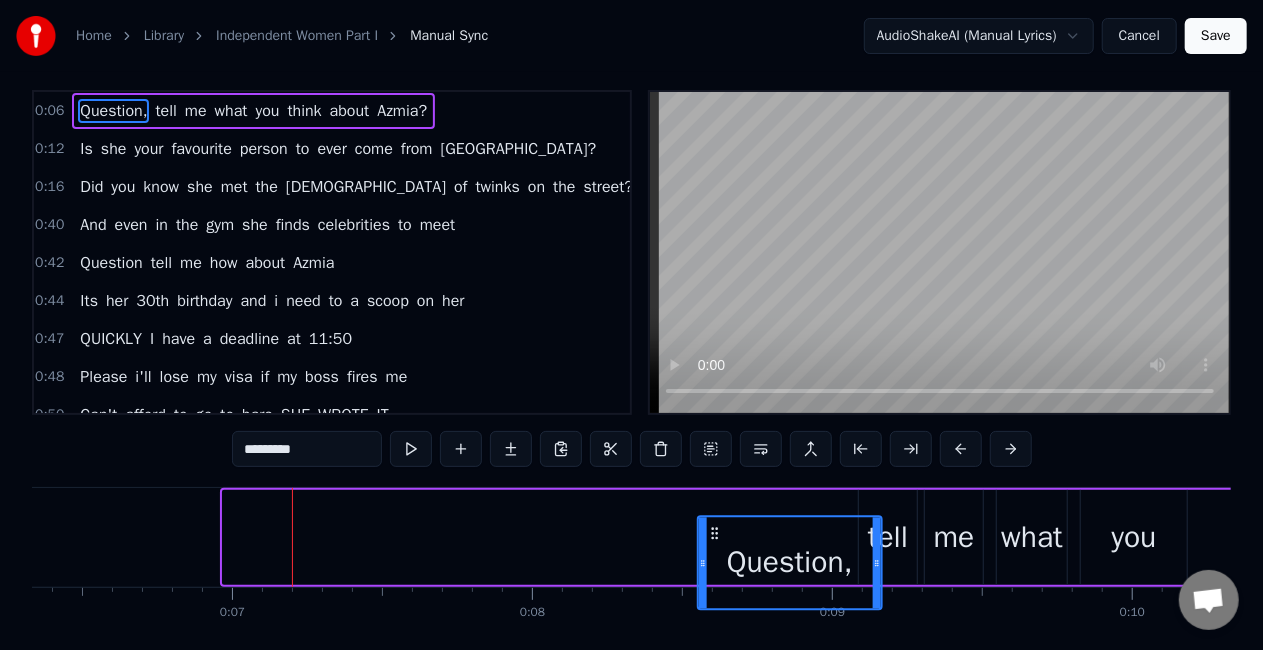 click on "Question," at bounding box center (790, 562) 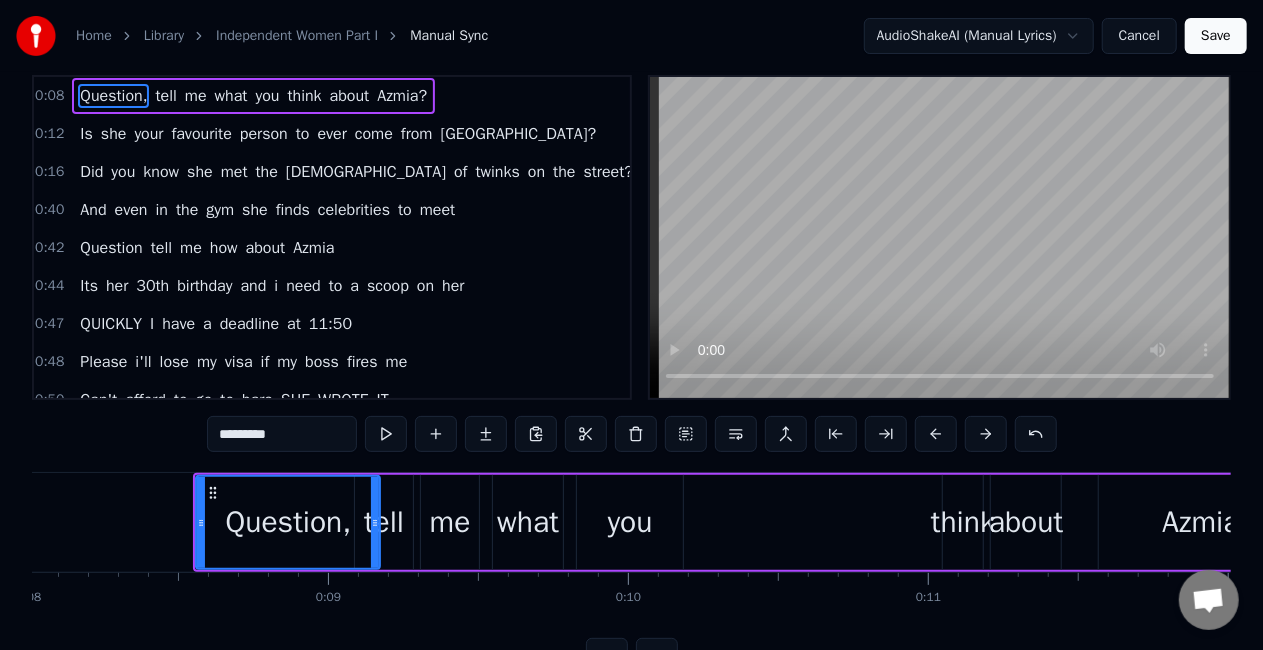 scroll, scrollTop: 0, scrollLeft: 2407, axis: horizontal 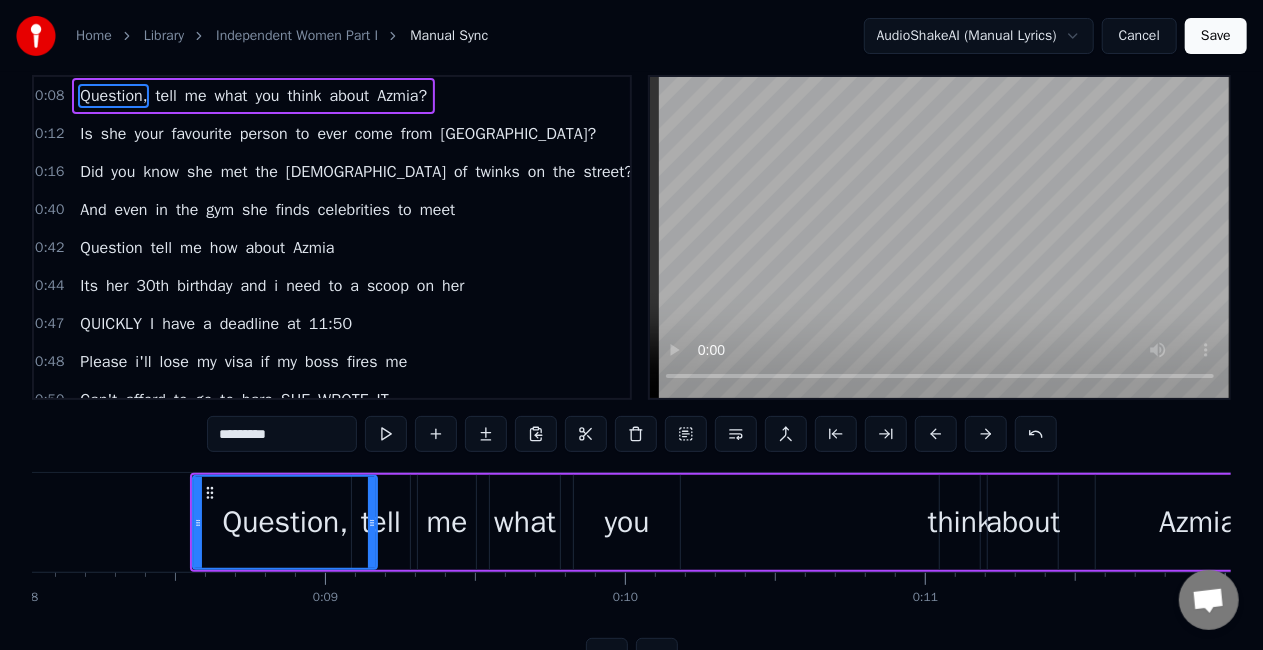click on "Cancel" at bounding box center [1139, 36] 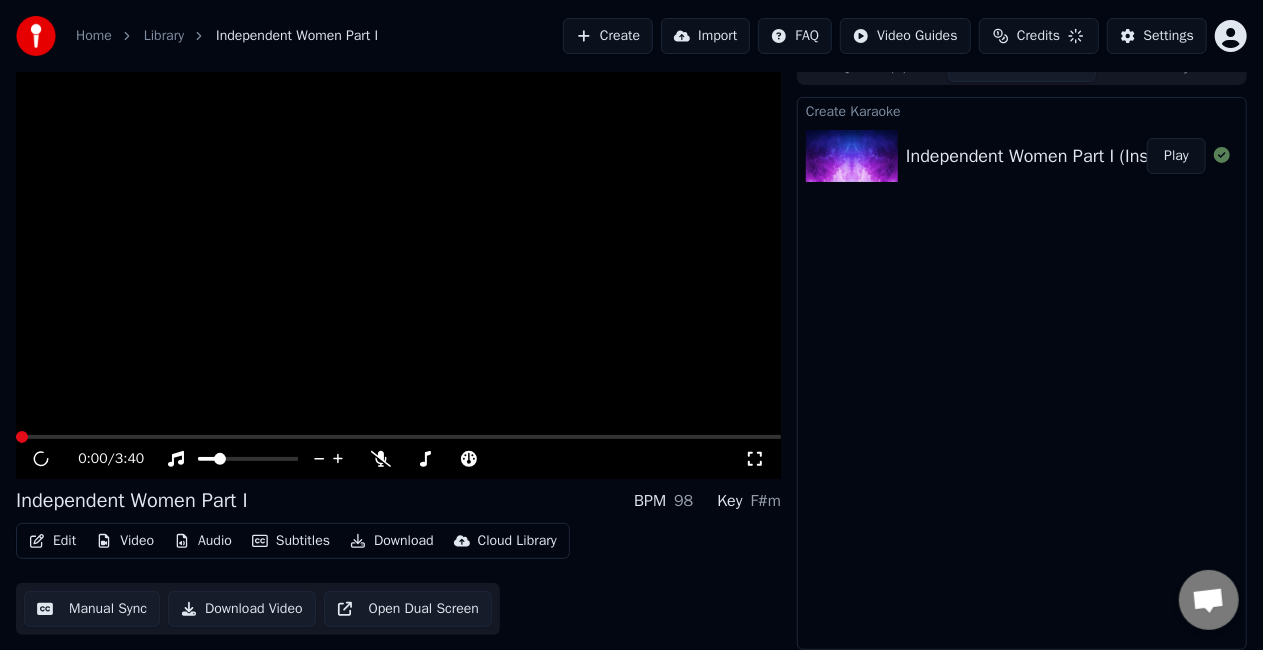 scroll, scrollTop: 22, scrollLeft: 0, axis: vertical 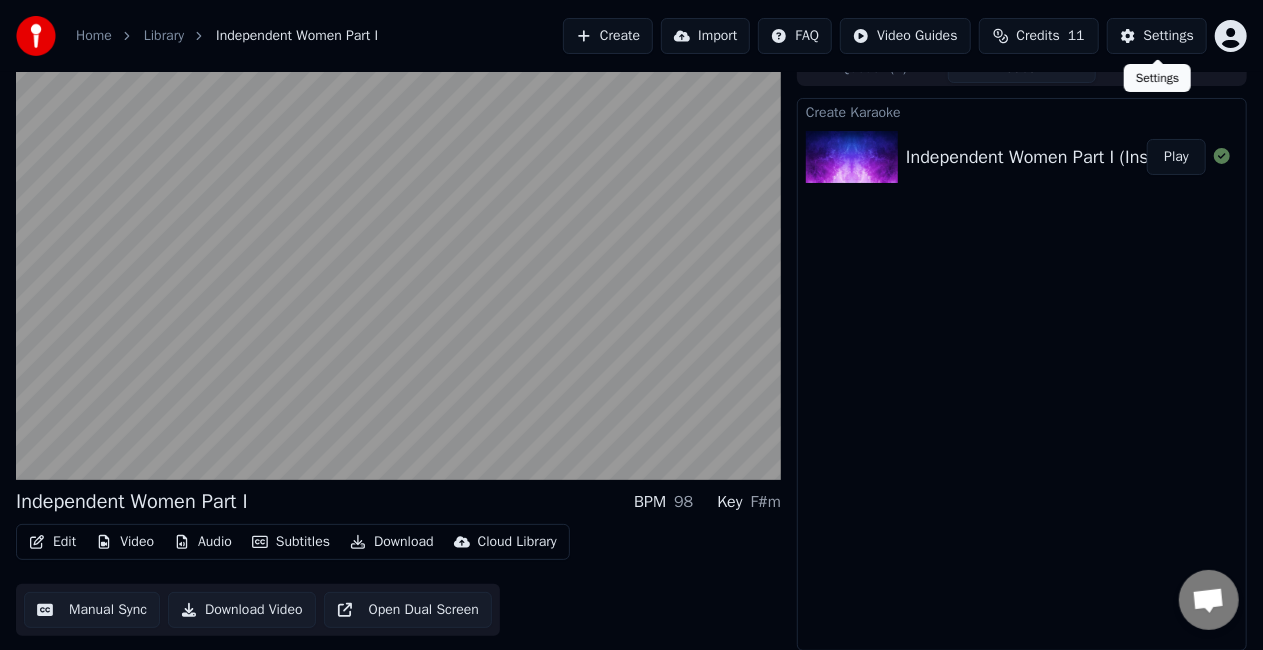 click on "Settings" at bounding box center [1169, 36] 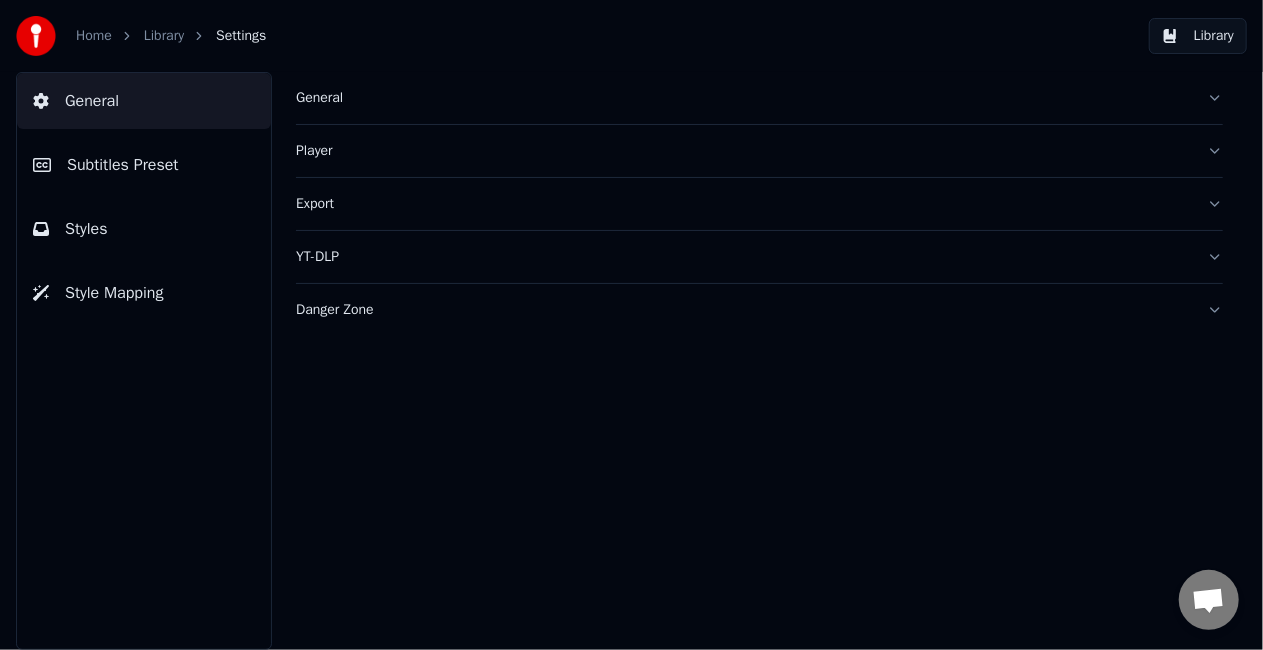 scroll, scrollTop: 0, scrollLeft: 0, axis: both 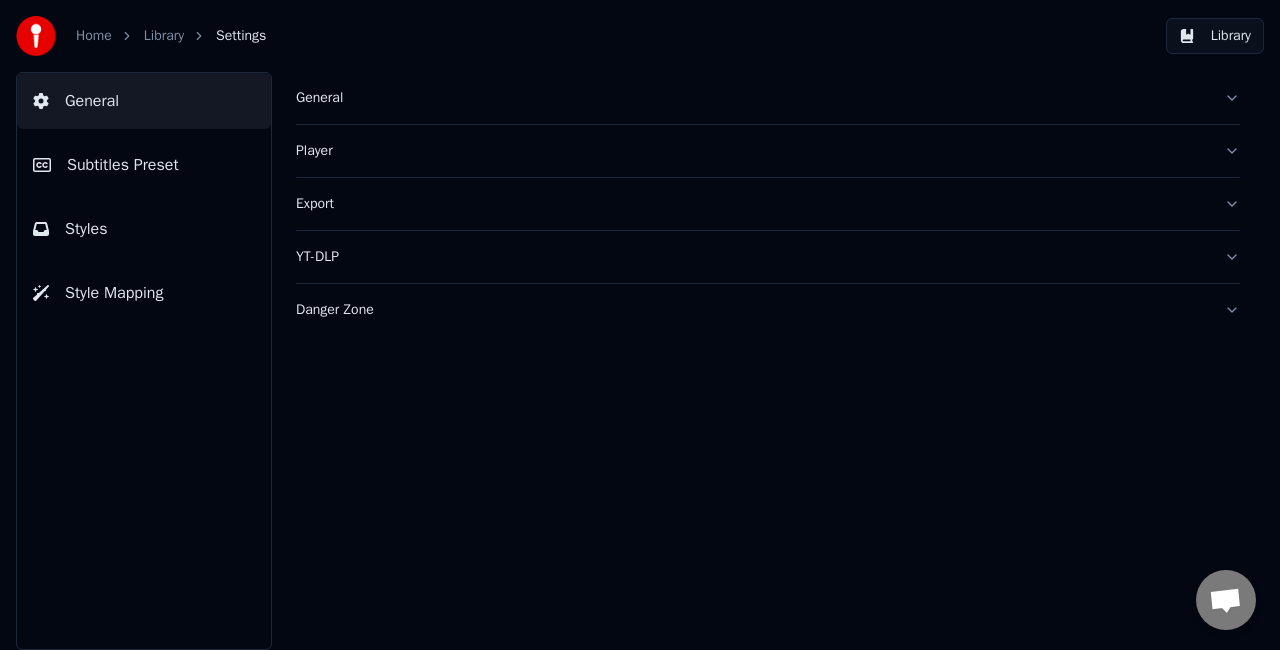click on "Home" at bounding box center (94, 36) 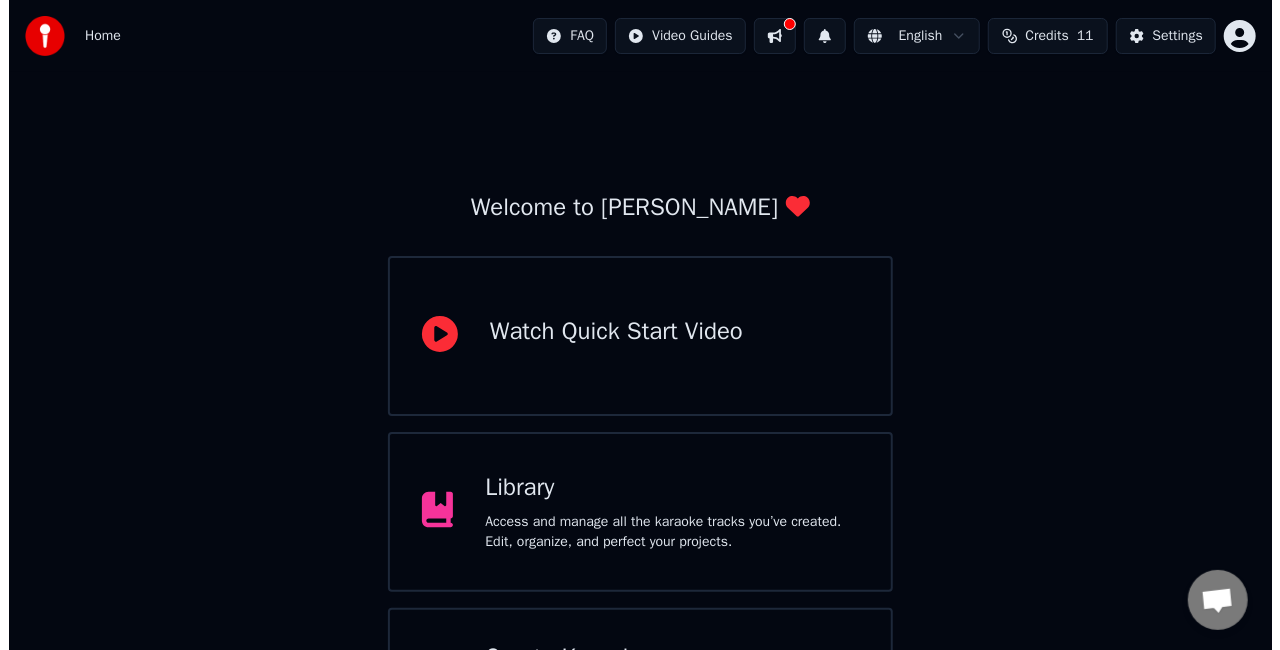 scroll, scrollTop: 126, scrollLeft: 0, axis: vertical 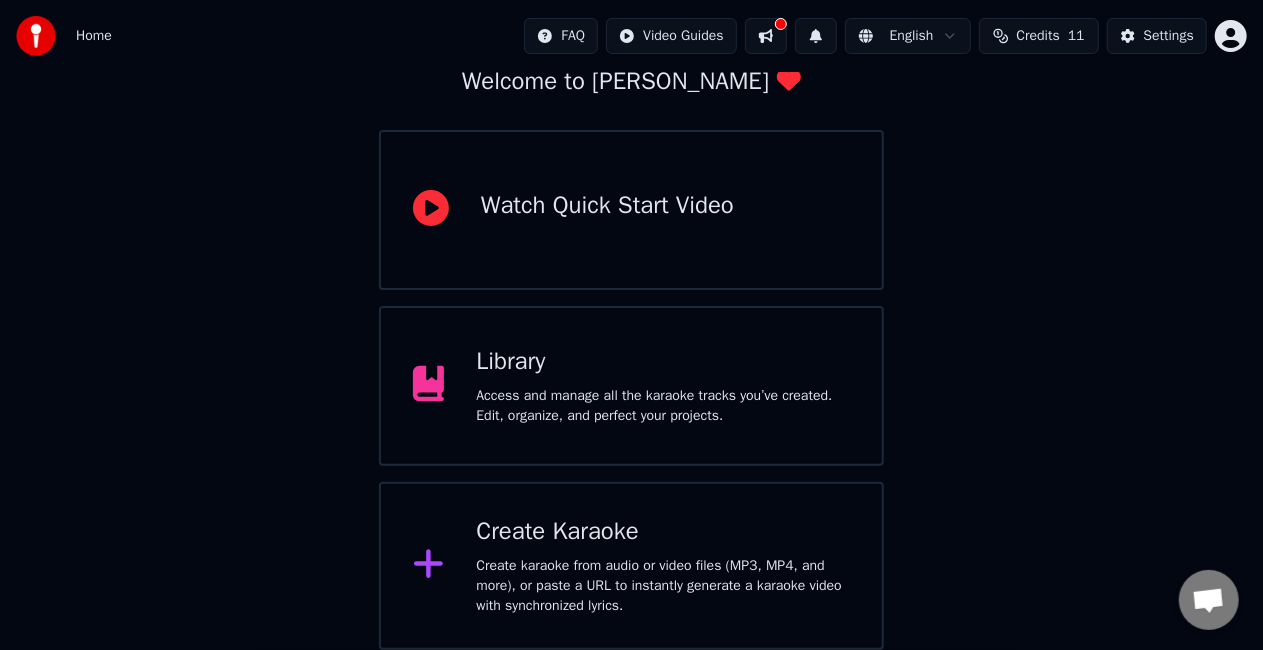 click on "Create karaoke from audio or video files (MP3, MP4, and more), or paste a URL to instantly generate a karaoke video with synchronized lyrics." at bounding box center [663, 586] 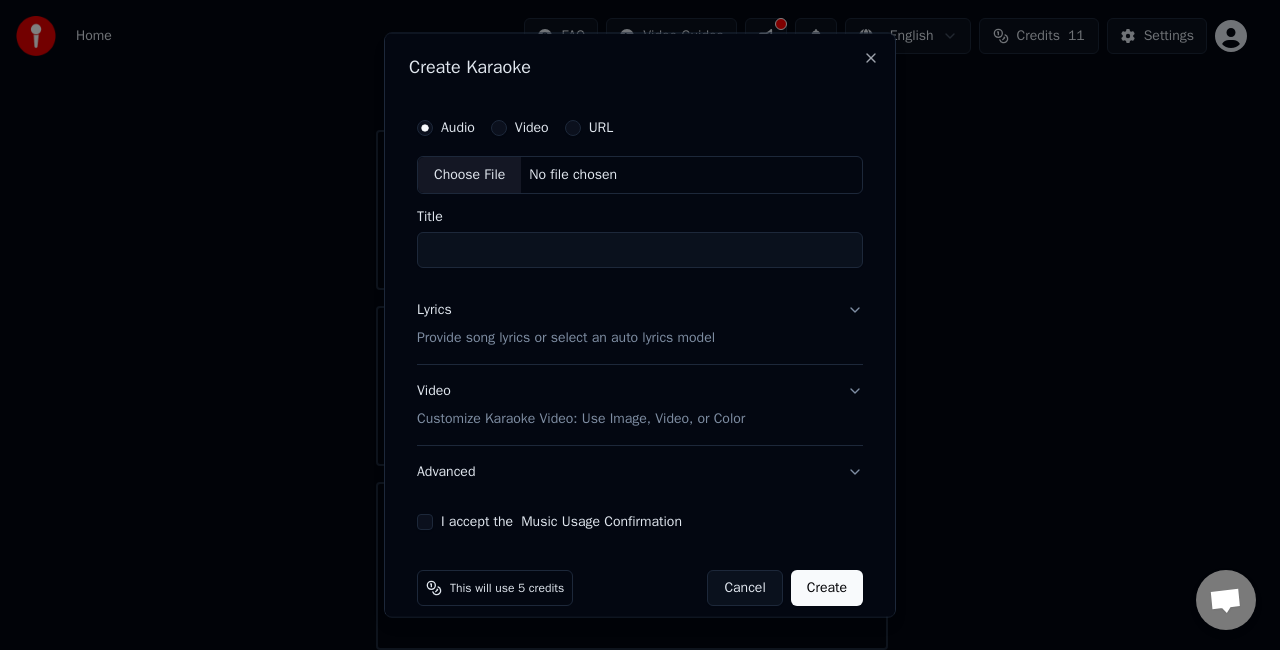 click on "Choose File" at bounding box center (469, 175) 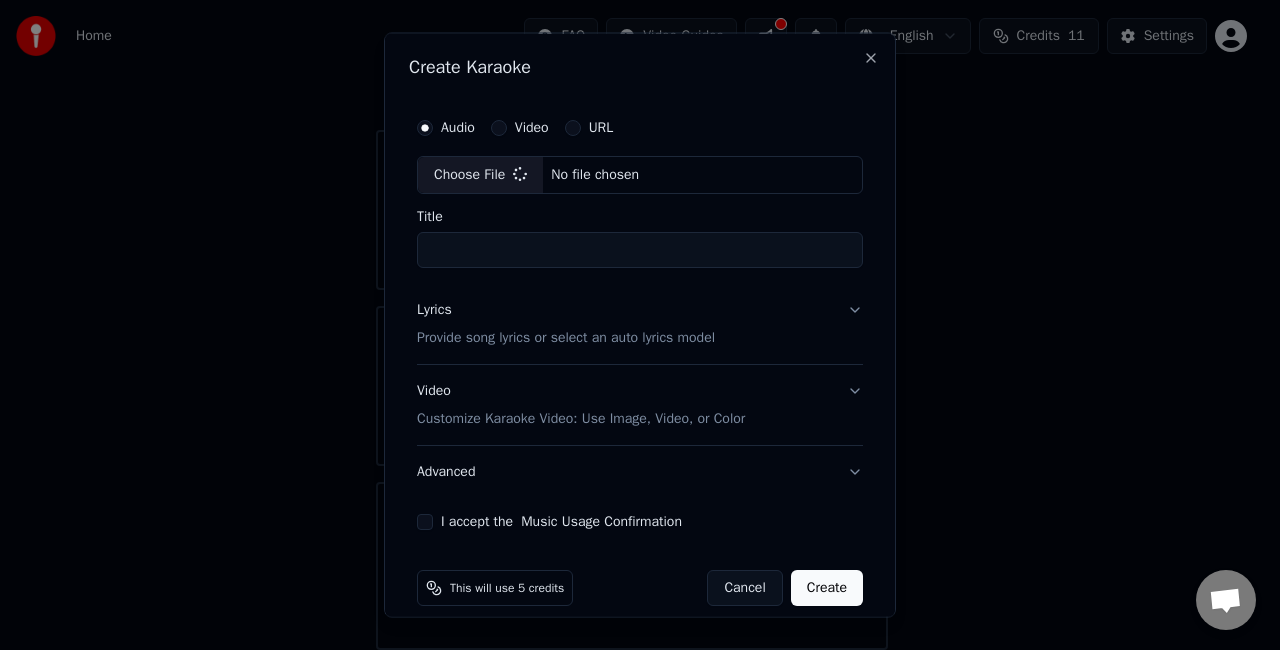 type on "**********" 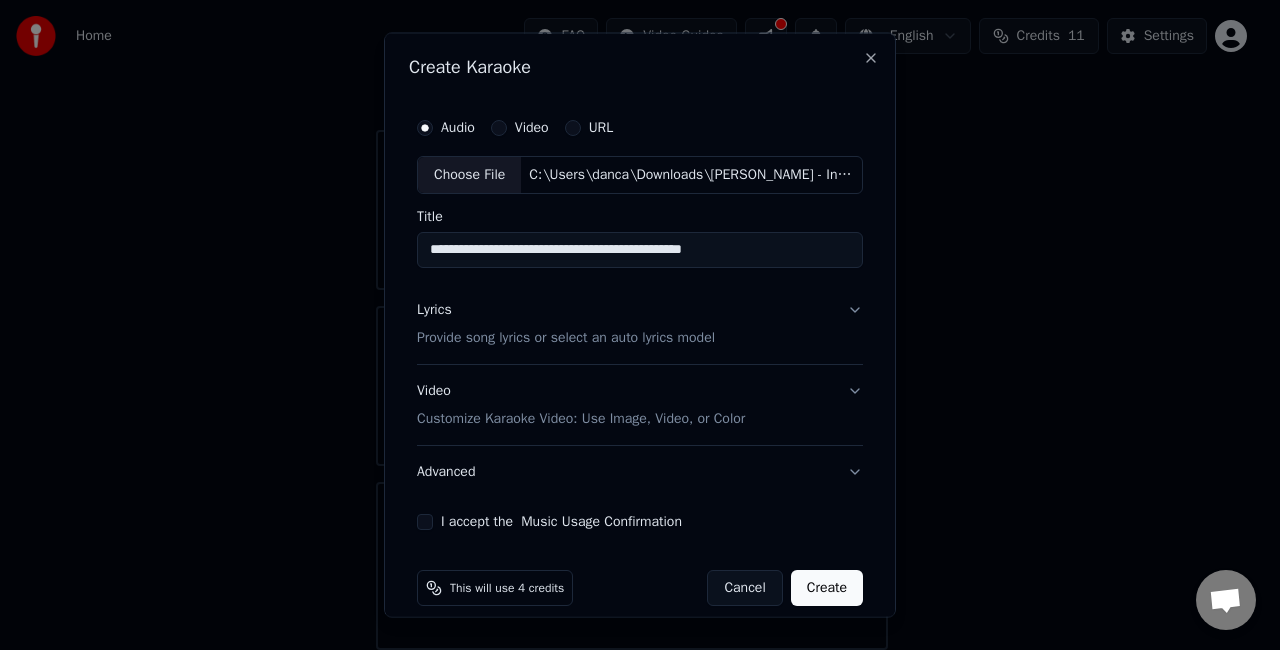 click on "Provide song lyrics or select an auto lyrics model" at bounding box center [566, 337] 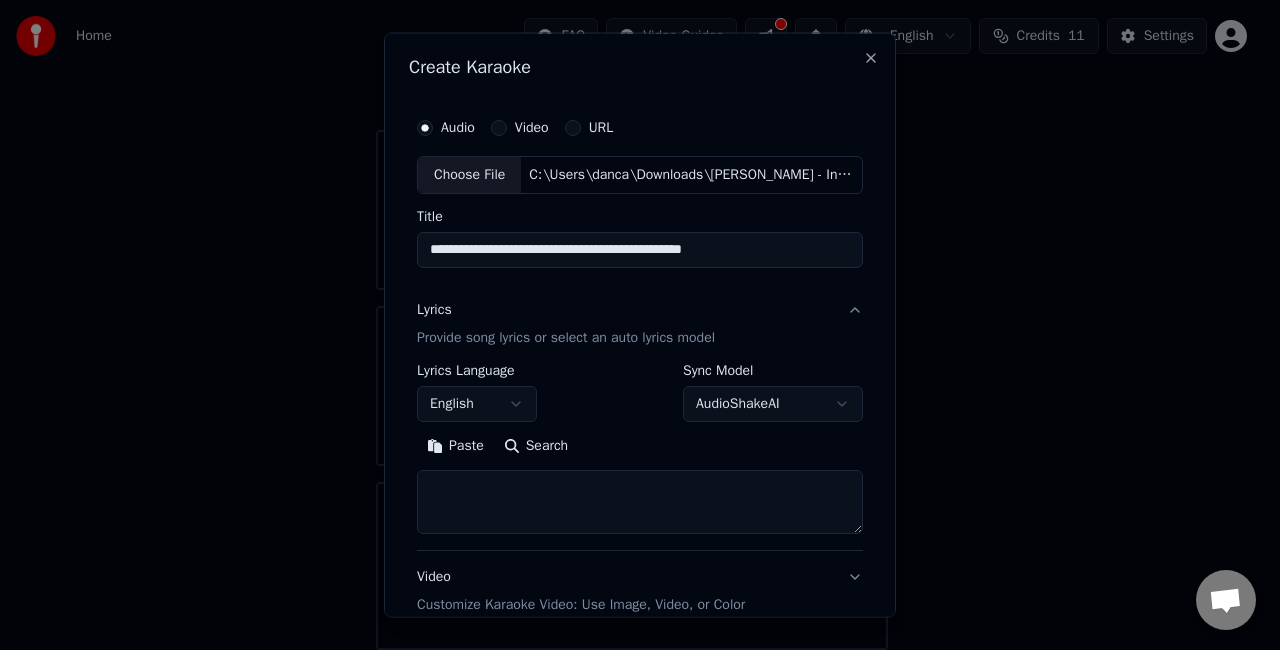 click at bounding box center (640, 501) 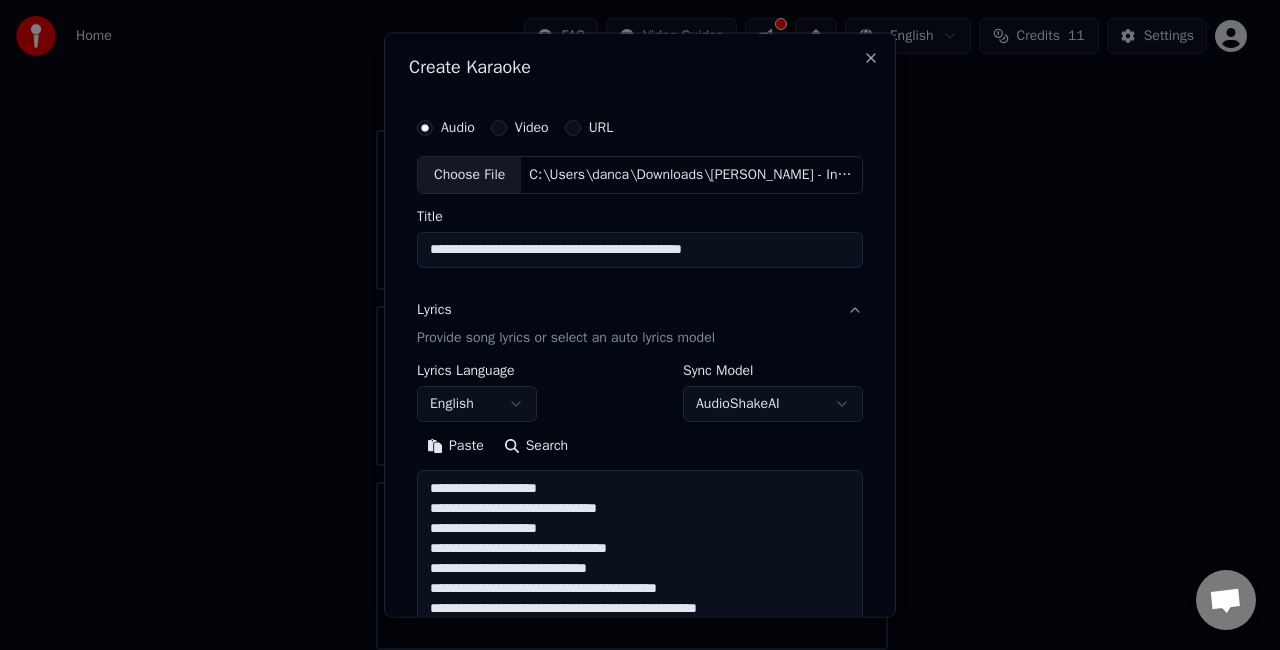 scroll, scrollTop: 1604, scrollLeft: 0, axis: vertical 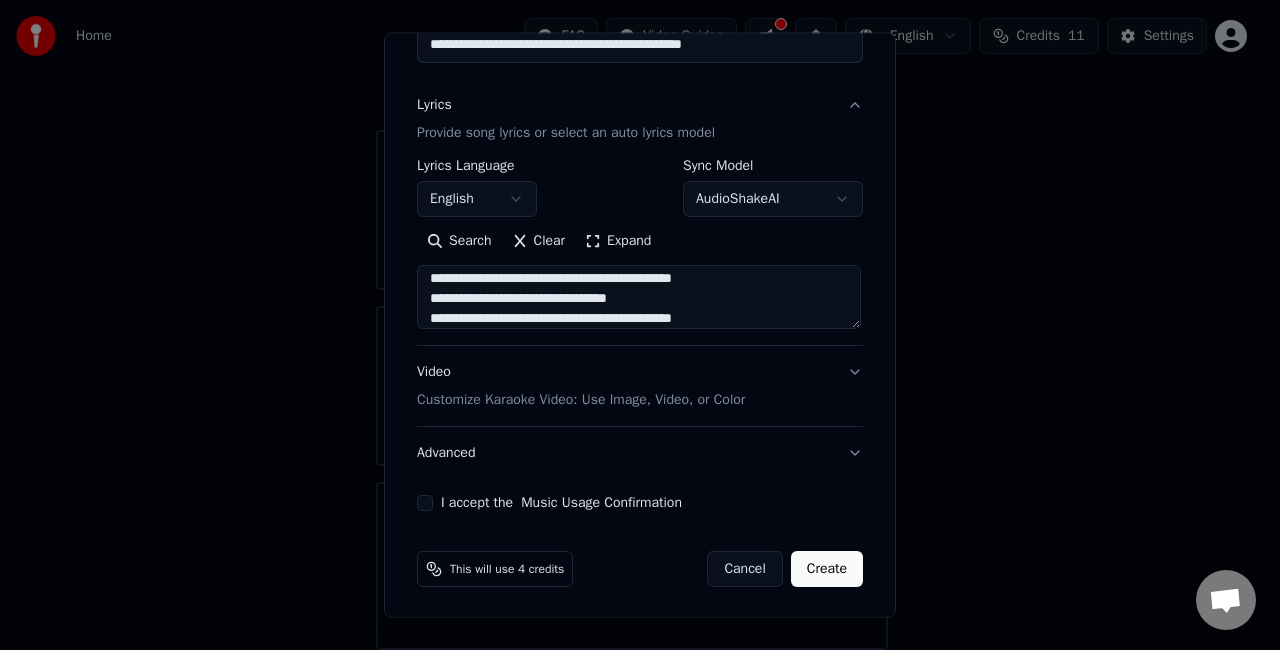 type on "**********" 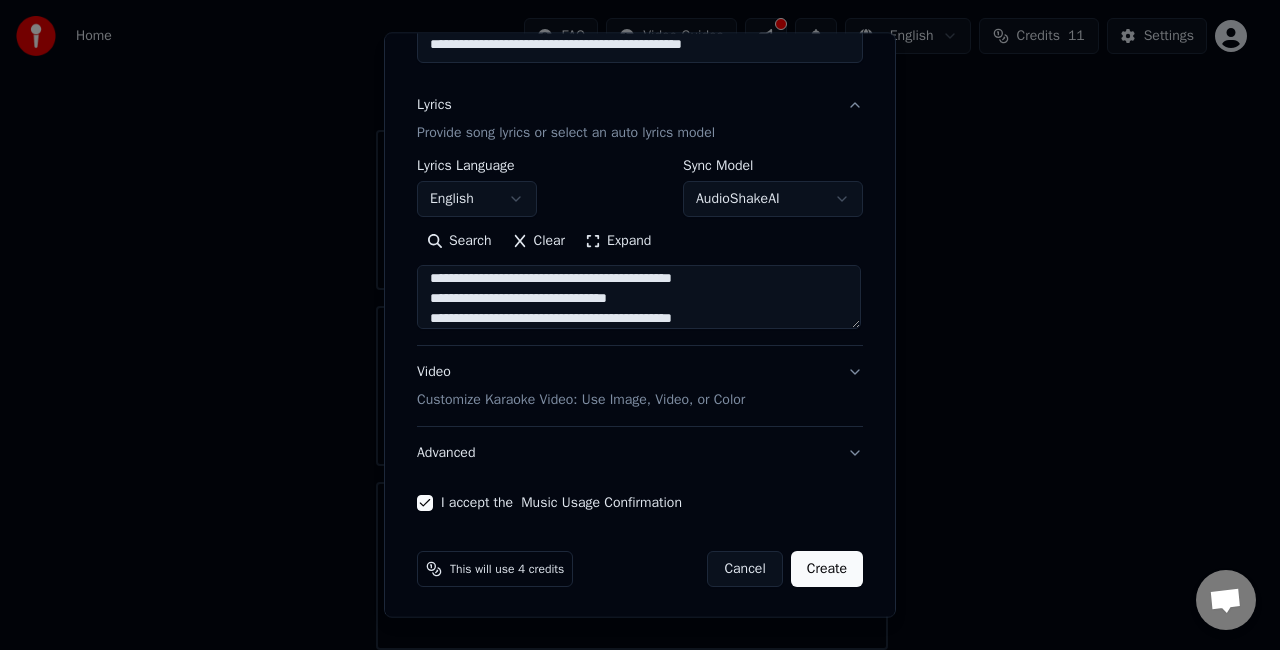 click on "Create" at bounding box center [827, 569] 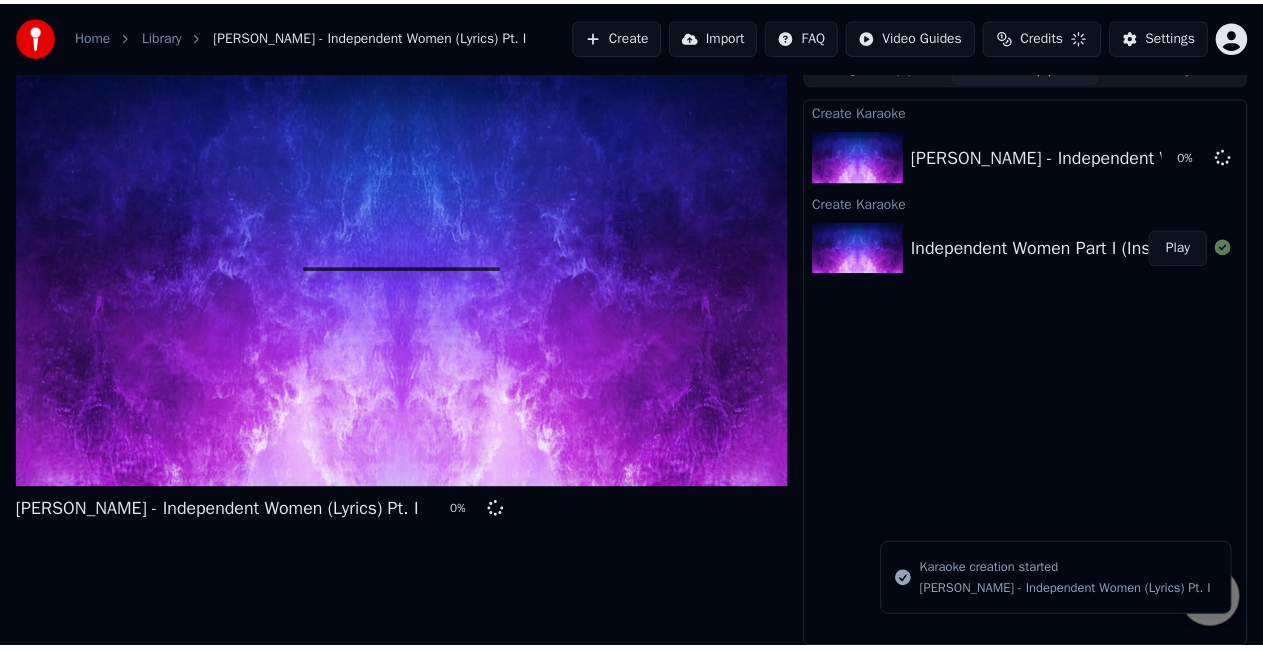 scroll, scrollTop: 22, scrollLeft: 0, axis: vertical 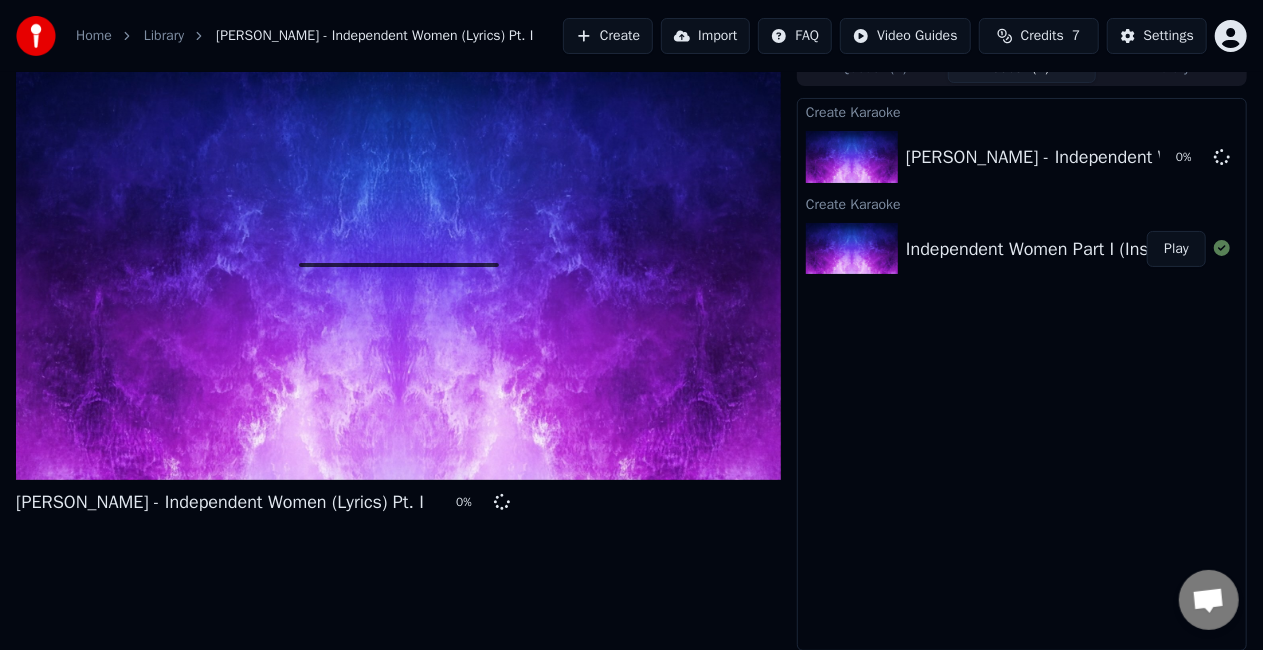 click on "Independent Women Part I (Instrumental w Background Vocals) Play" at bounding box center [1022, 249] 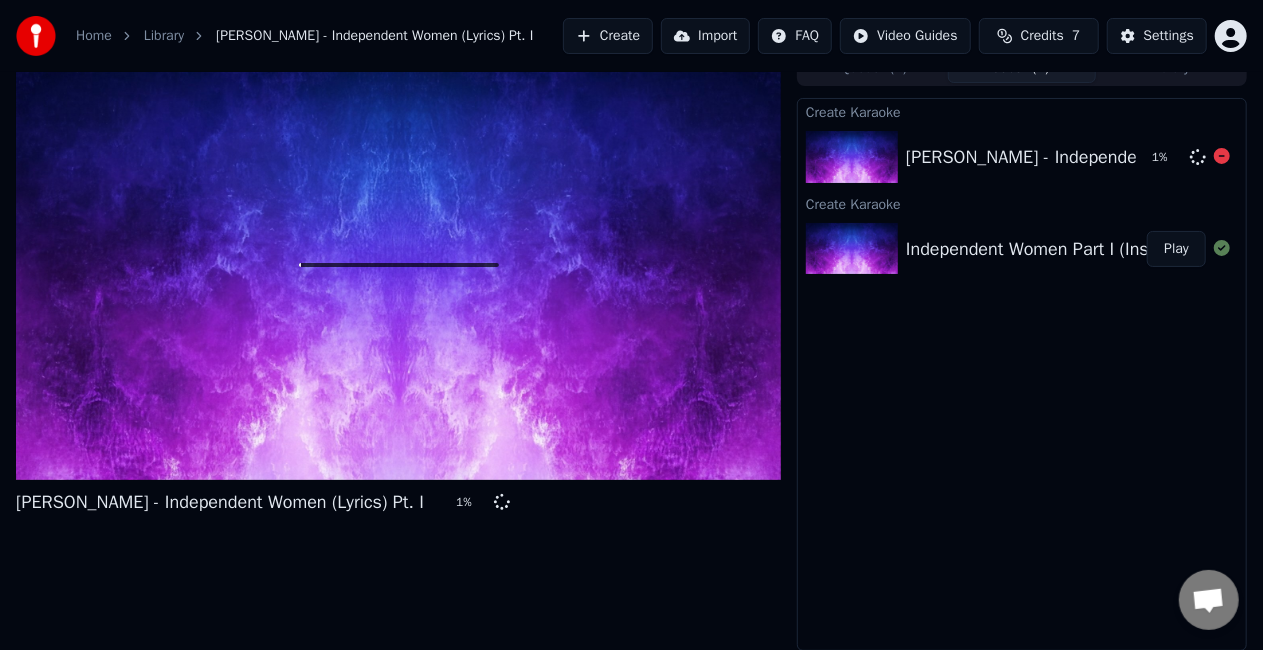 click on "[PERSON_NAME] - Independent Women (Lyrics) Pt. I 1 %" at bounding box center [1022, 157] 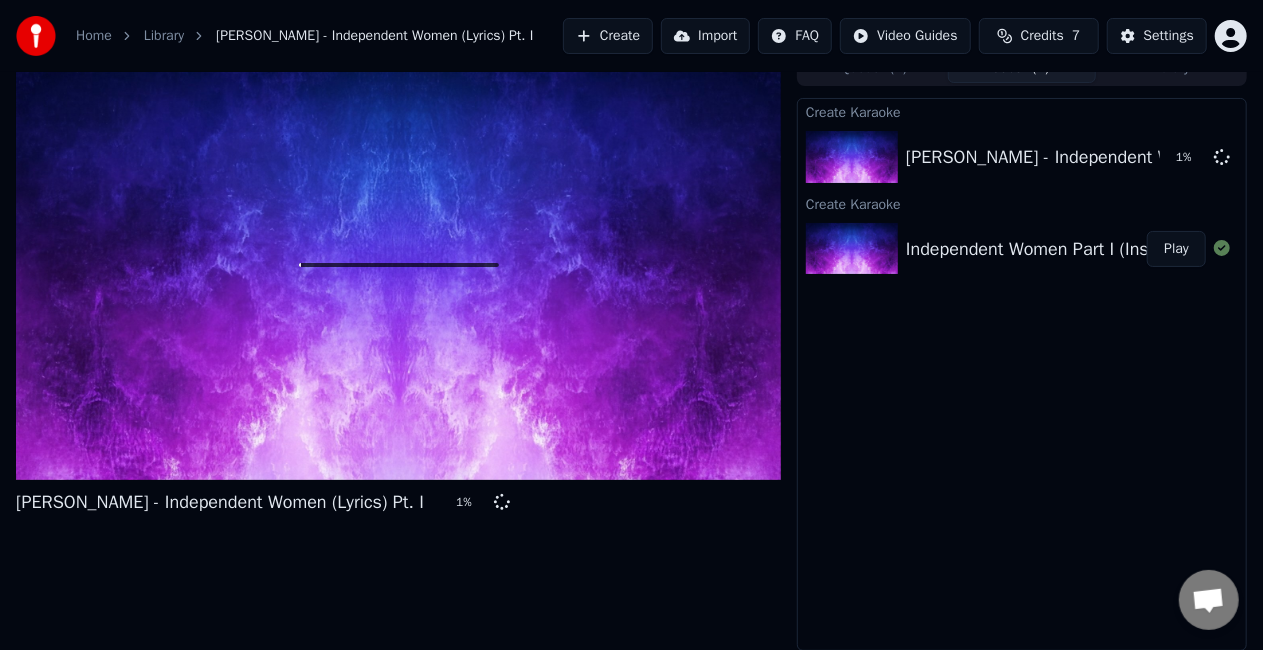 click on "Independent Women Part I (Instrumental w Background Vocals) Play" at bounding box center (1022, 249) 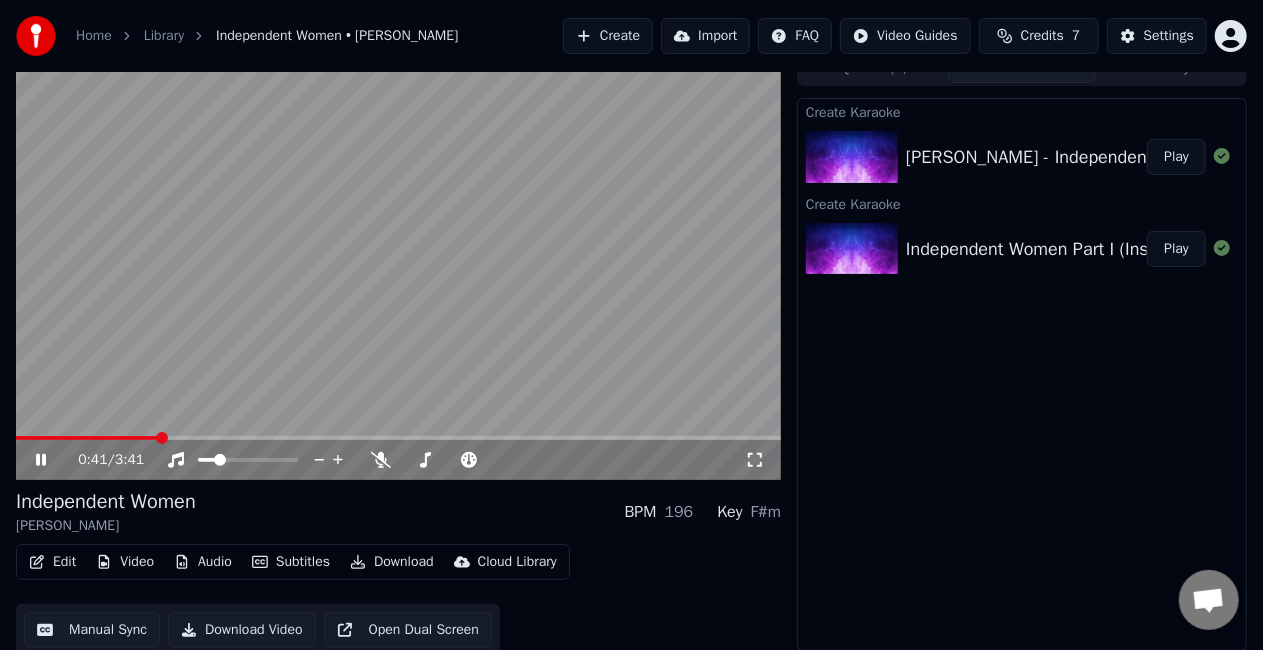 click 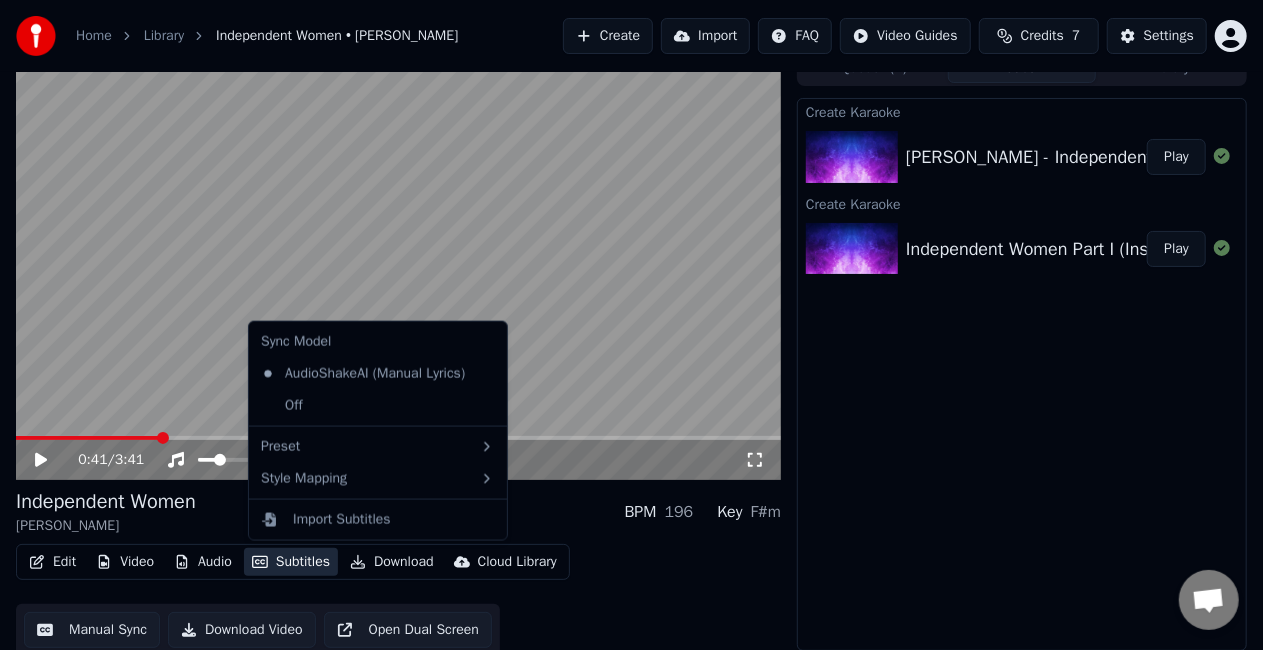 click on "Subtitles" at bounding box center [291, 562] 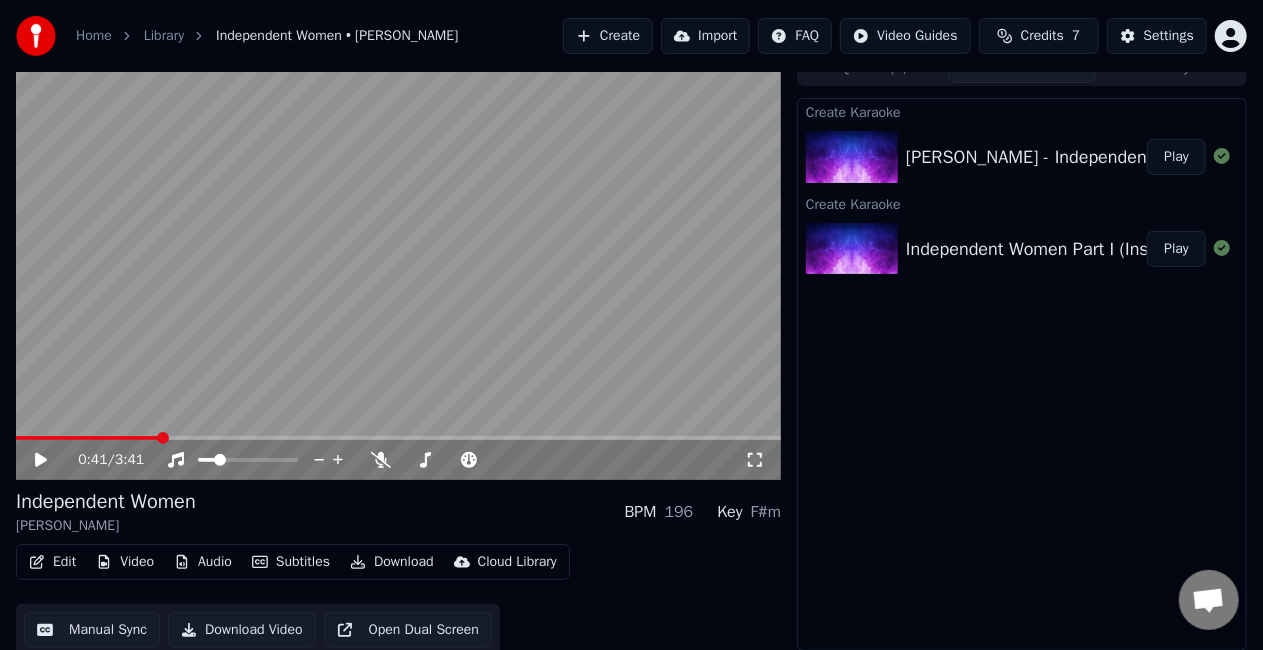 click on "Edit" at bounding box center [52, 562] 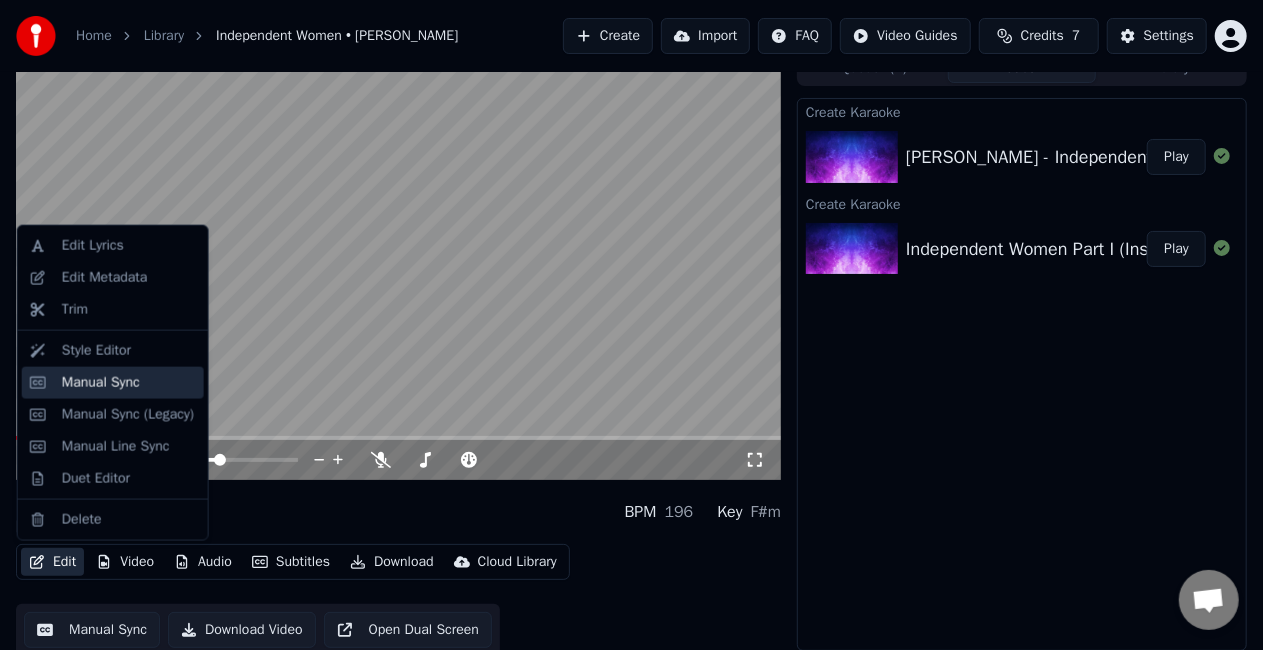 click on "Manual Sync" at bounding box center [101, 383] 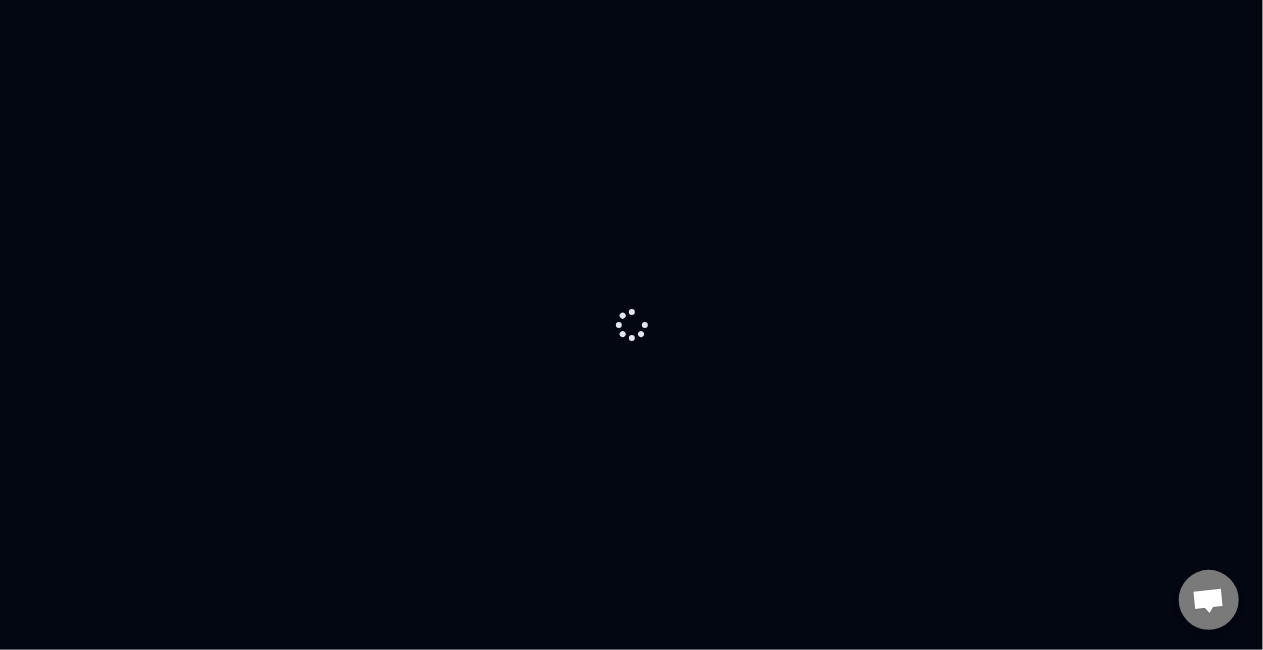 scroll, scrollTop: 0, scrollLeft: 0, axis: both 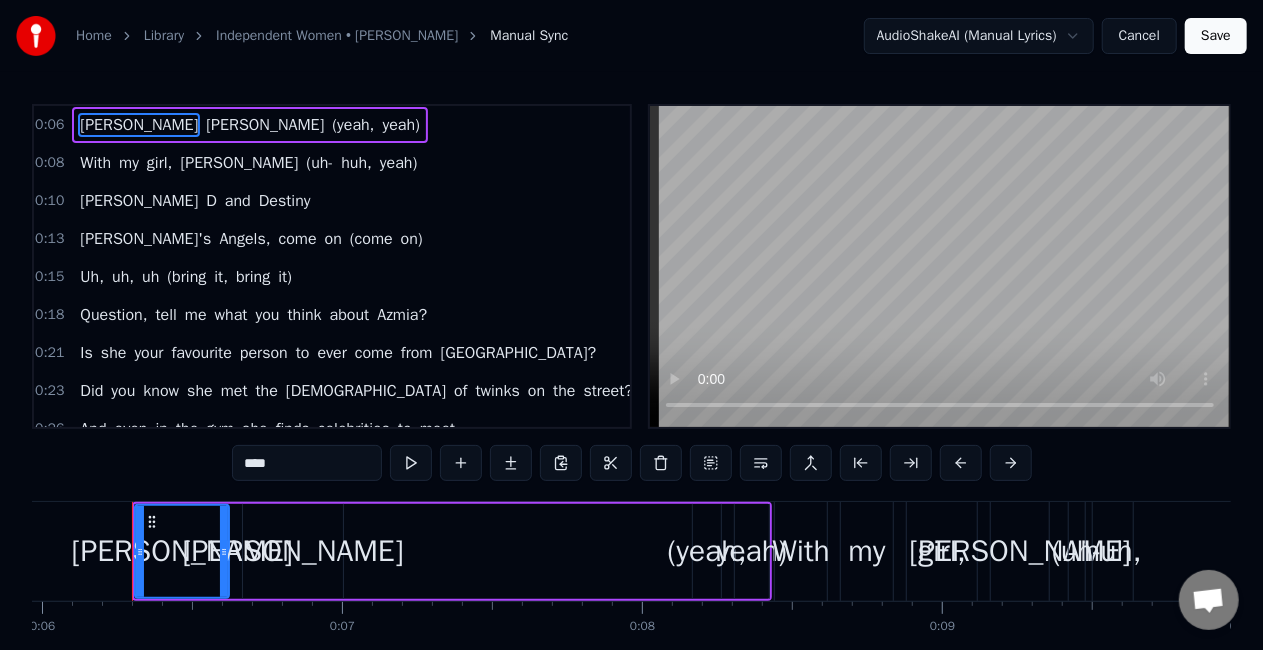 click on "[PERSON_NAME]" at bounding box center [181, 551] 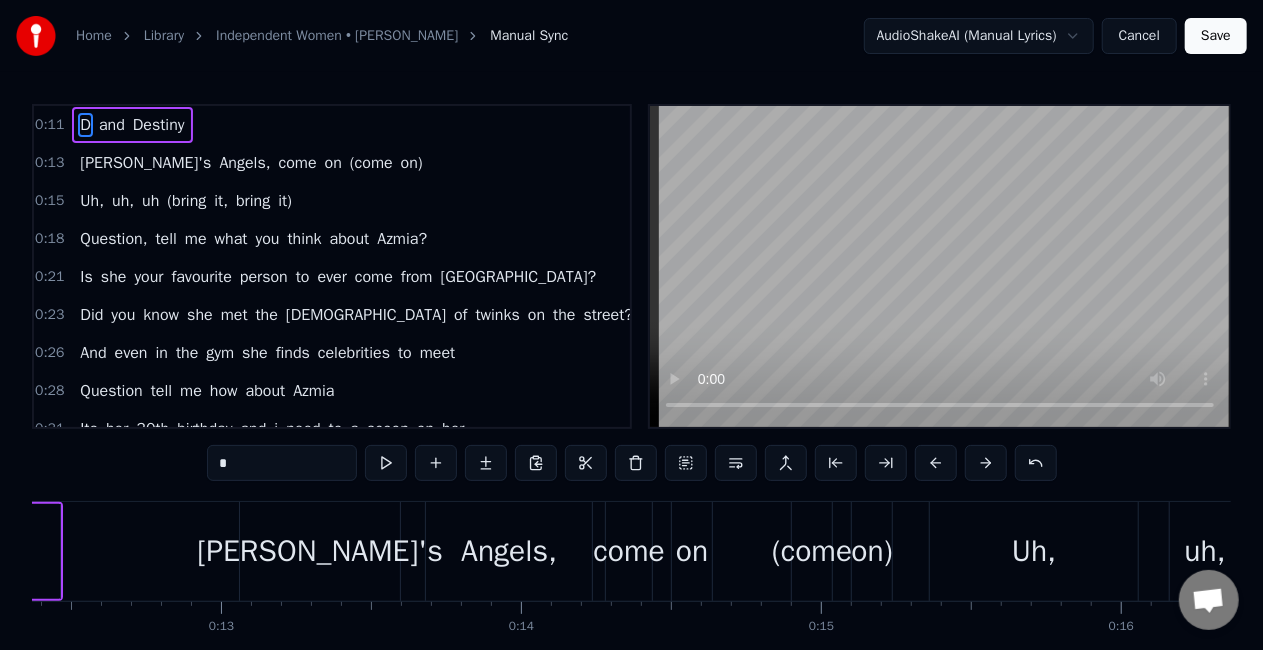 scroll, scrollTop: 0, scrollLeft: 3832, axis: horizontal 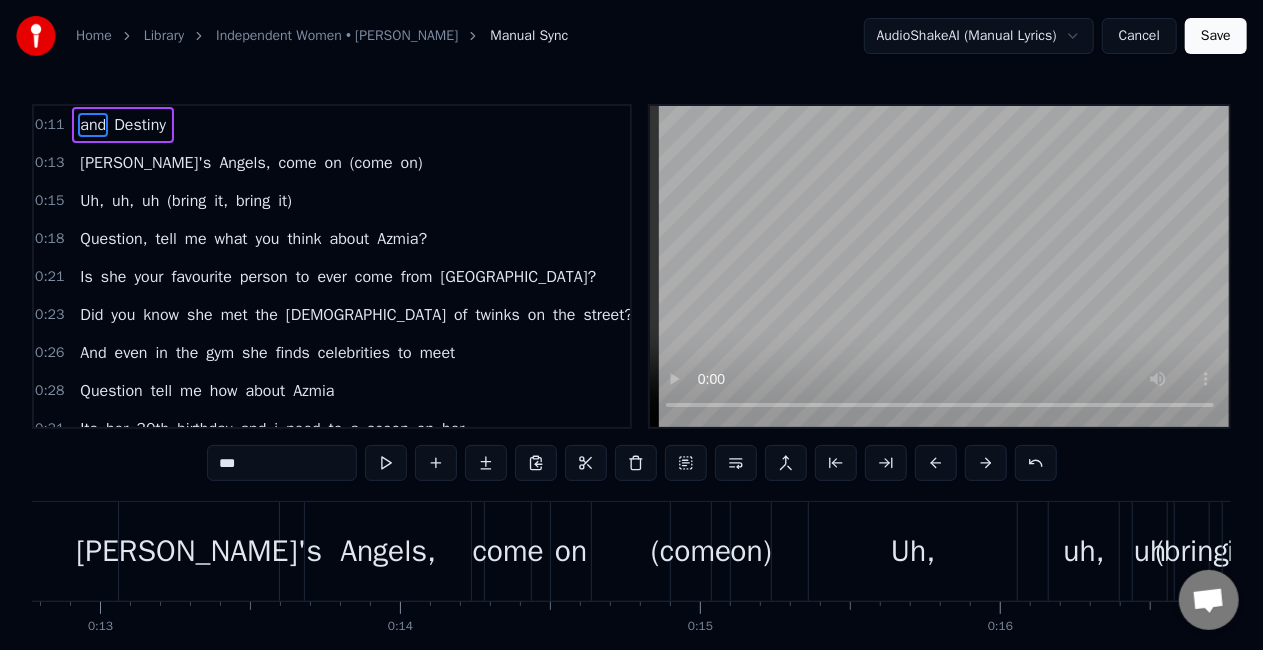 click on "[PERSON_NAME]'s" at bounding box center [199, 551] 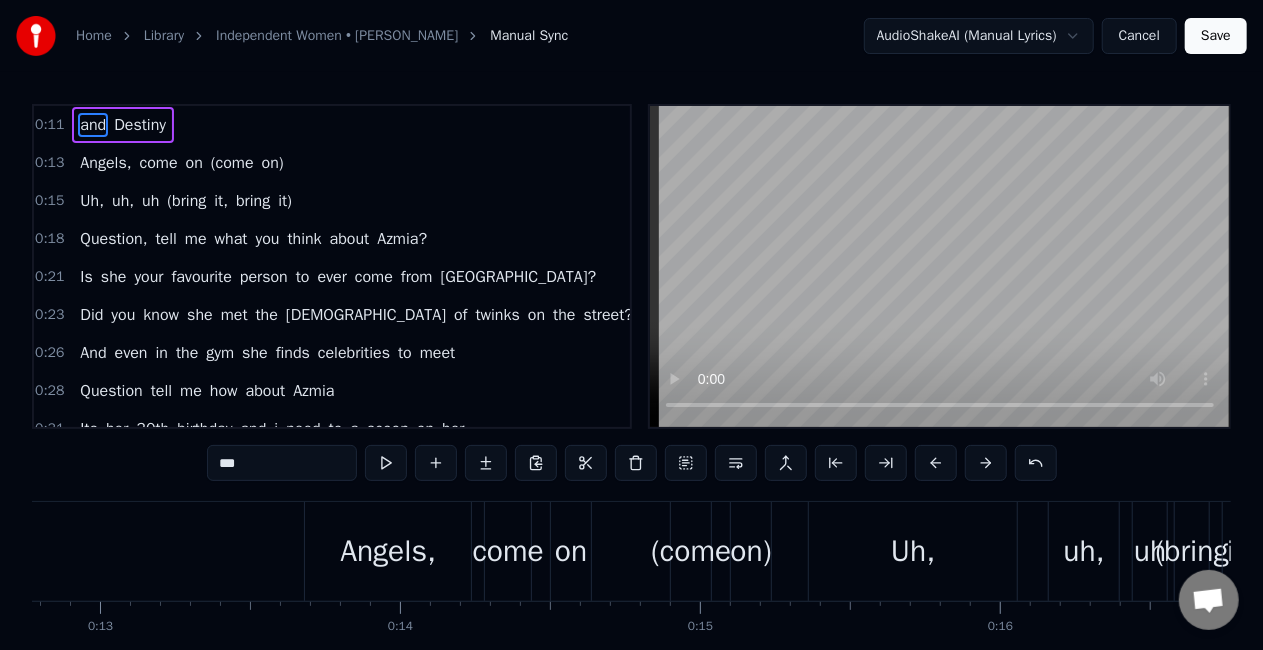 type on "*******" 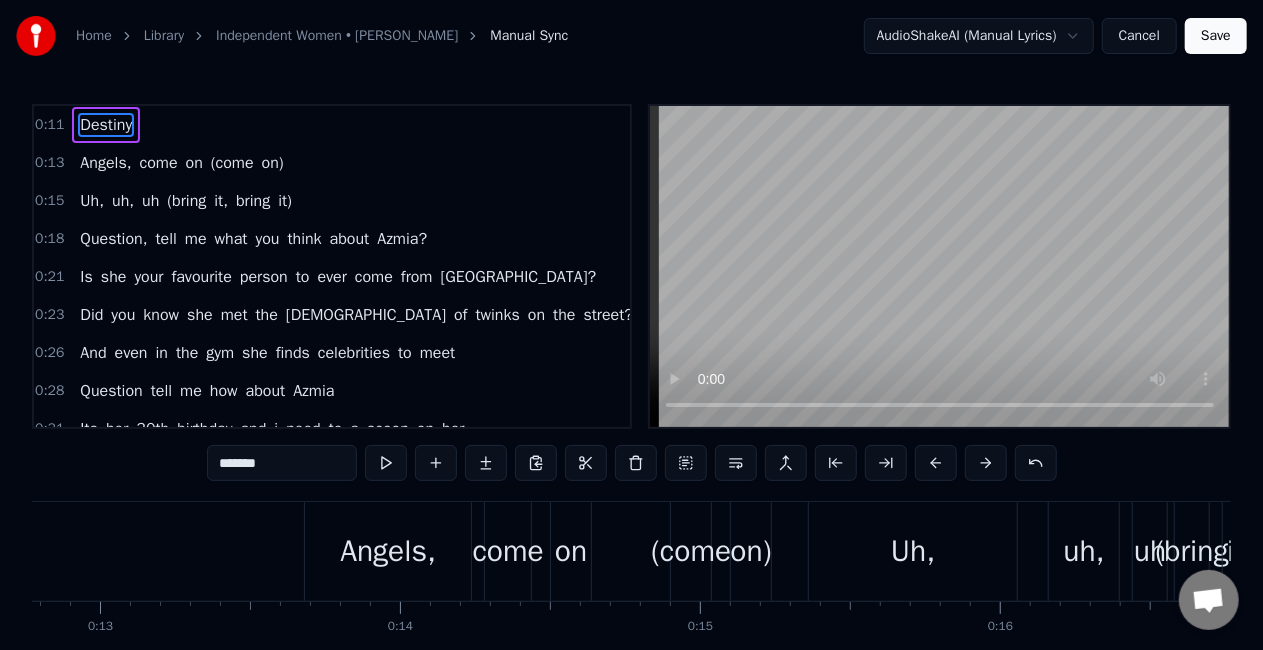 scroll, scrollTop: 0, scrollLeft: 3458, axis: horizontal 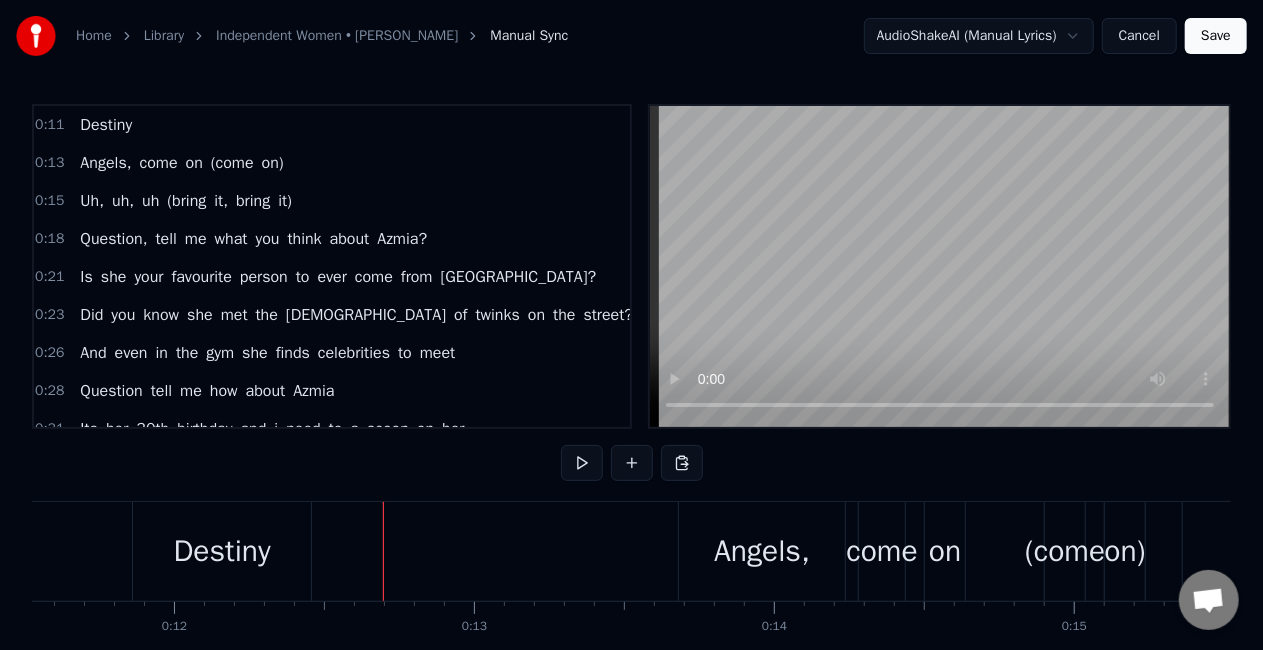 click on "Destiny" at bounding box center [222, 551] 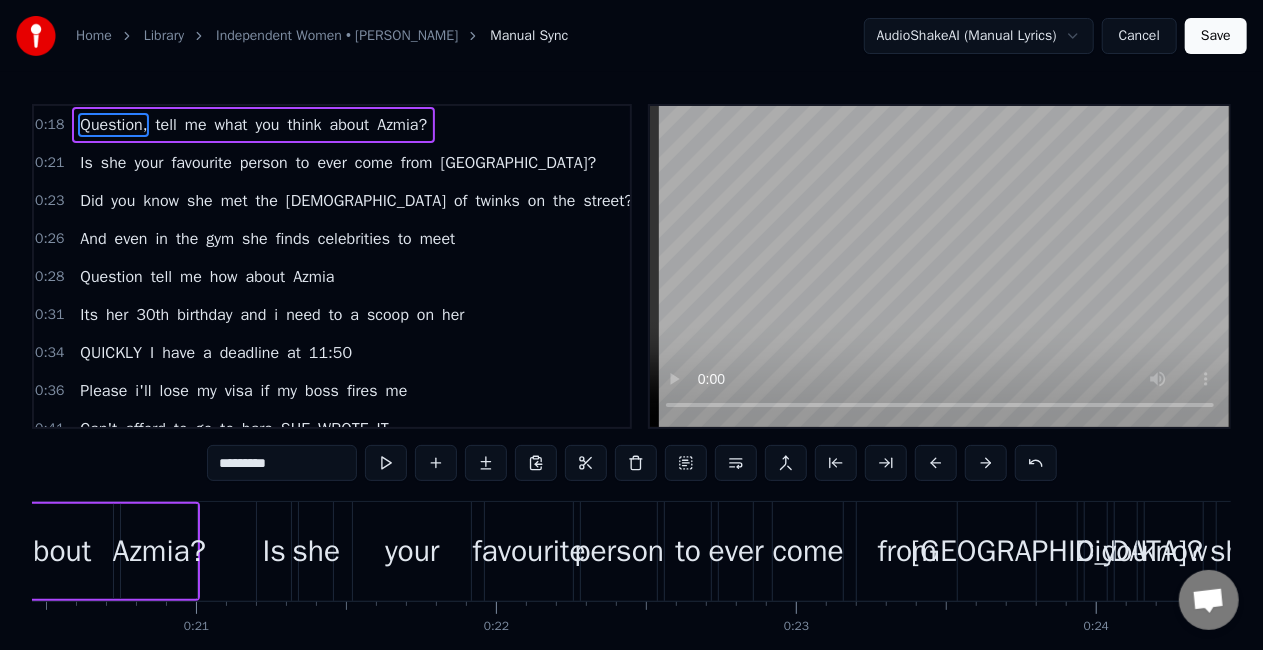 scroll, scrollTop: 0, scrollLeft: 6138, axis: horizontal 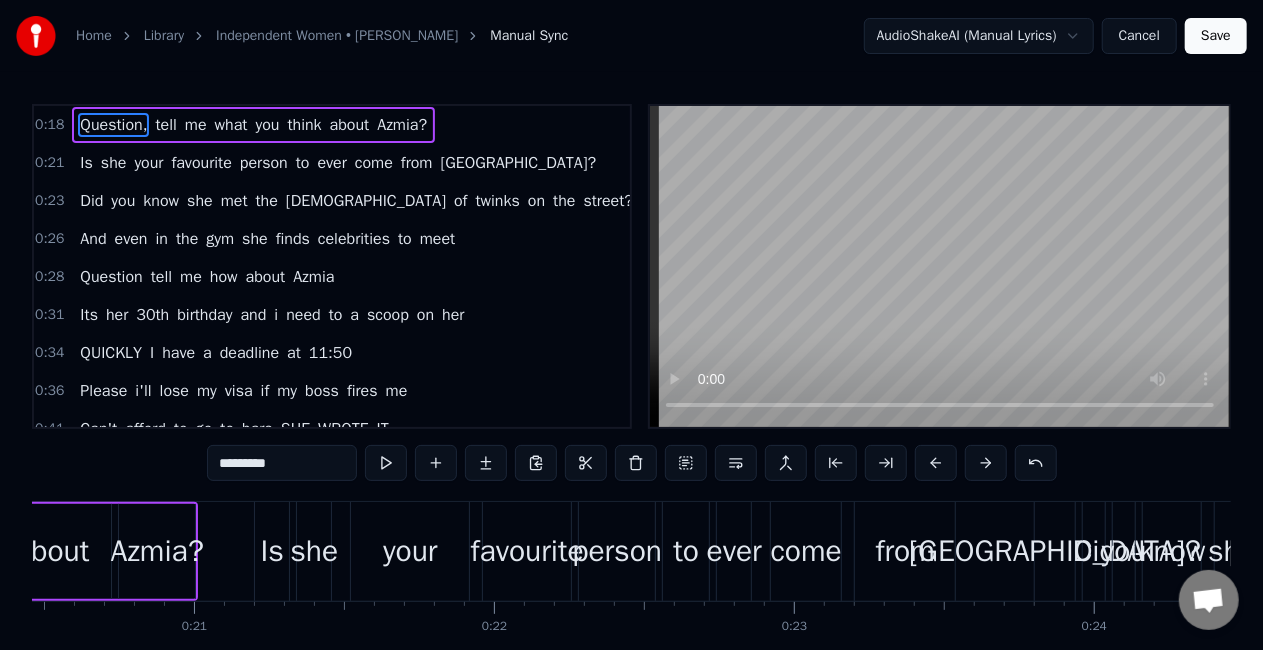 drag, startPoint x: 420, startPoint y: 565, endPoint x: 436, endPoint y: 566, distance: 16.03122 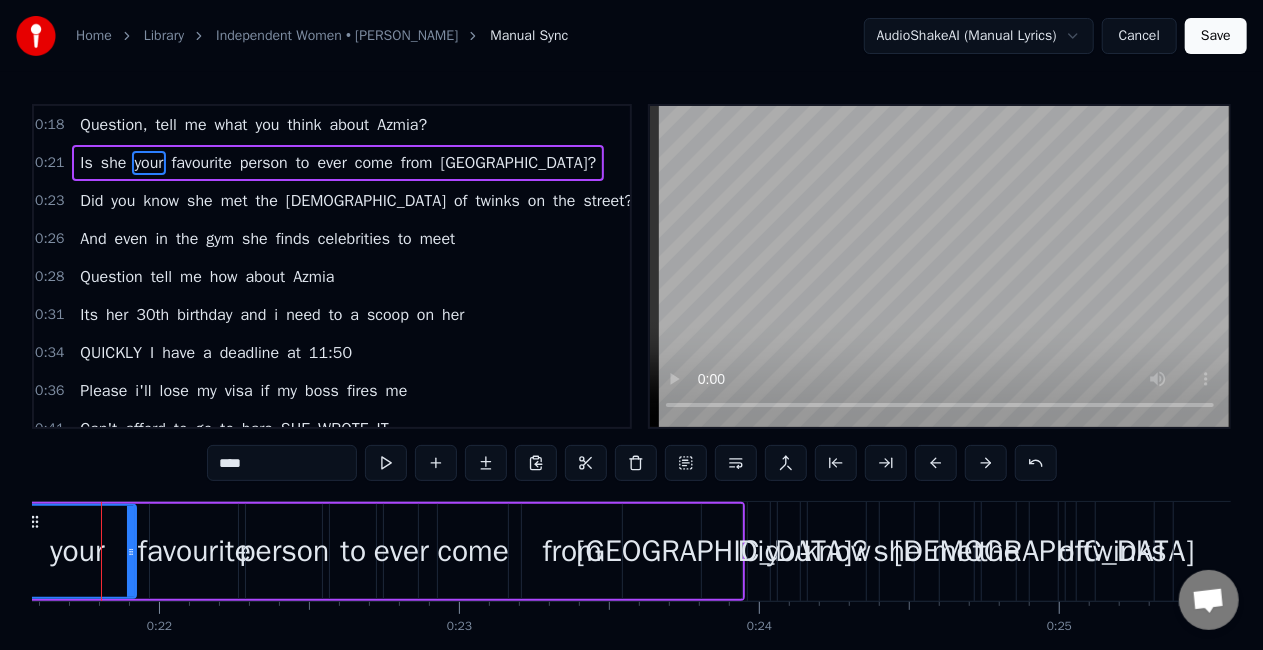 scroll, scrollTop: 0, scrollLeft: 6485, axis: horizontal 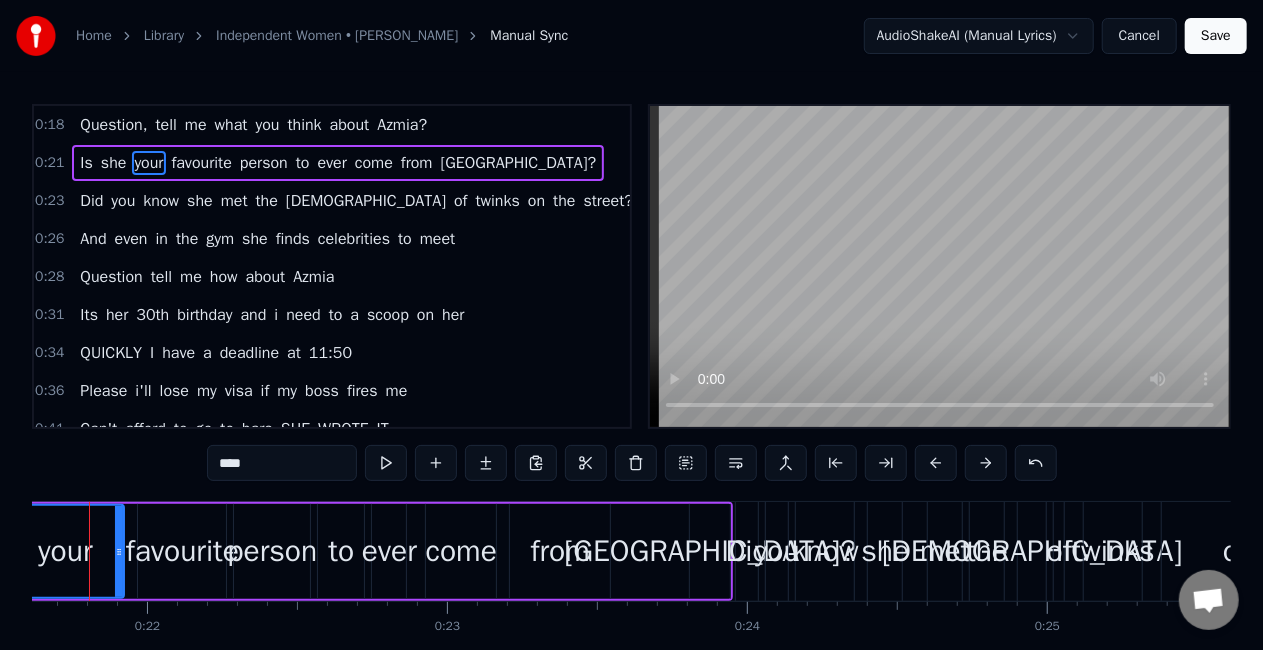 click on "Did" at bounding box center [747, 551] 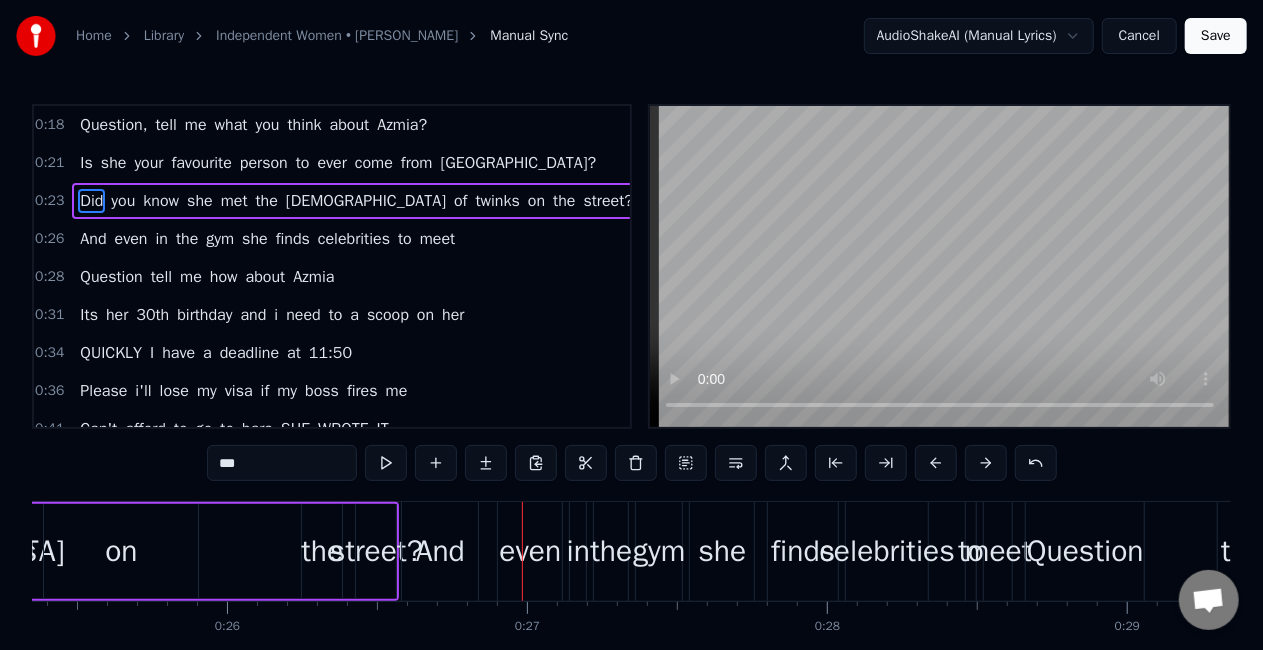 scroll, scrollTop: 0, scrollLeft: 7604, axis: horizontal 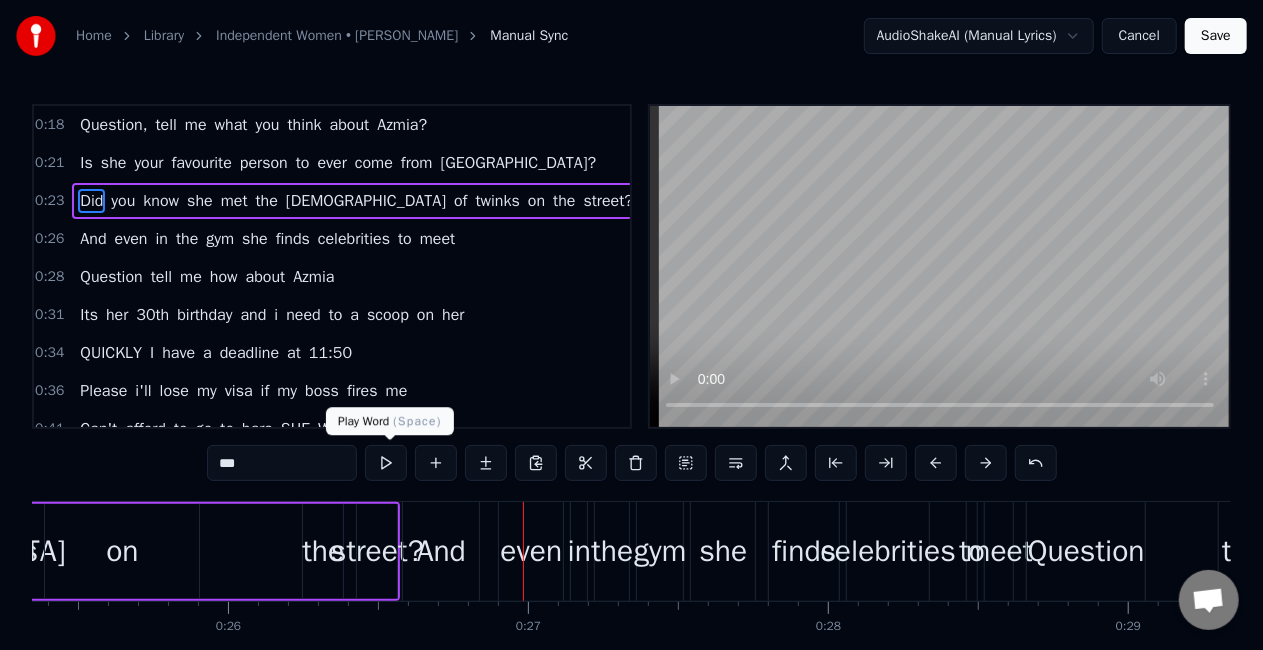 click at bounding box center [386, 463] 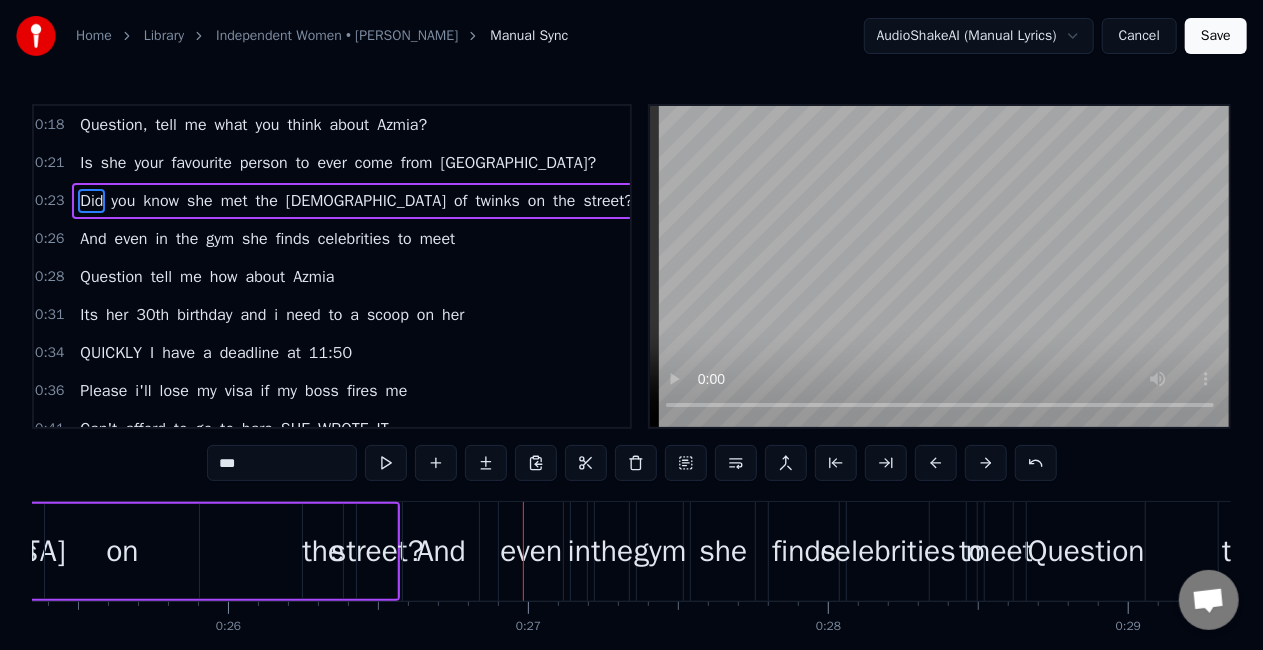 scroll, scrollTop: 0, scrollLeft: 7088, axis: horizontal 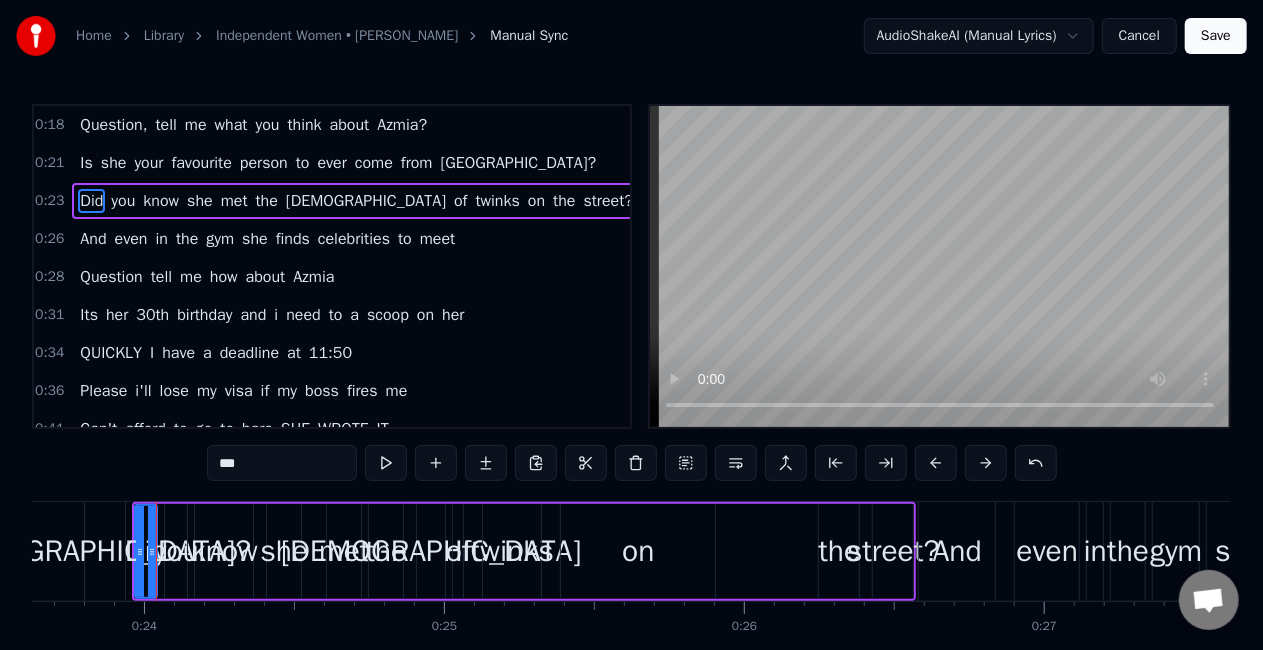 click at bounding box center [386, 463] 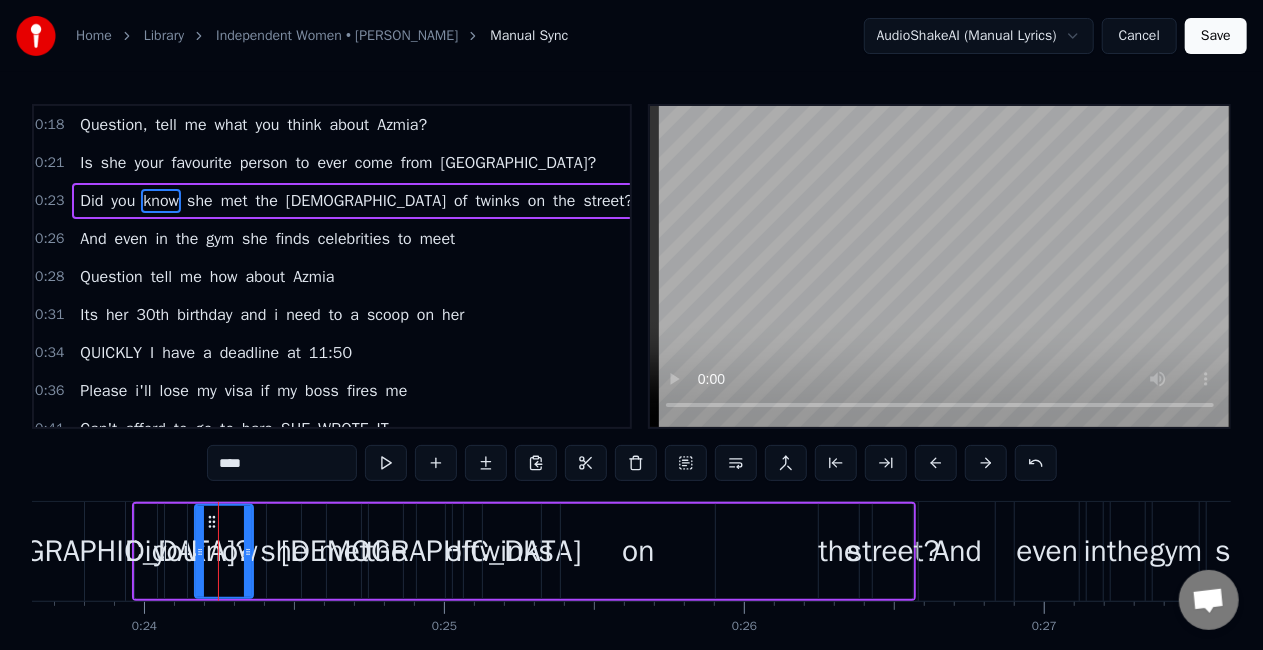 click on "on" at bounding box center [638, 551] 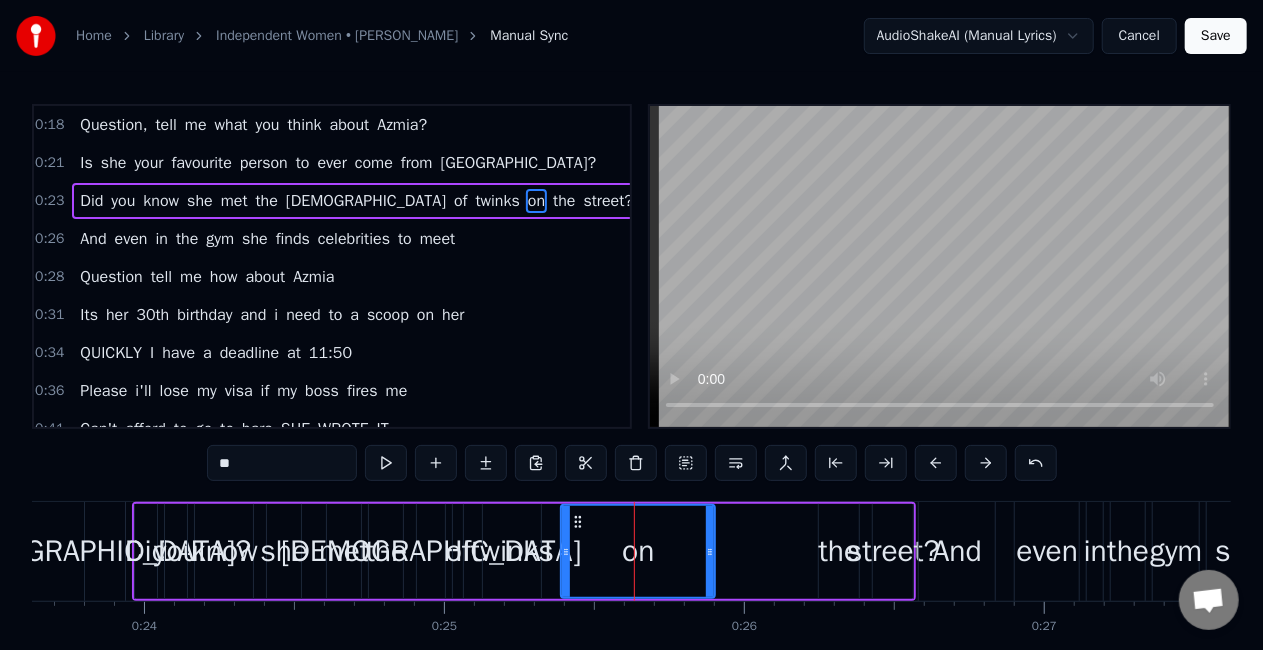 drag, startPoint x: 845, startPoint y: 550, endPoint x: 745, endPoint y: 563, distance: 100.84146 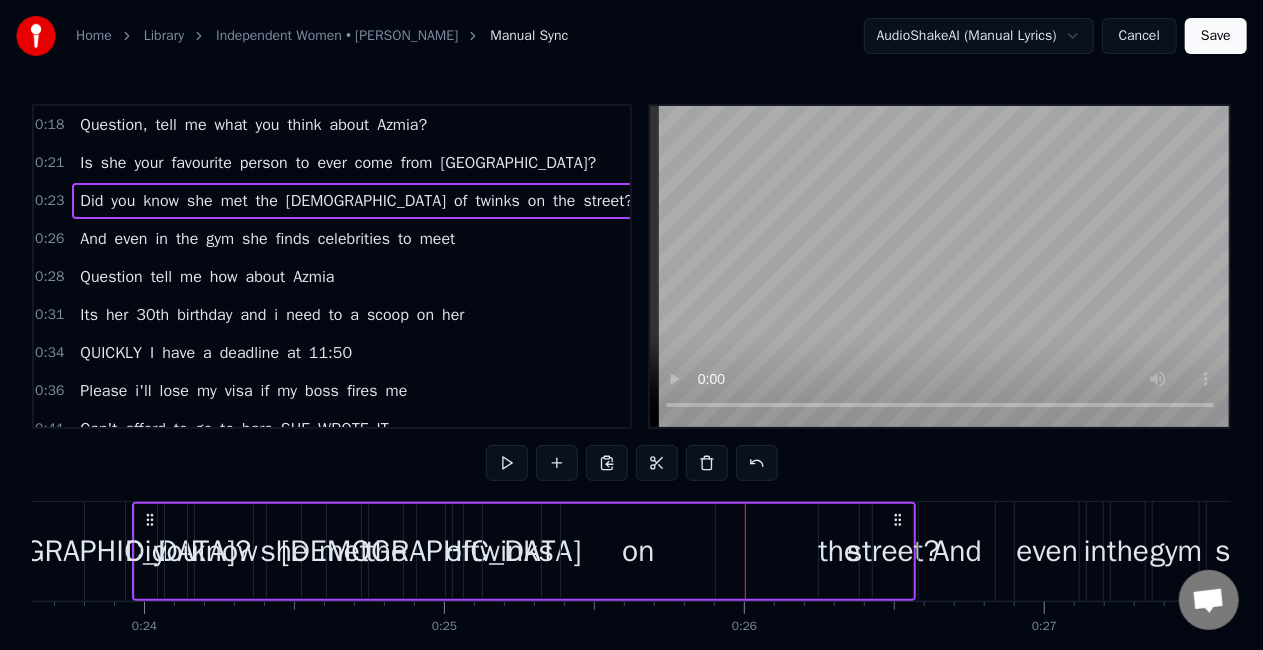 click on "the" at bounding box center [839, 551] 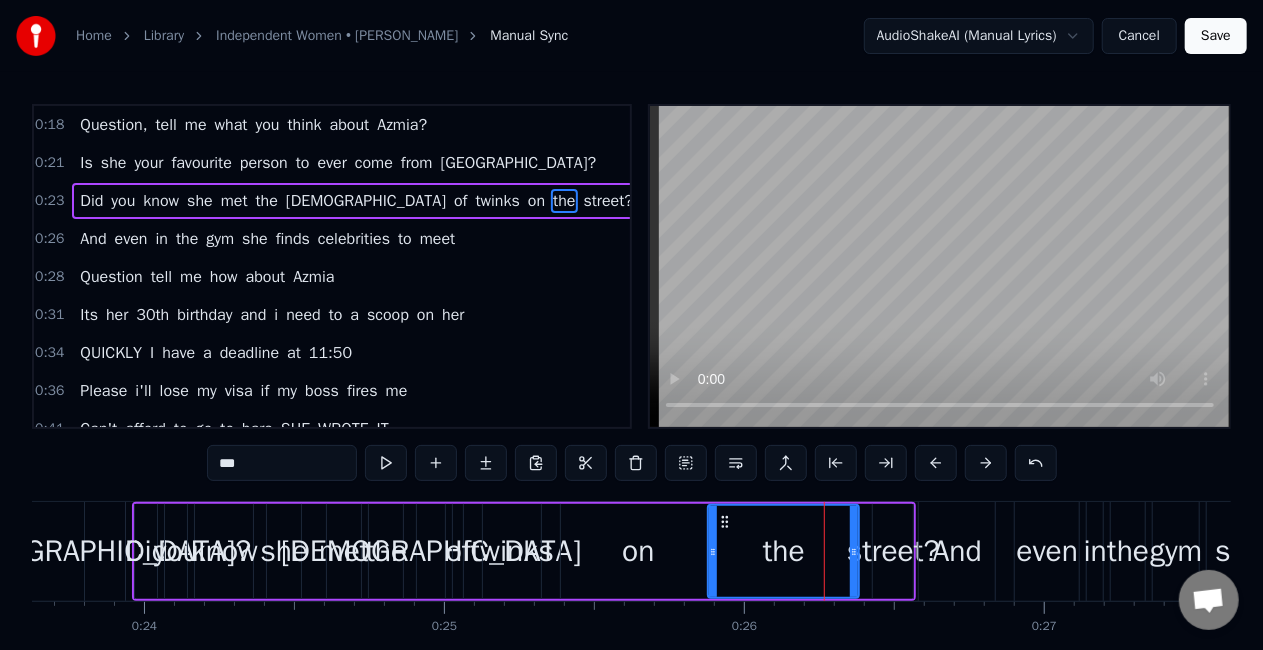 drag, startPoint x: 822, startPoint y: 550, endPoint x: 711, endPoint y: 541, distance: 111.364265 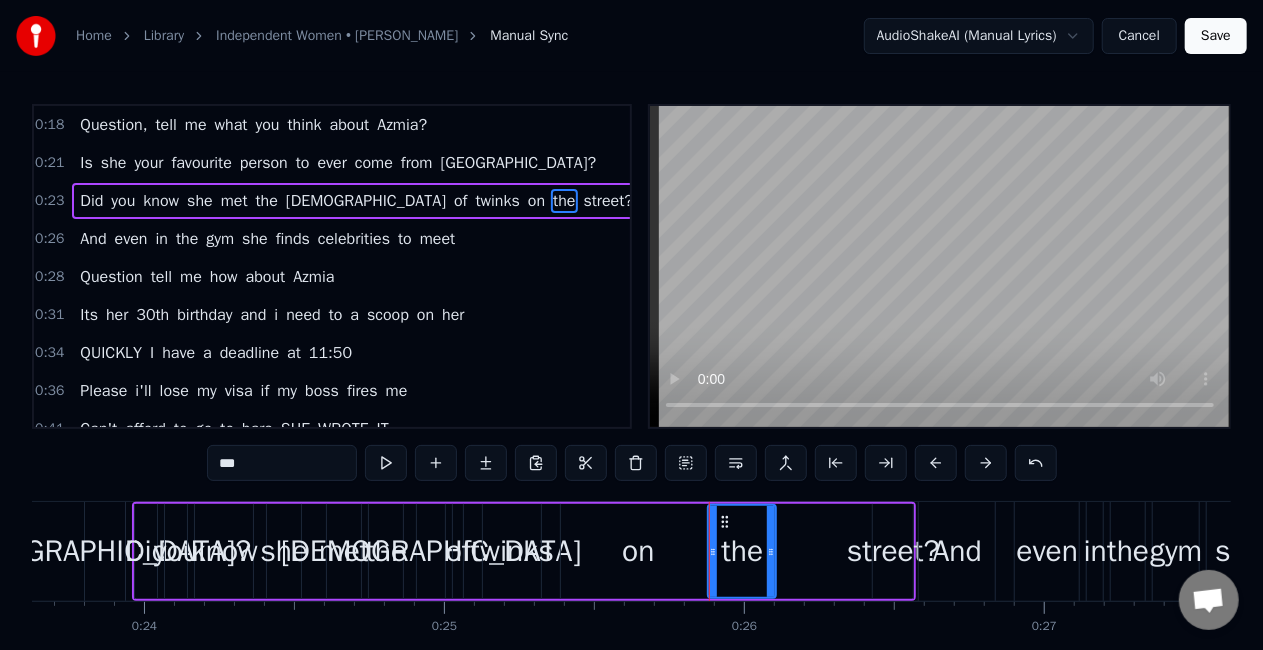 drag, startPoint x: 856, startPoint y: 549, endPoint x: 777, endPoint y: 544, distance: 79.15807 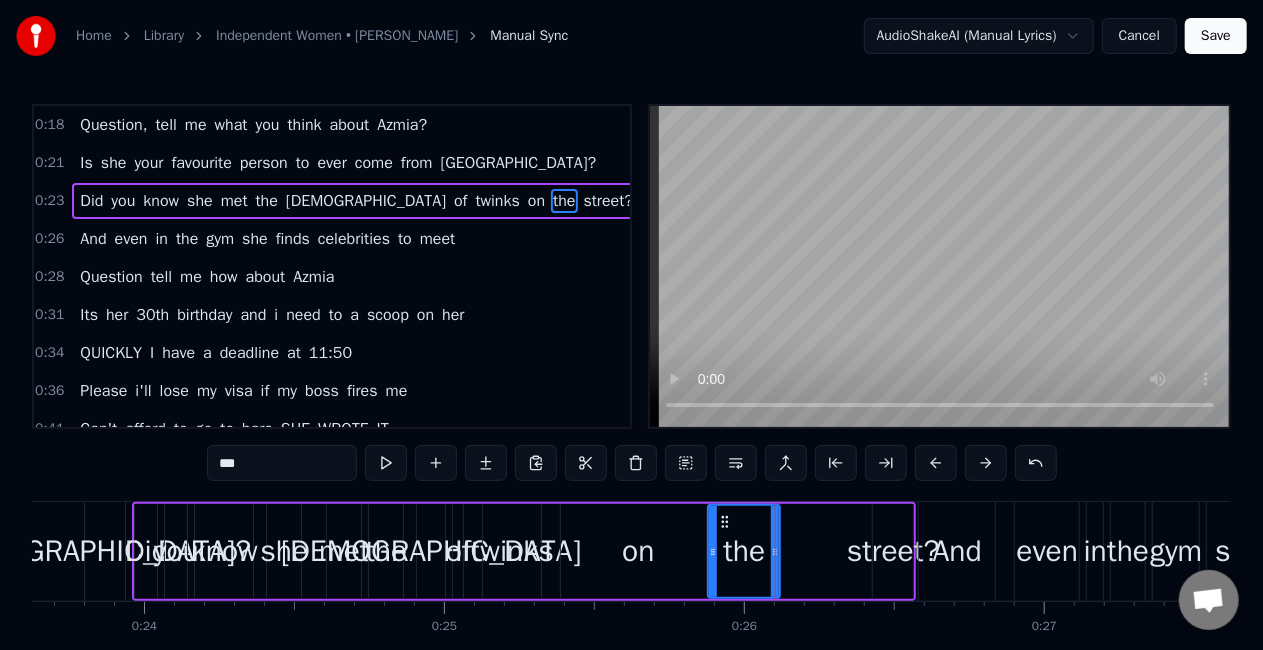 click on "street?" at bounding box center (893, 551) 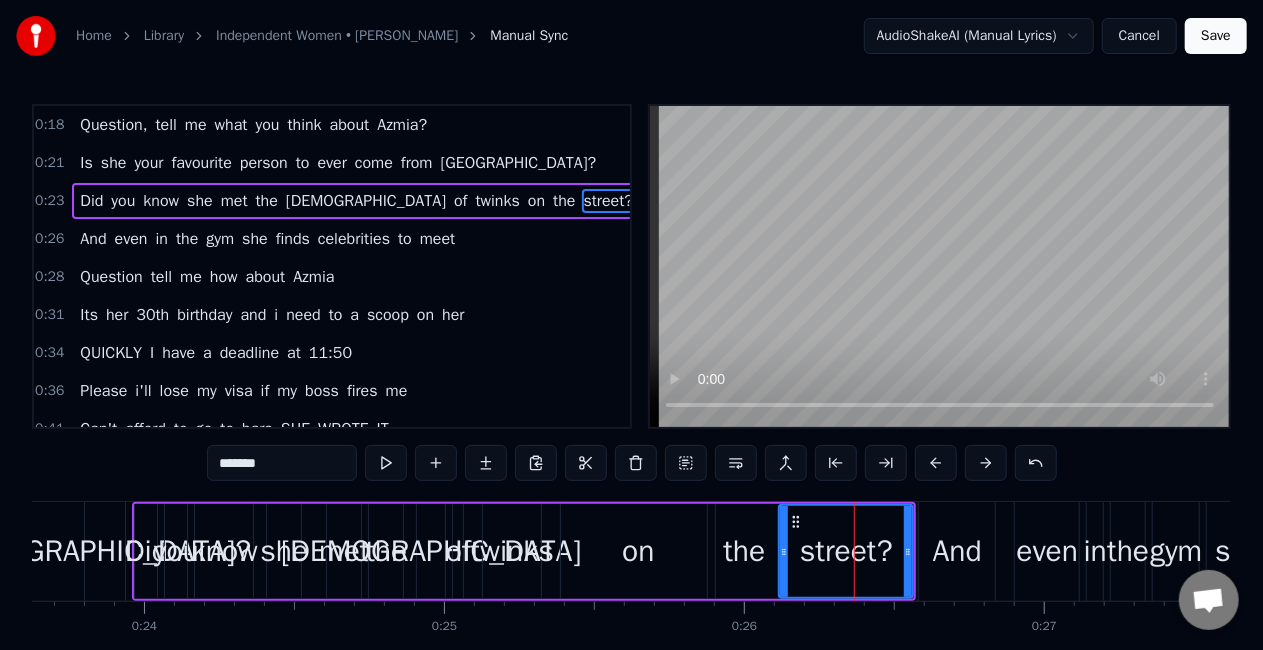 drag, startPoint x: 876, startPoint y: 545, endPoint x: 782, endPoint y: 545, distance: 94 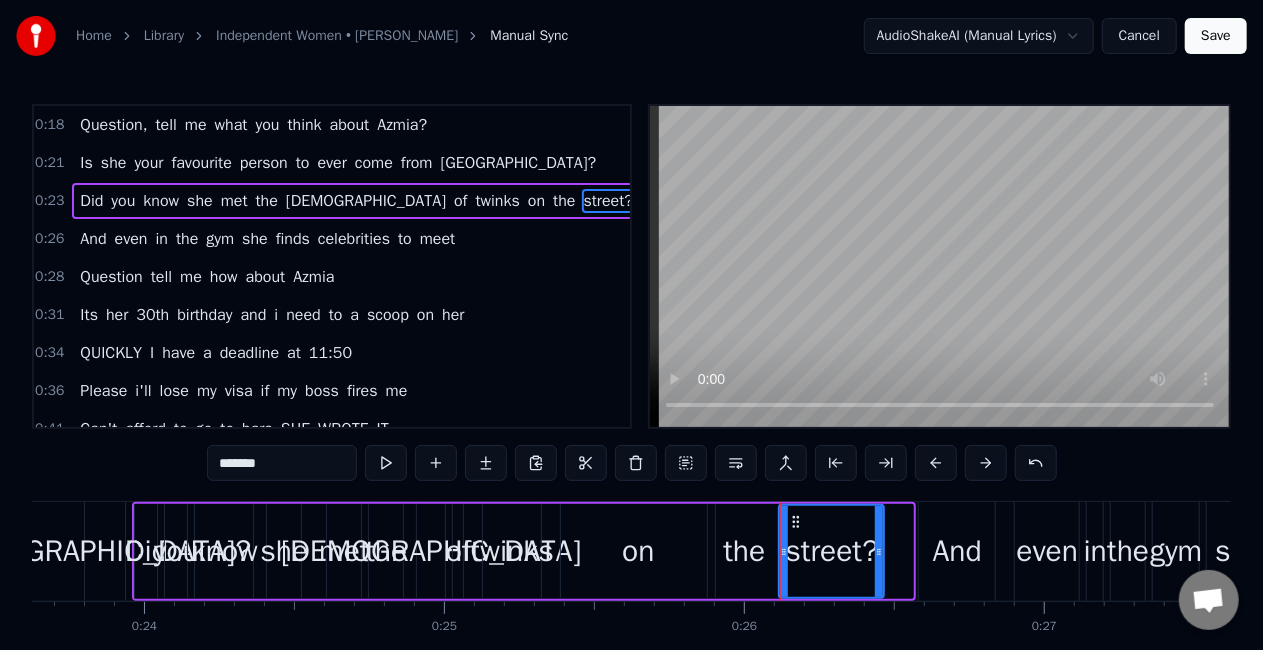 drag, startPoint x: 909, startPoint y: 548, endPoint x: 876, endPoint y: 564, distance: 36.67424 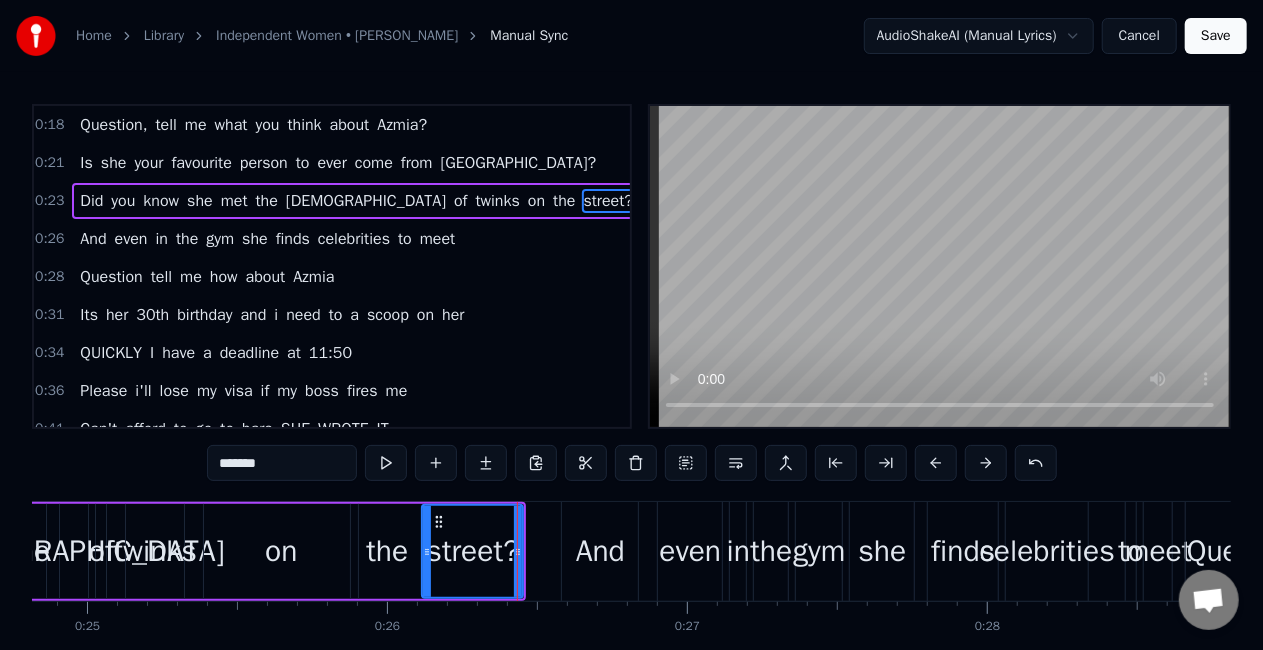 scroll, scrollTop: 0, scrollLeft: 7451, axis: horizontal 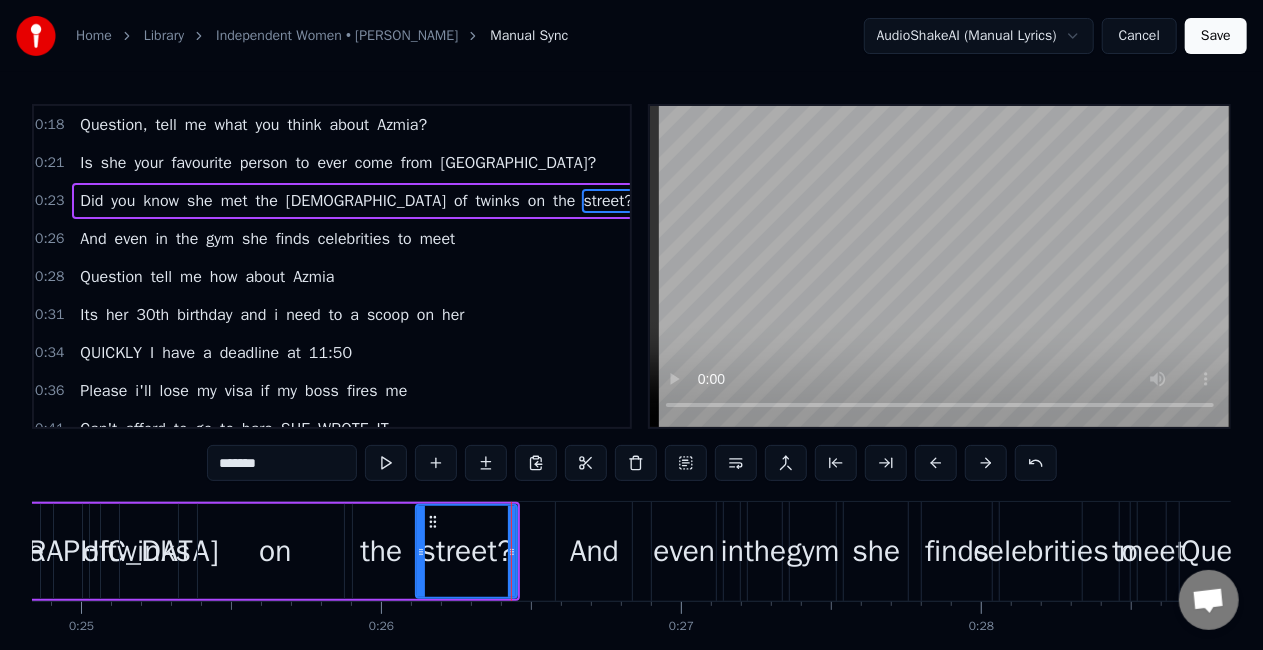click on "And" at bounding box center (594, 551) 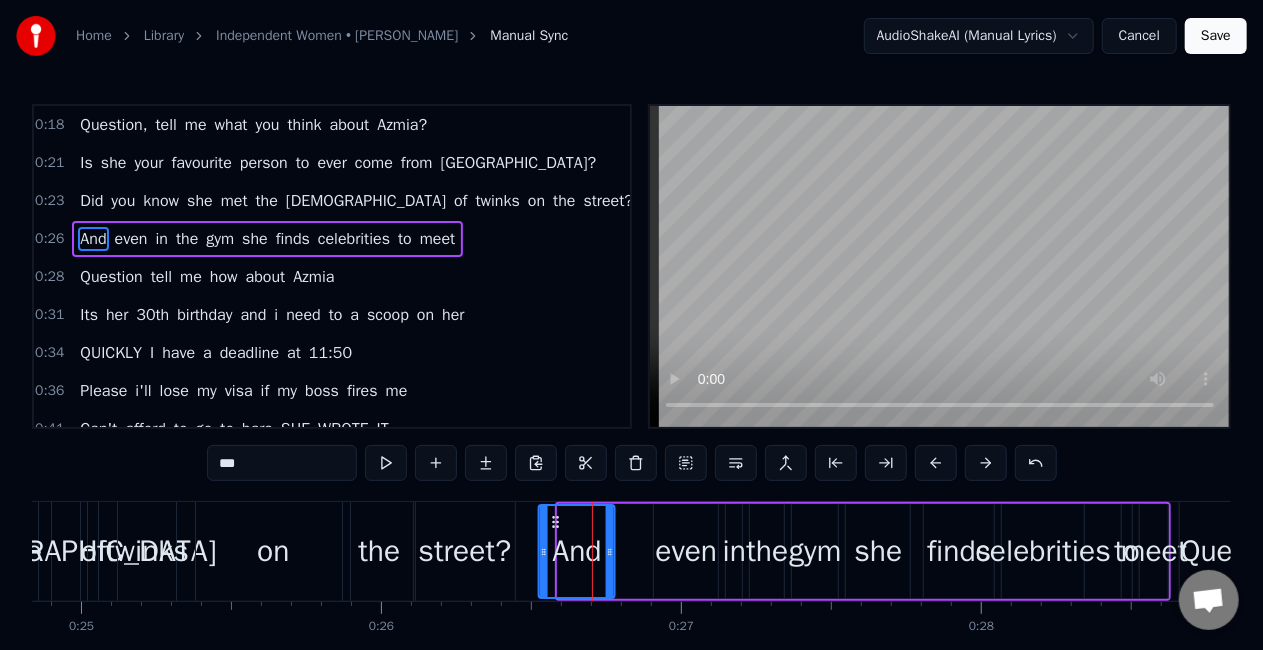 drag, startPoint x: 576, startPoint y: 524, endPoint x: 557, endPoint y: 524, distance: 19 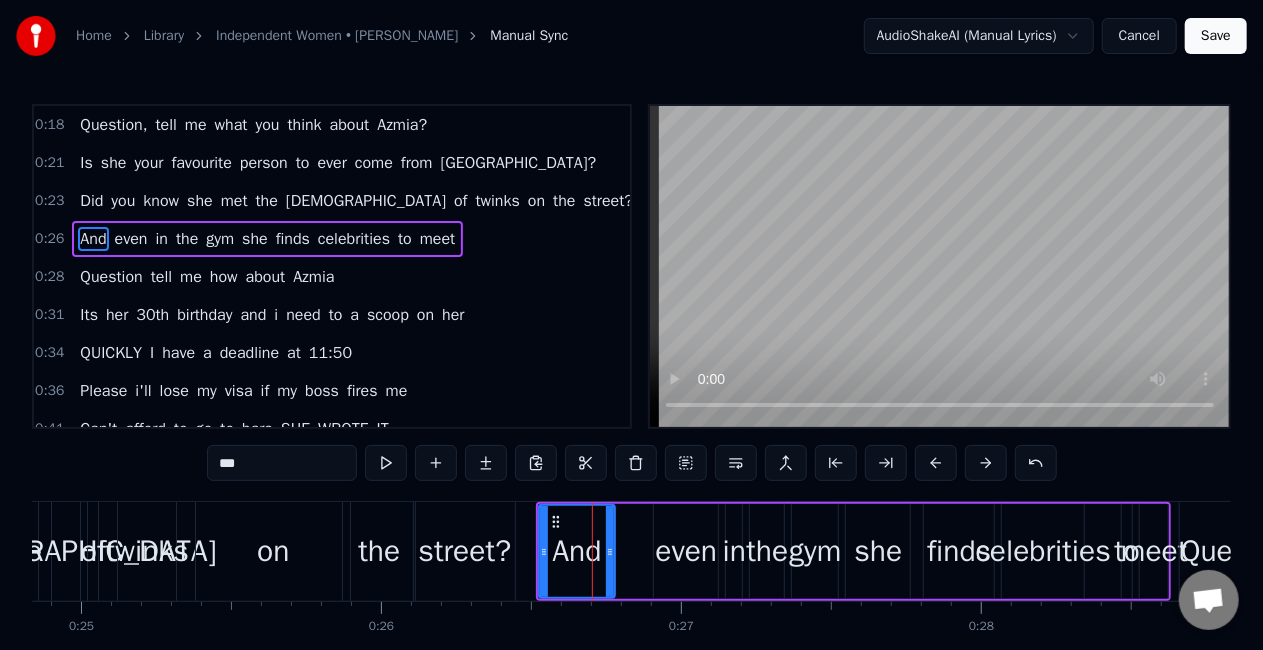 click on "even" at bounding box center (686, 551) 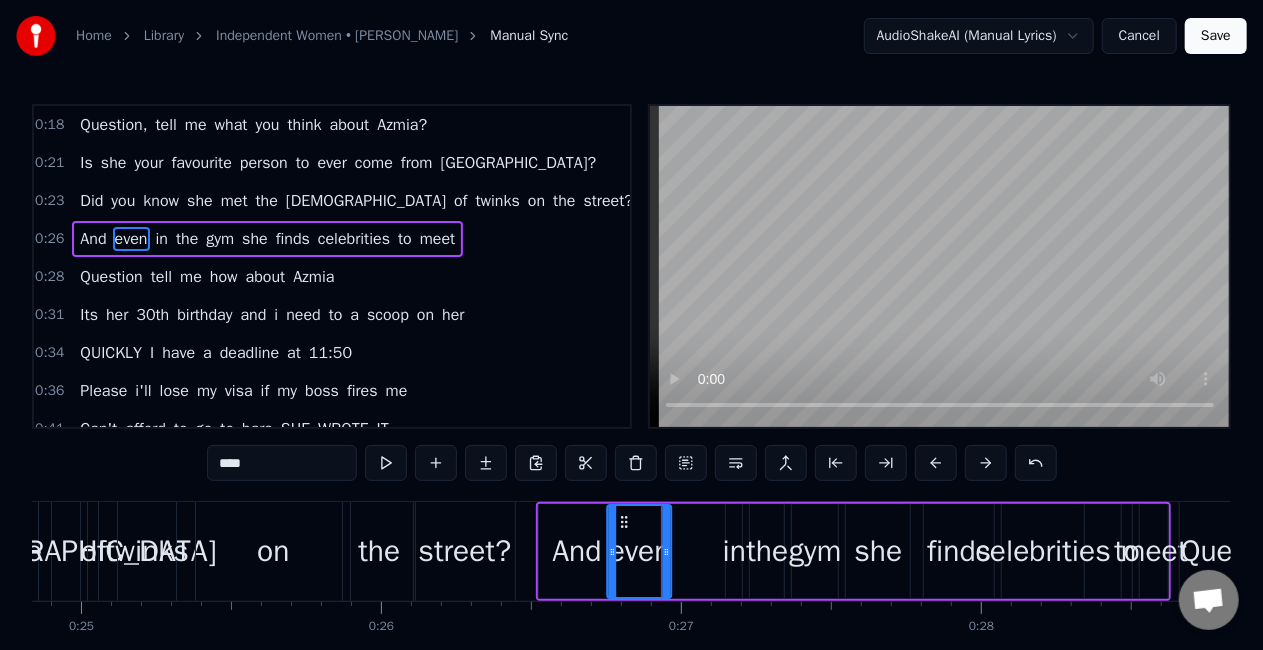 drag, startPoint x: 670, startPoint y: 517, endPoint x: 624, endPoint y: 516, distance: 46.010868 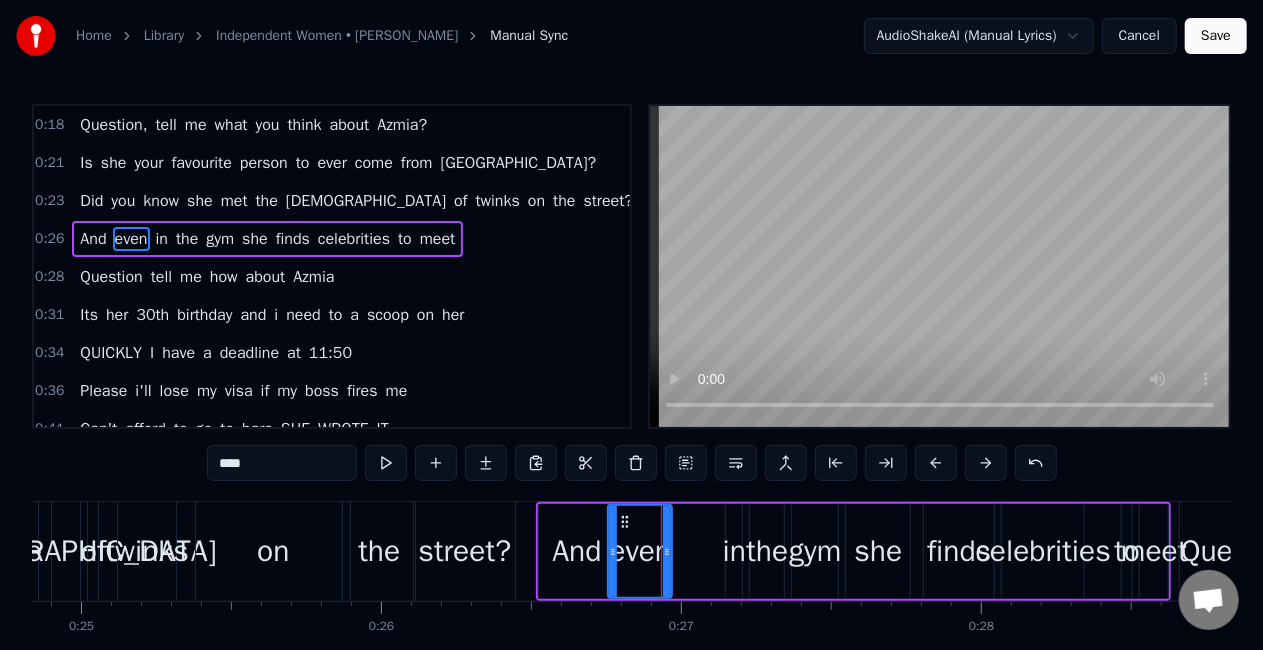 click on "in" at bounding box center [734, 551] 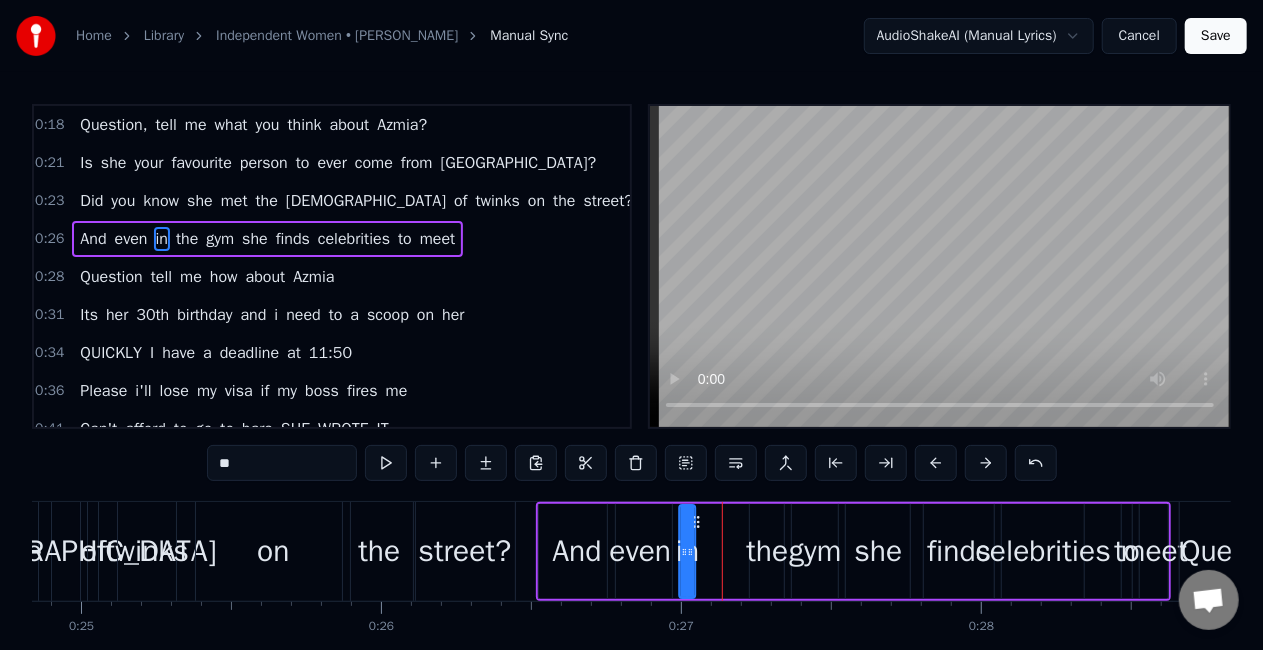 drag, startPoint x: 745, startPoint y: 520, endPoint x: 698, endPoint y: 522, distance: 47.042534 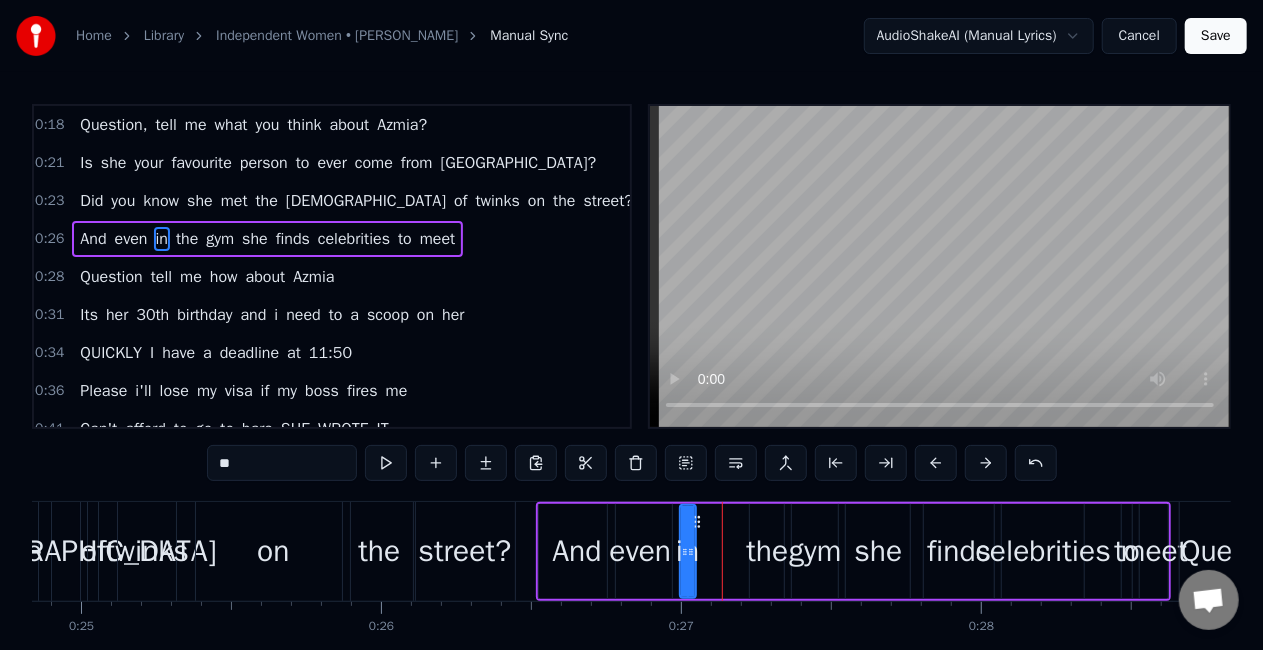 click on "the" at bounding box center (767, 551) 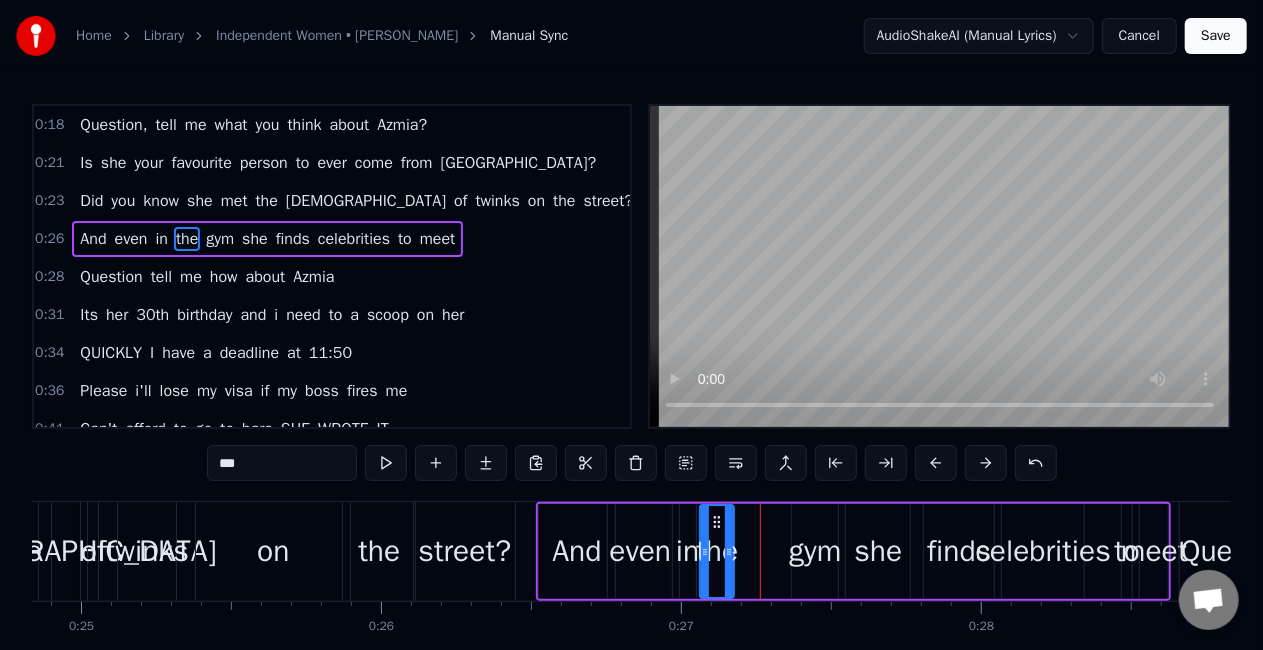 drag, startPoint x: 768, startPoint y: 520, endPoint x: 722, endPoint y: 523, distance: 46.09772 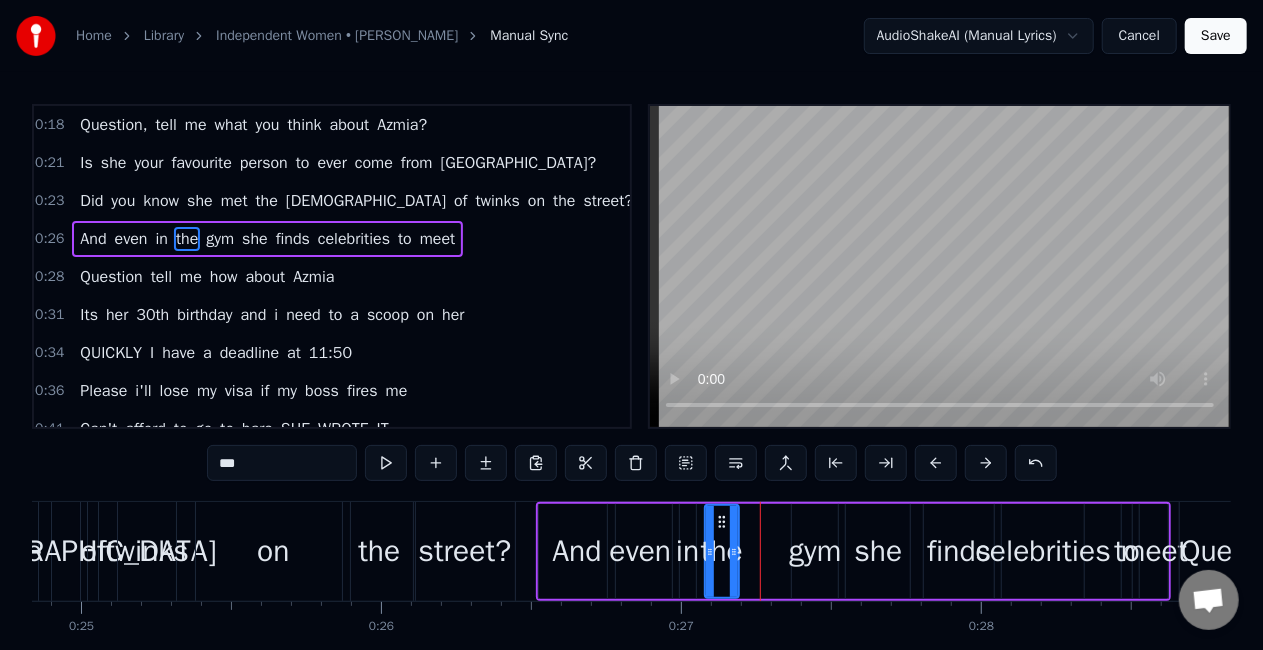 click on "gym" at bounding box center (815, 551) 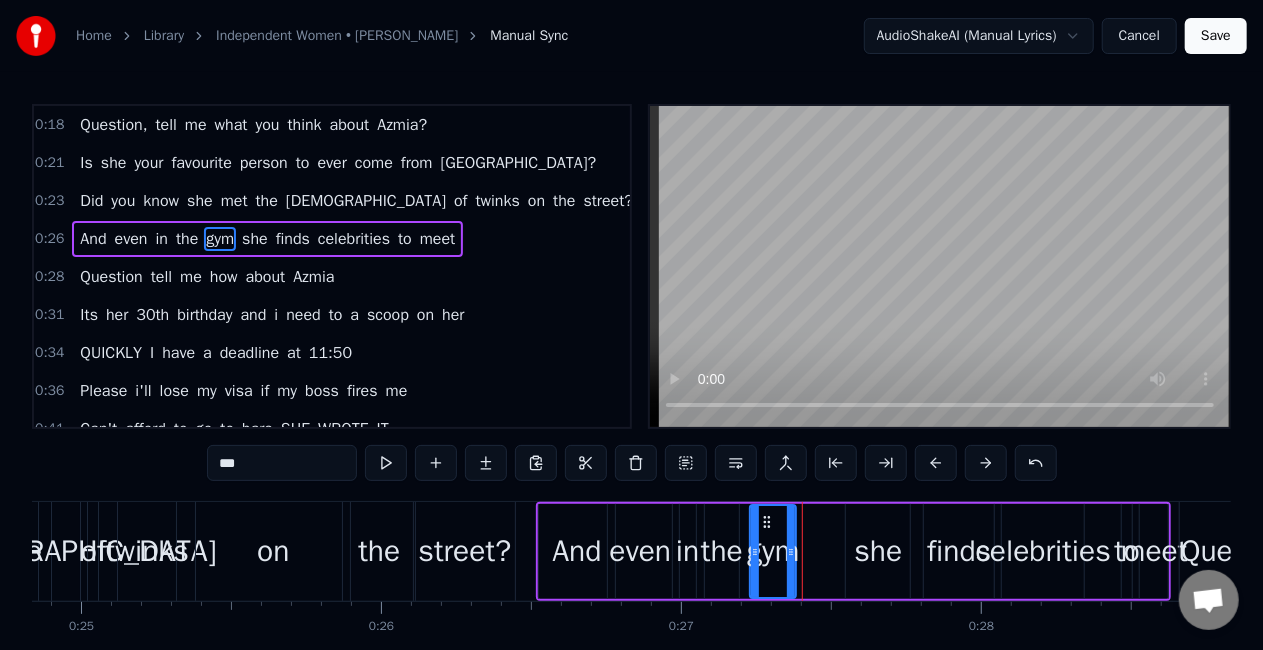 drag, startPoint x: 813, startPoint y: 522, endPoint x: 772, endPoint y: 520, distance: 41.04875 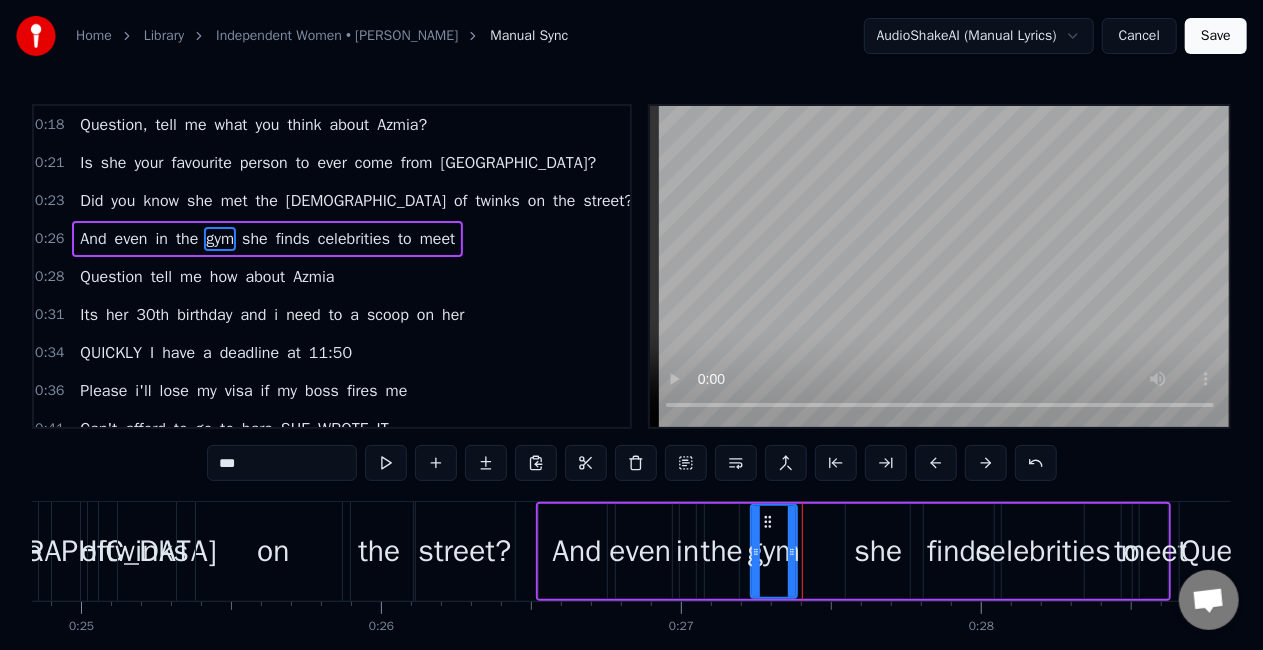 click on "she" at bounding box center [878, 551] 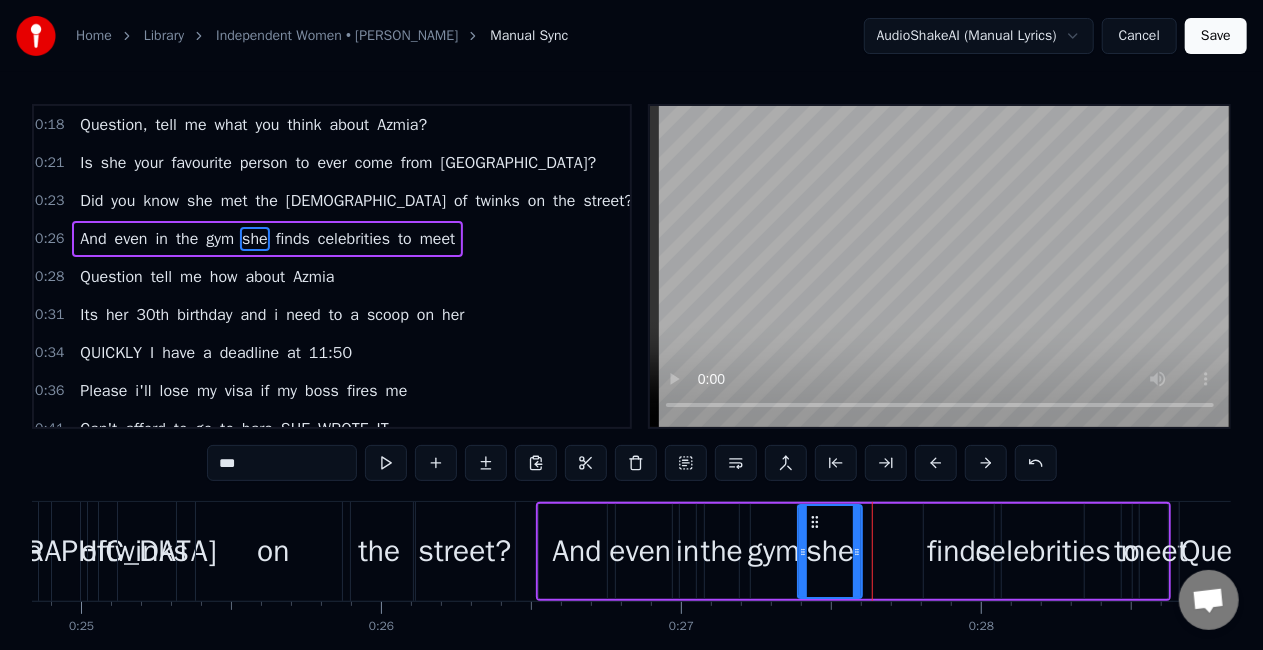drag, startPoint x: 860, startPoint y: 518, endPoint x: 813, endPoint y: 515, distance: 47.095646 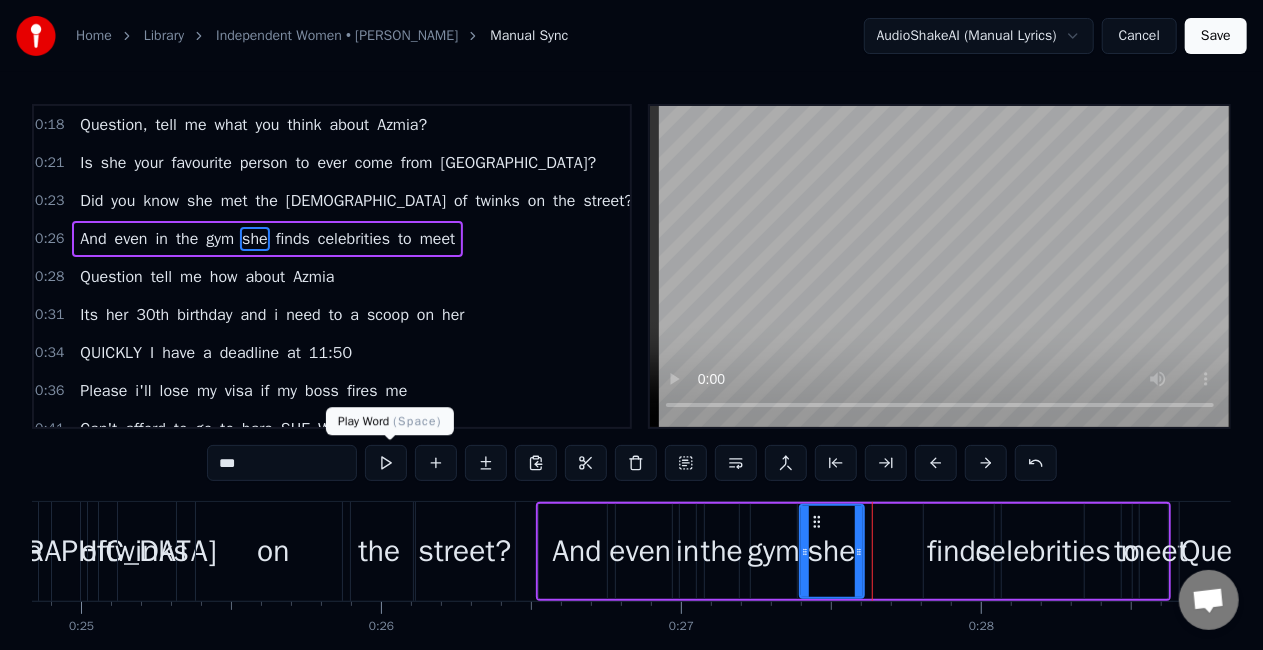 click at bounding box center [386, 463] 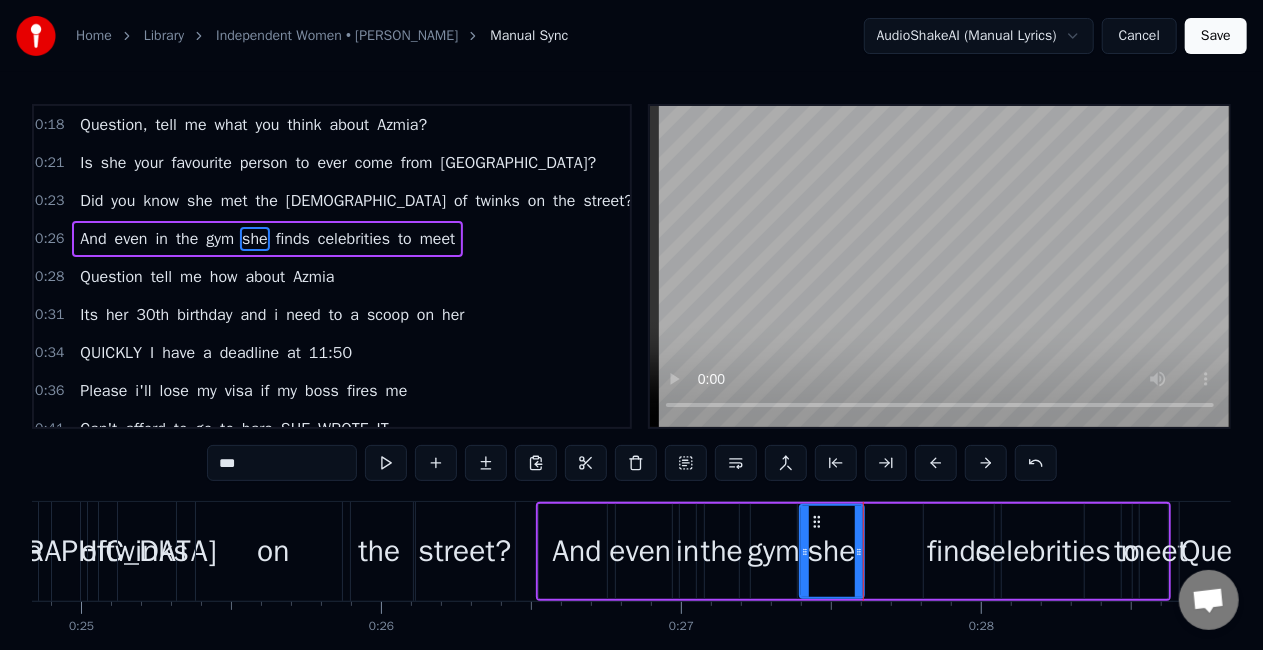 click on "finds" at bounding box center (959, 551) 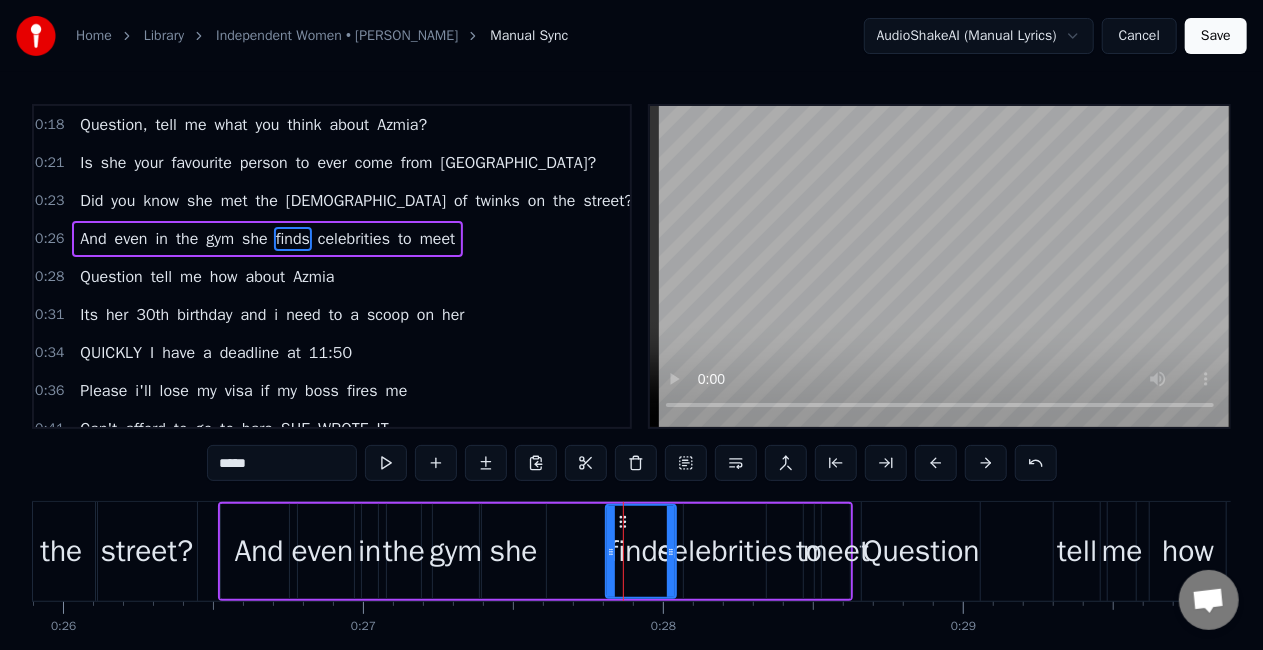 scroll, scrollTop: 0, scrollLeft: 7770, axis: horizontal 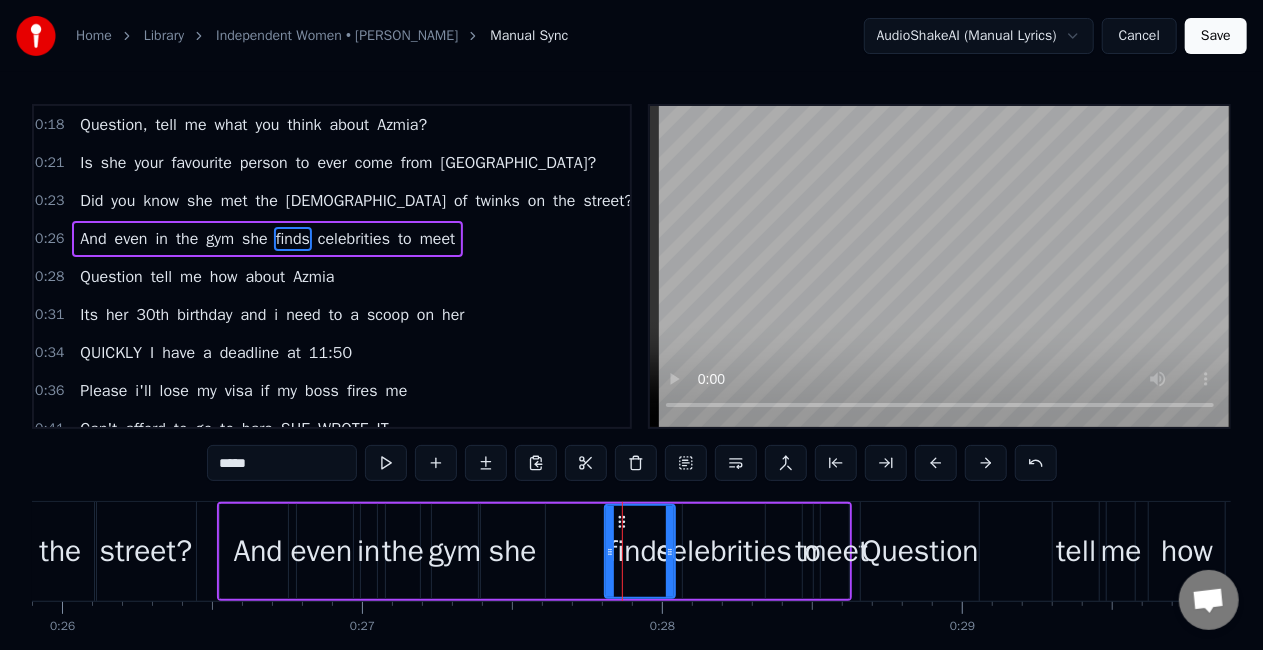 click on "Home Library Independent Women • [PERSON_NAME] Manual Sync AudioShakeAI (Manual Lyrics) Cancel Save 0:18 Question, tell me what you think about [PERSON_NAME]? 0:21 Is she your favourite person to ever come from [GEOGRAPHIC_DATA]? 0:23 Did you know she met the god of twinks on the street? 0:26 And even in the gym she finds celebrities to meet 0:28 Question tell me how about [PERSON_NAME] 0:31 Its her 30th birthday and i need to a scoop on her 0:34 QUICKLY I have a deadline at 11:50 0:36 Please i'll lose my visa if my boss fires me 0:41 Can't afford to go to bars SHE WROTE IT 0:44 Insurance model must be reformed SHE WROTE IT 0:46 Mistreatment on Galways migrant [PERSON_NAME] I WROTE IT 0:48 All these scoops by her, and SHE WROTE EM 0:51 EUs new breakfast laws SHE WROTE IT 0:53 Employees choose to move home from [US_STATE] SHE WROTE IT 0:56 Complaints of unfit food going up SHE WROTE IT 0:58 The irish depend on her 0:59 Best journalist at irish independent 1:01 Throw up your hands up for her 1:03 Selling stories, making money 1:06 Throw your up" at bounding box center (631, 367) 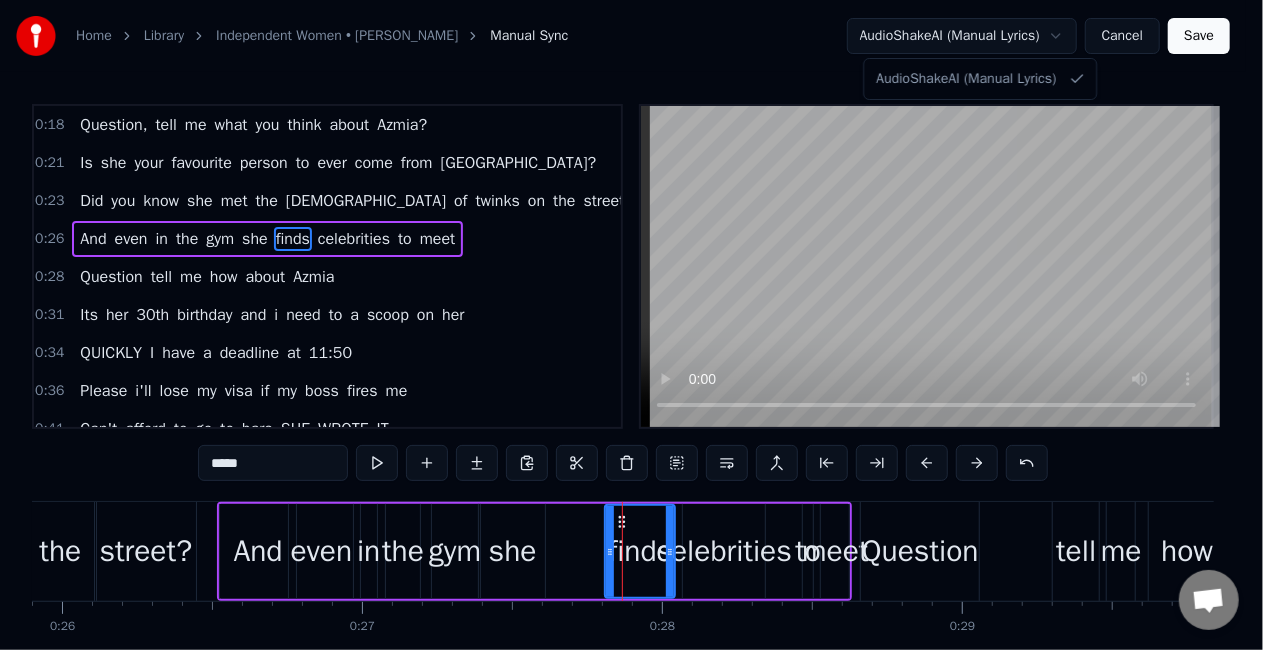 click on "Home Library Independent Women • [PERSON_NAME] Manual Sync AudioShakeAI (Manual Lyrics) Cancel Save 0:18 Question, tell me what you think about [PERSON_NAME]? 0:21 Is she your favourite person to ever come from [GEOGRAPHIC_DATA]? 0:23 Did you know she met the god of twinks on the street? 0:26 And even in the gym she finds celebrities to meet 0:28 Question tell me how about [PERSON_NAME] 0:31 Its her 30th birthday and i need to a scoop on her 0:34 QUICKLY I have a deadline at 11:50 0:36 Please i'll lose my visa if my boss fires me 0:41 Can't afford to go to bars SHE WROTE IT 0:44 Insurance model must be reformed SHE WROTE IT 0:46 Mistreatment on Galways migrant [PERSON_NAME] I WROTE IT 0:48 All these scoops by her, and SHE WROTE EM 0:51 EUs new breakfast laws SHE WROTE IT 0:53 Employees choose to move home from [US_STATE] SHE WROTE IT 0:56 Complaints of unfit food going up SHE WROTE IT 0:58 The irish depend on her 0:59 Best journalist at irish independent 1:01 Throw up your hands up for her 1:03 Selling stories, making money 1:06 Throw your up" at bounding box center (631, 367) 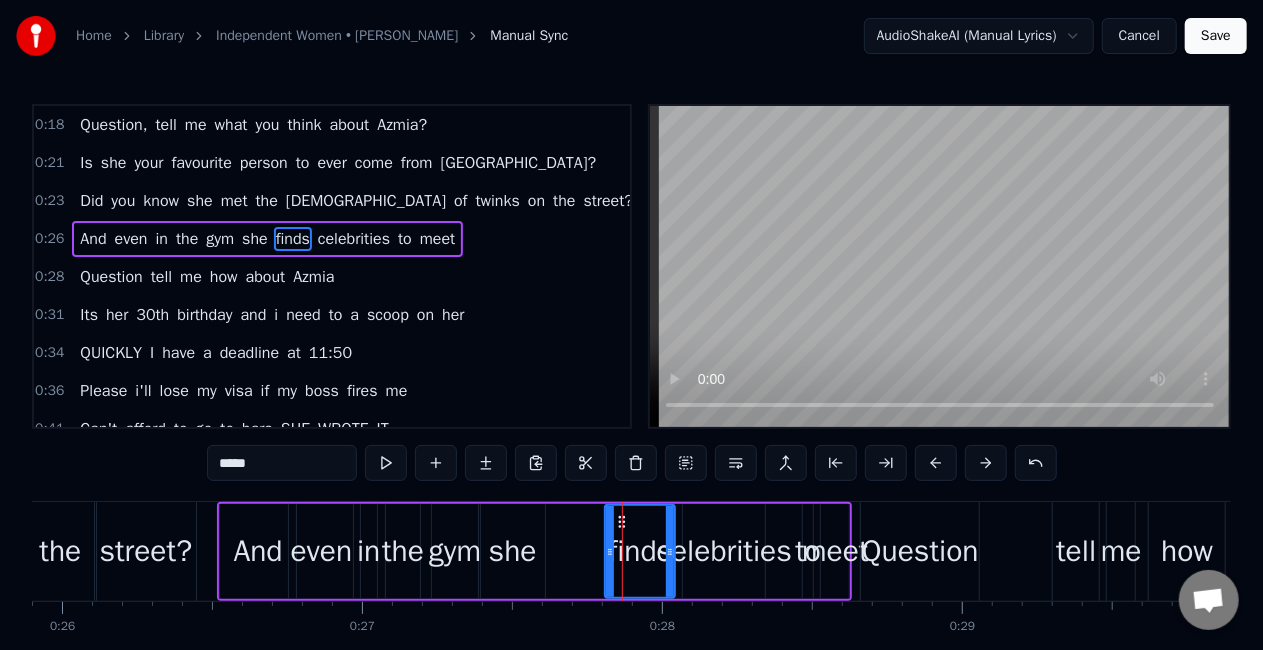click on "finds" at bounding box center (640, 551) 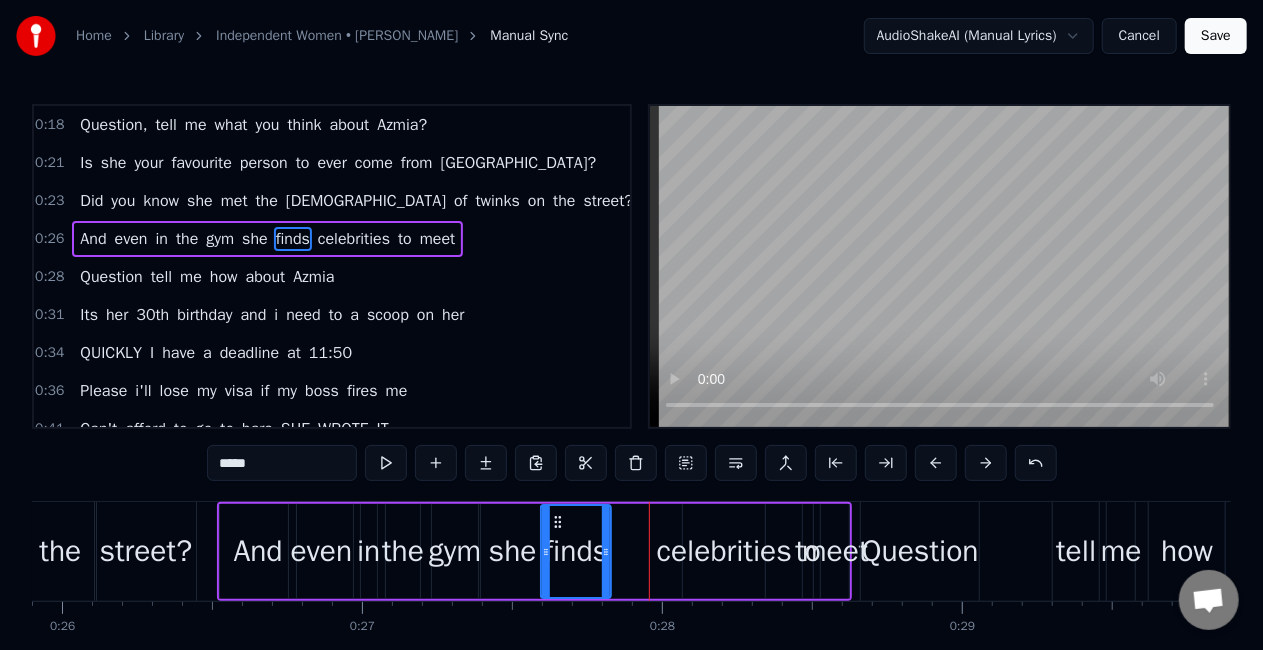 drag, startPoint x: 624, startPoint y: 516, endPoint x: 560, endPoint y: 516, distance: 64 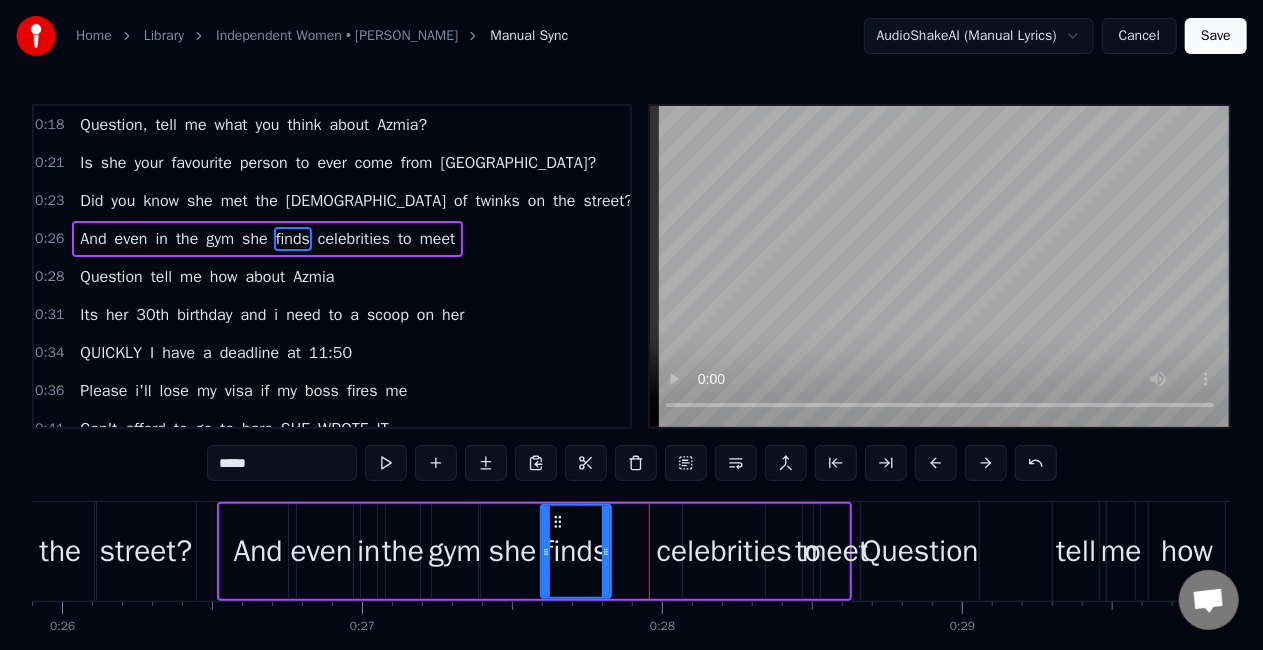 click on "celebrities" at bounding box center (724, 551) 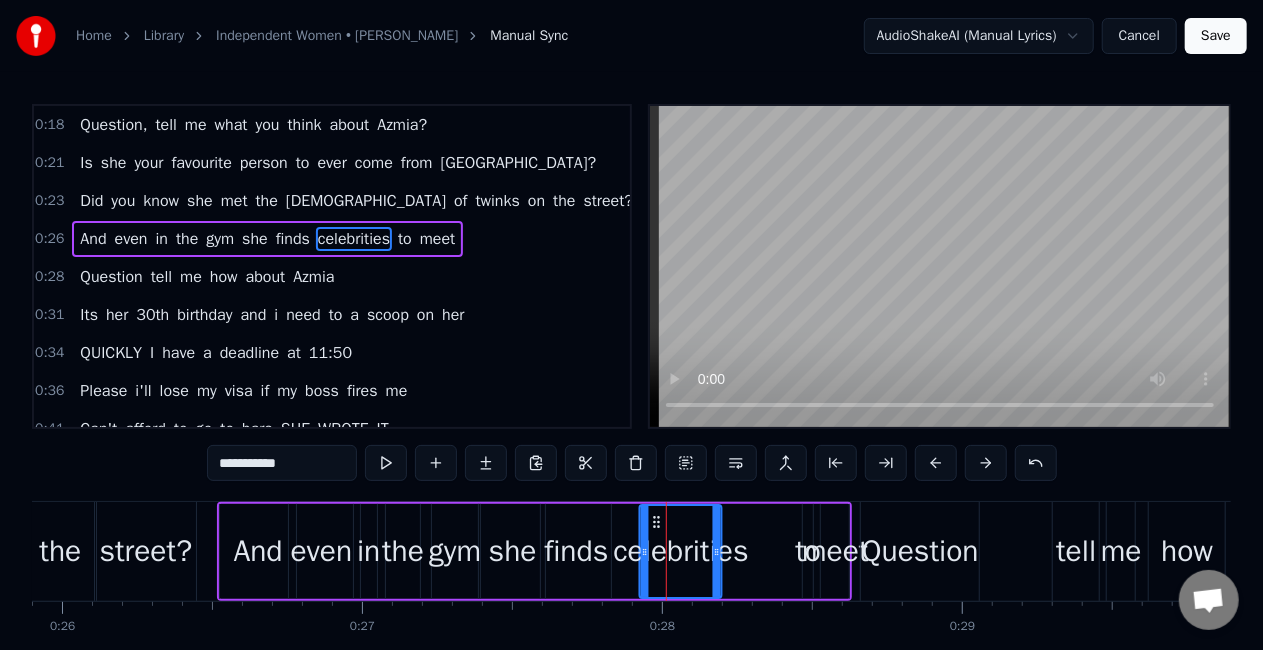 drag, startPoint x: 698, startPoint y: 523, endPoint x: 658, endPoint y: 522, distance: 40.012497 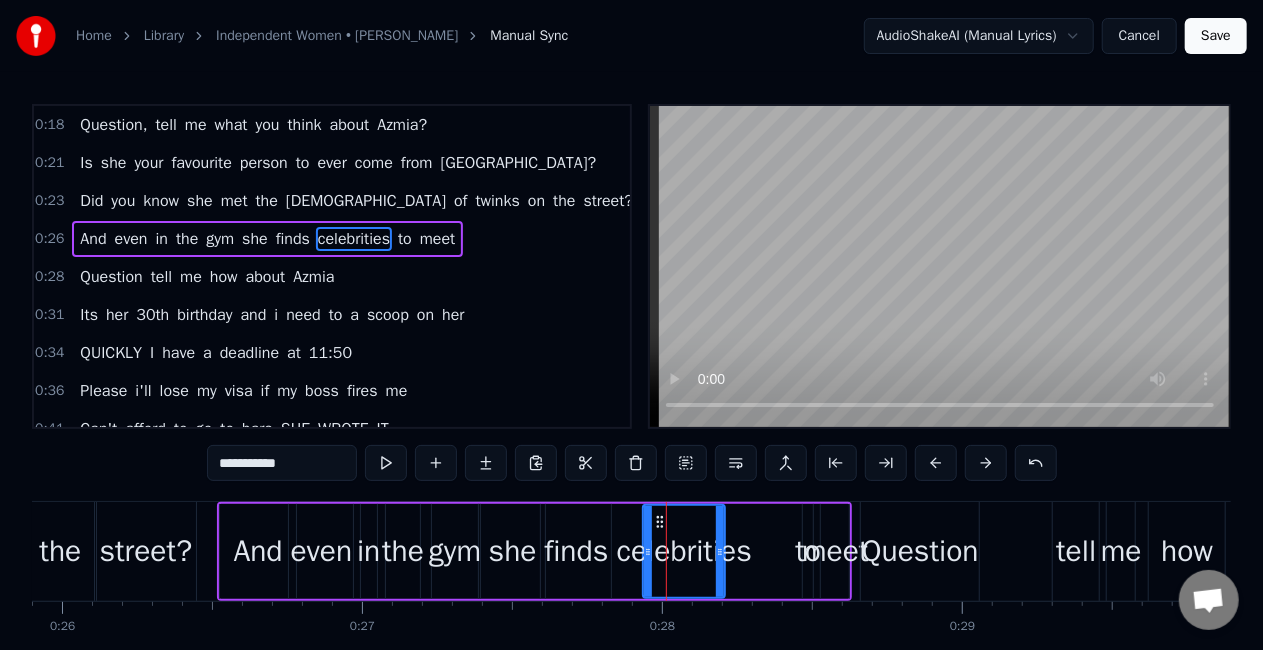 click on "to" at bounding box center [808, 551] 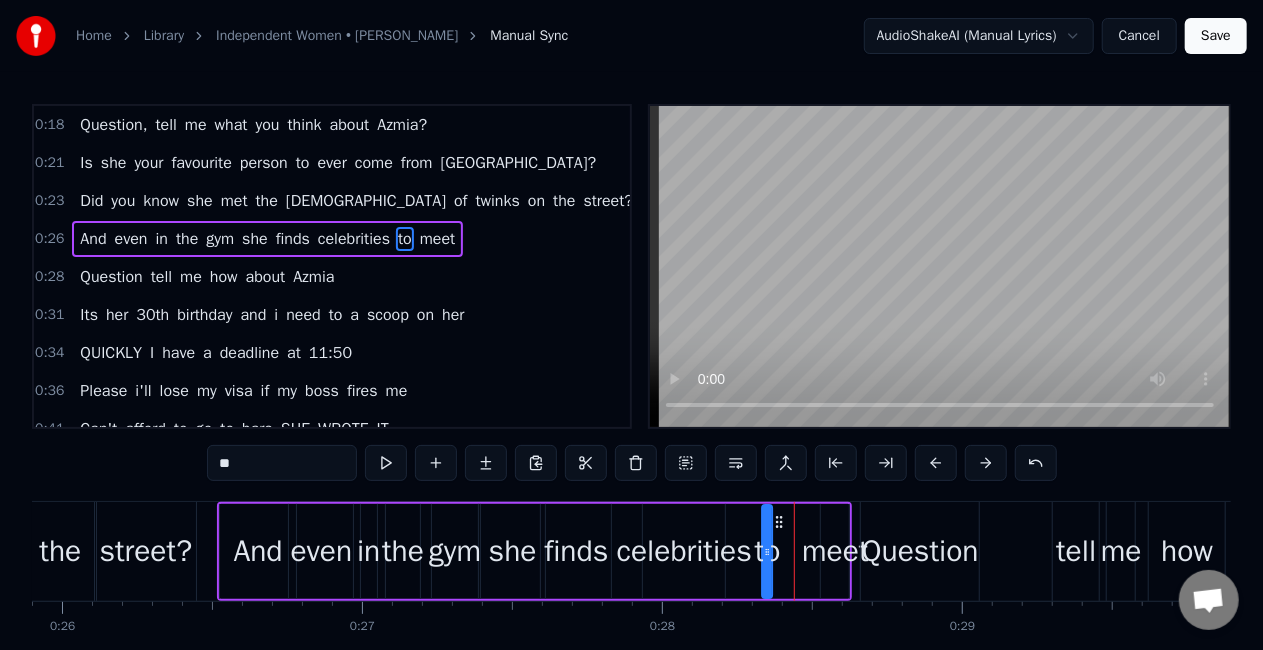 drag, startPoint x: 819, startPoint y: 522, endPoint x: 778, endPoint y: 518, distance: 41.19466 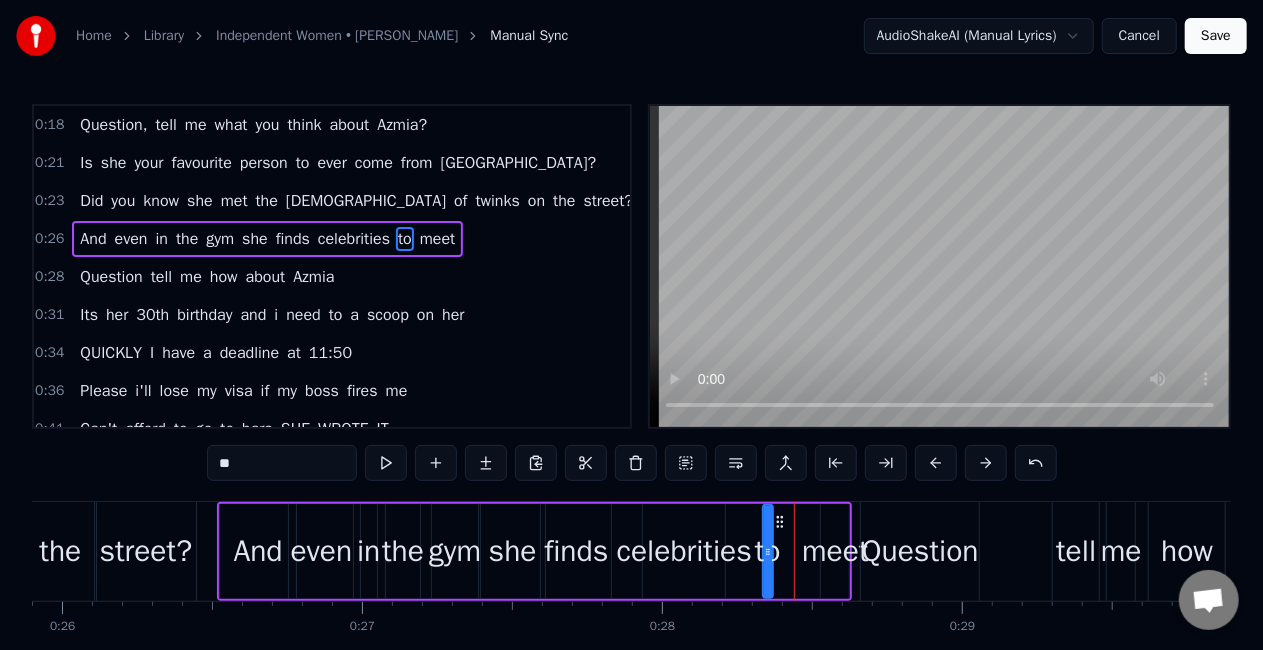 click on "meet" at bounding box center (835, 551) 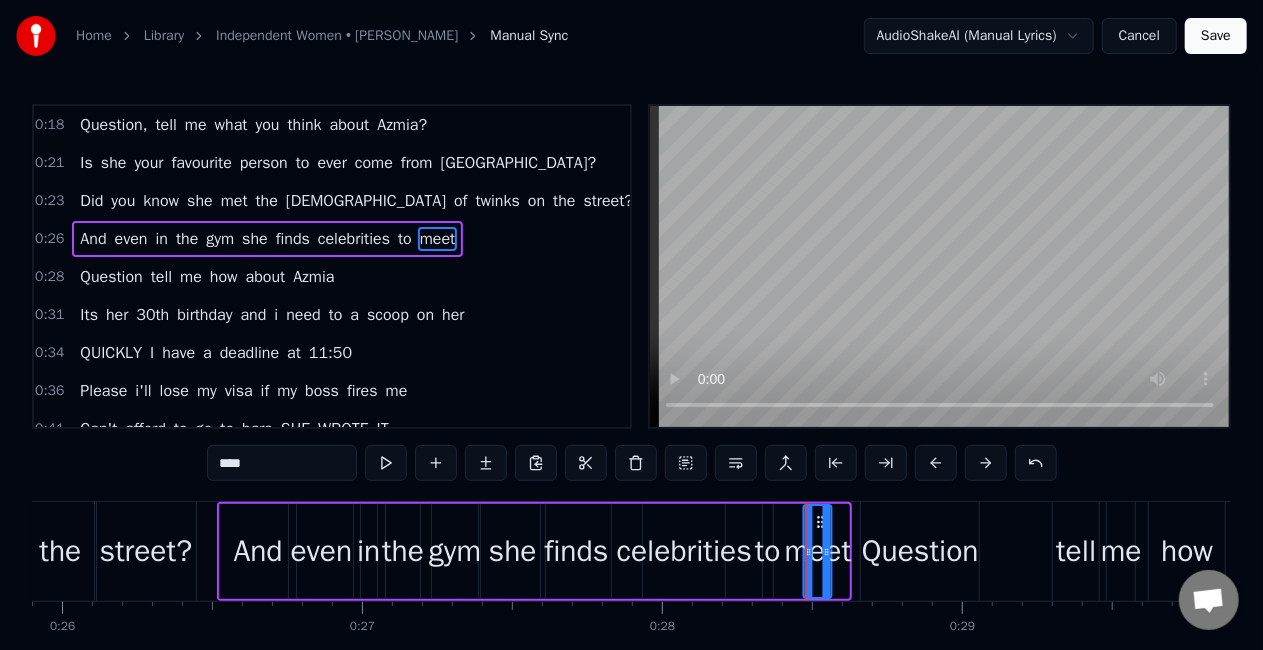 drag, startPoint x: 836, startPoint y: 520, endPoint x: 819, endPoint y: 523, distance: 17.262676 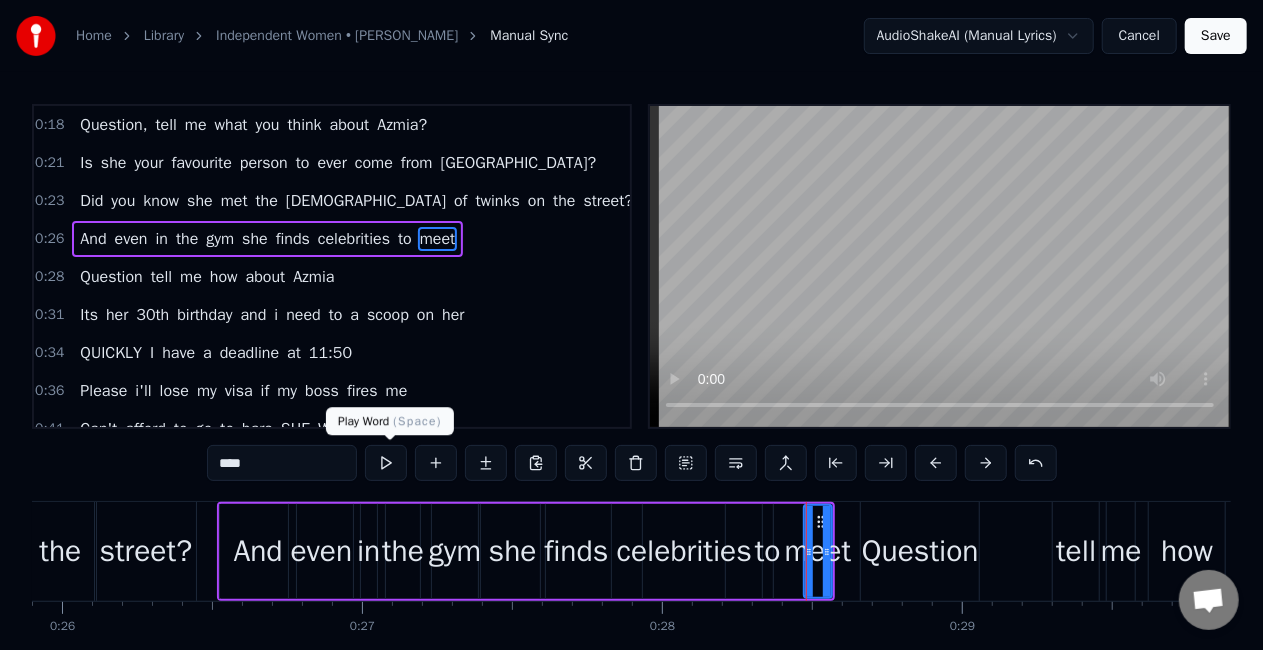 click on "****" at bounding box center [632, 463] 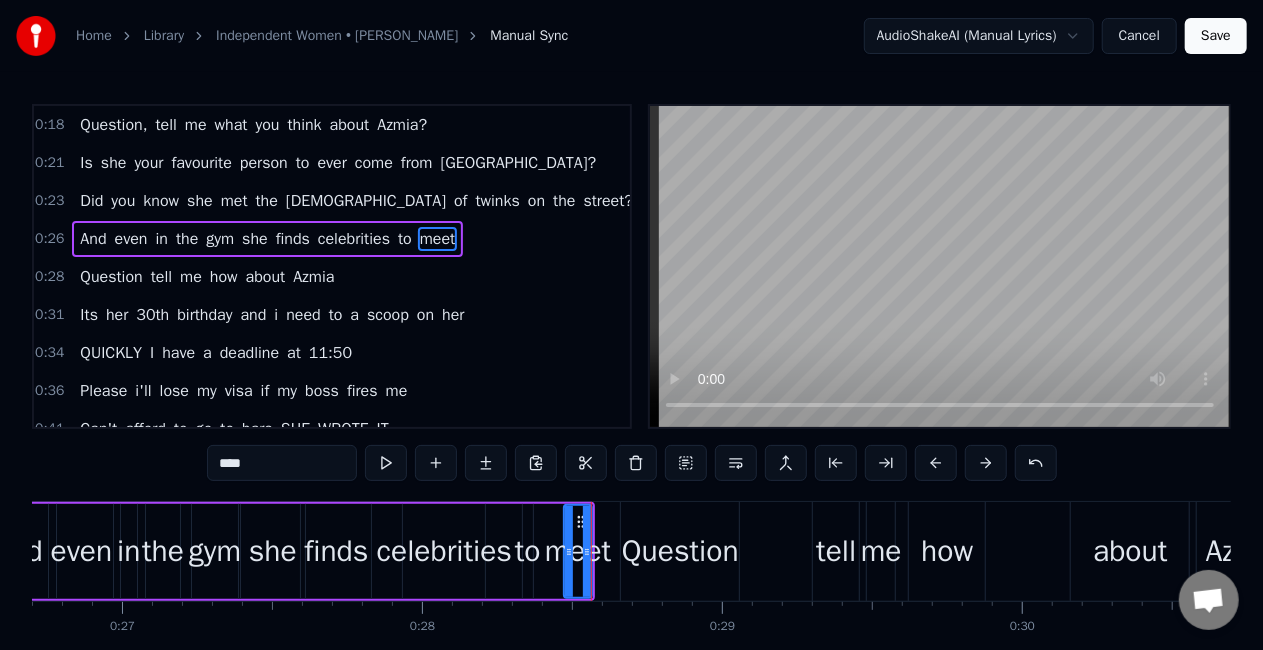 scroll, scrollTop: 0, scrollLeft: 8012, axis: horizontal 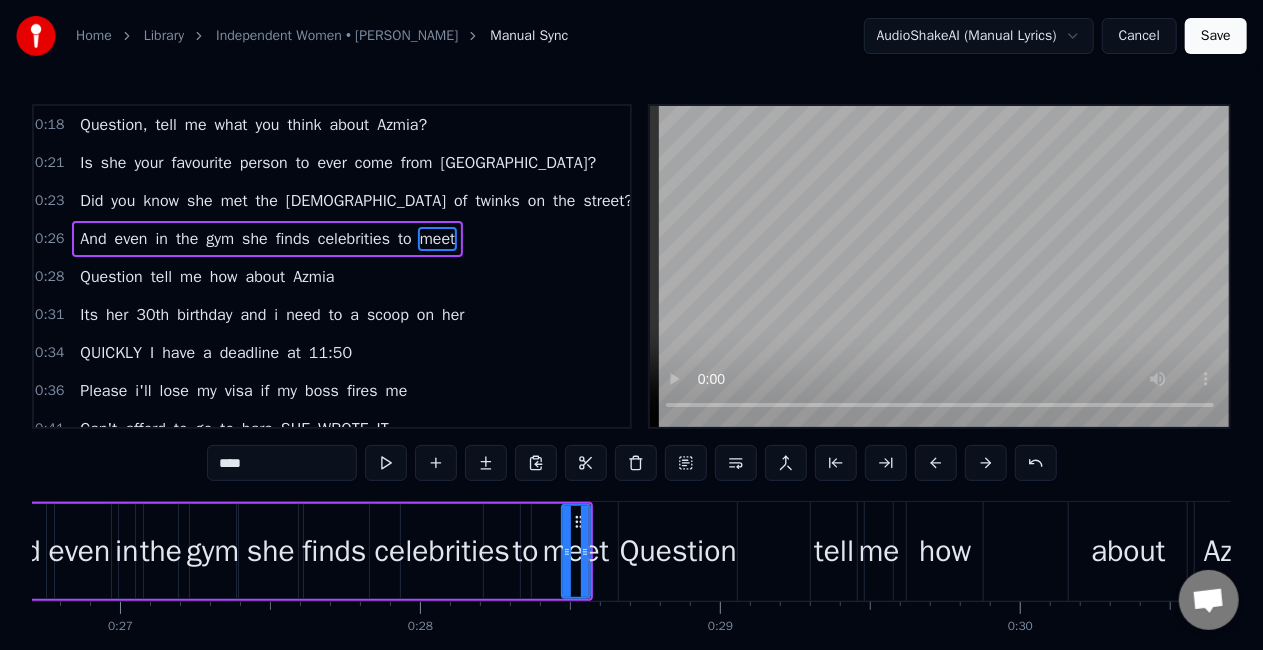 click on "Question" at bounding box center (678, 551) 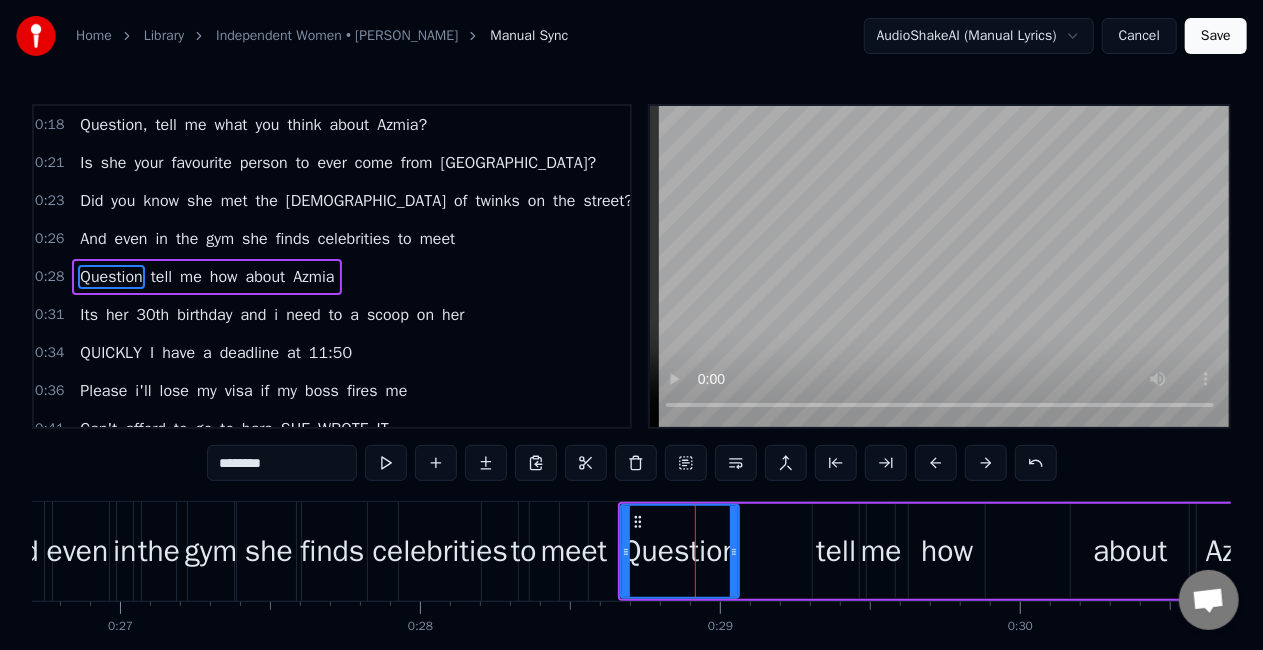 scroll, scrollTop: 7, scrollLeft: 0, axis: vertical 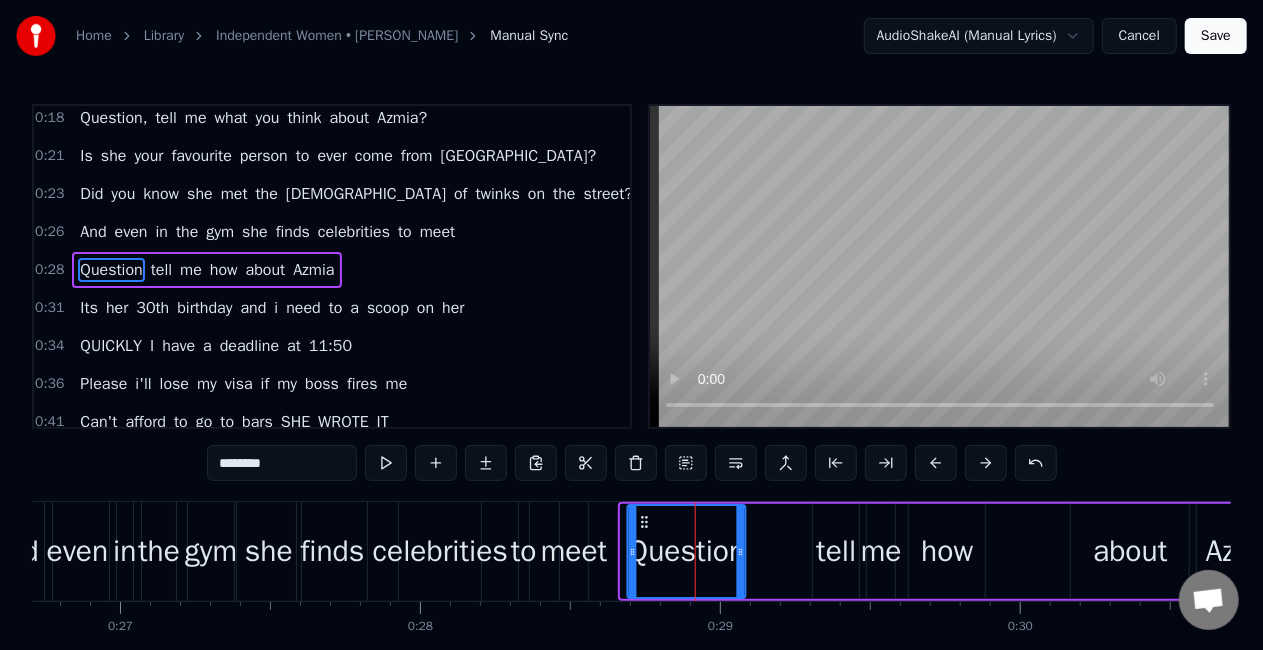 click 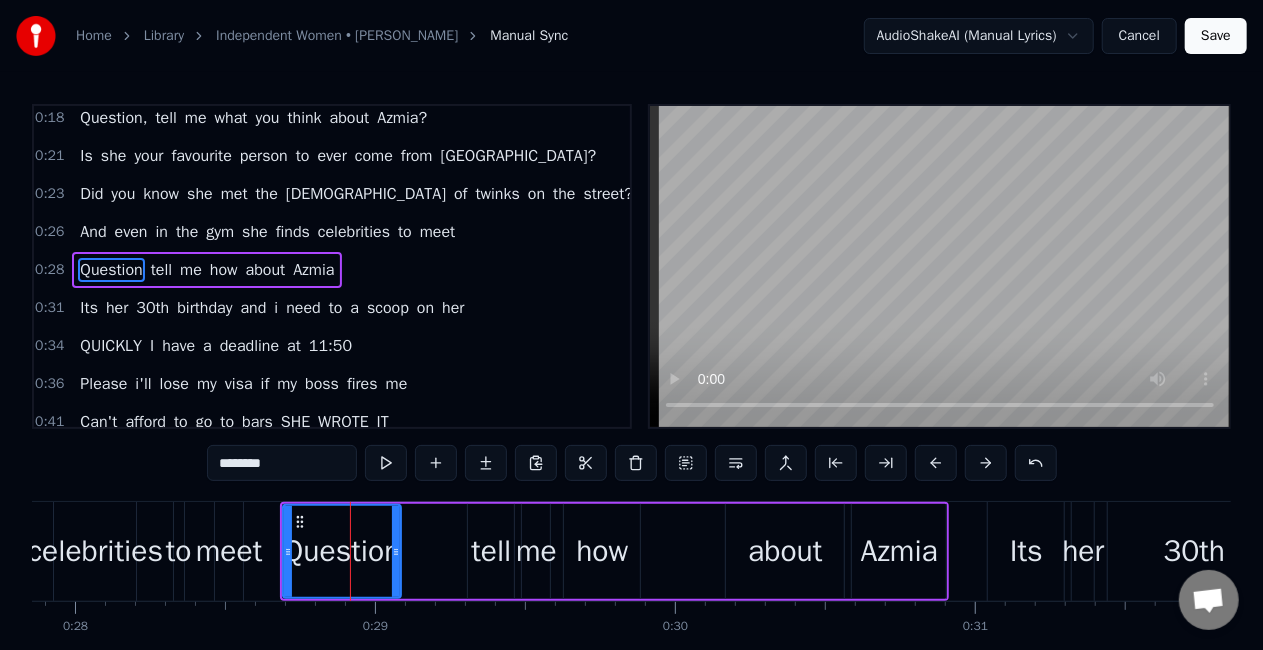scroll, scrollTop: 0, scrollLeft: 8359, axis: horizontal 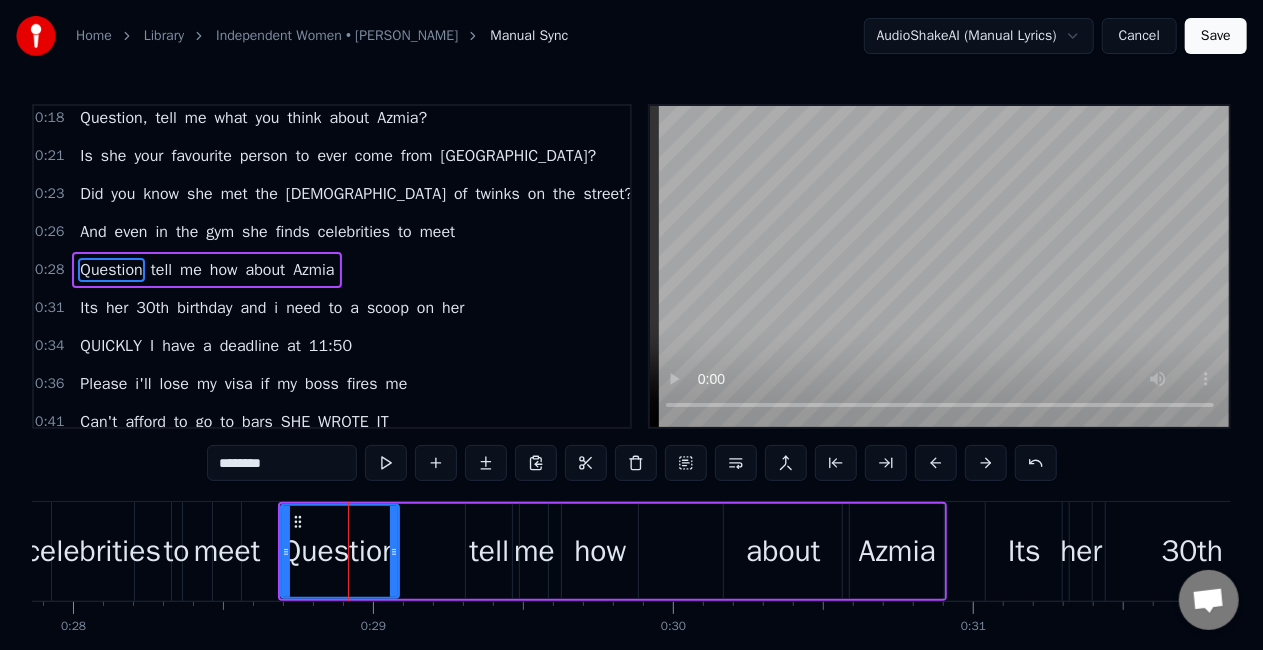 click on "tell" at bounding box center [489, 551] 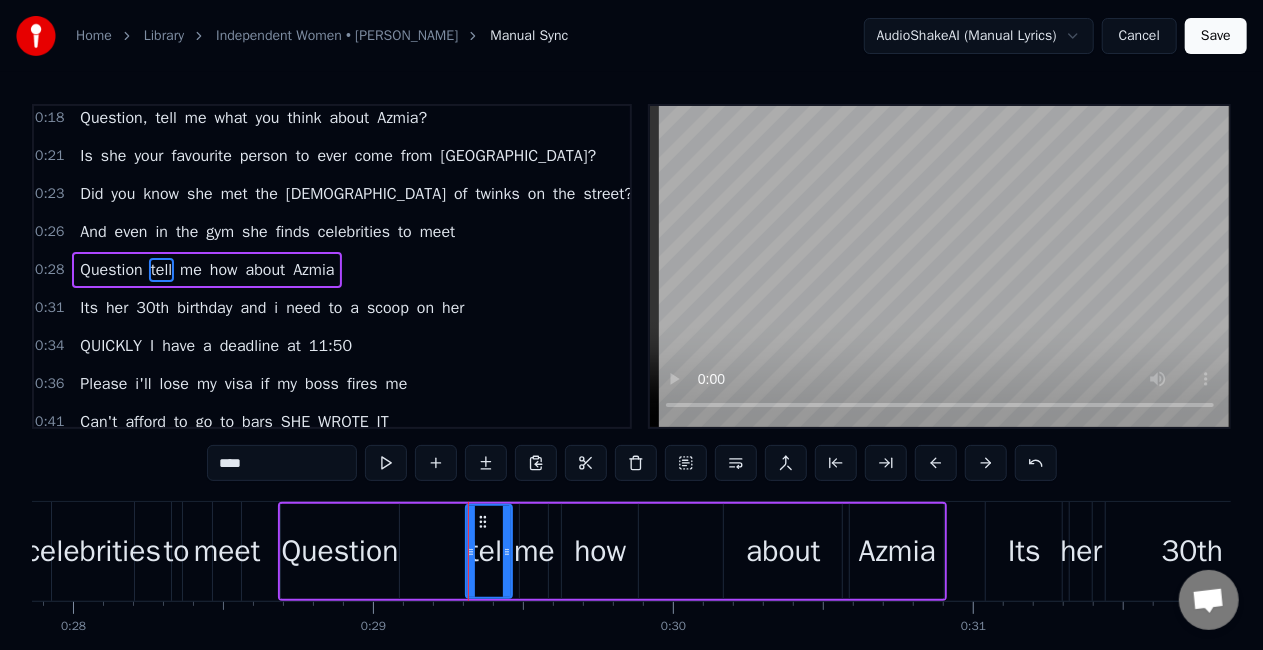 click on "how" at bounding box center (600, 551) 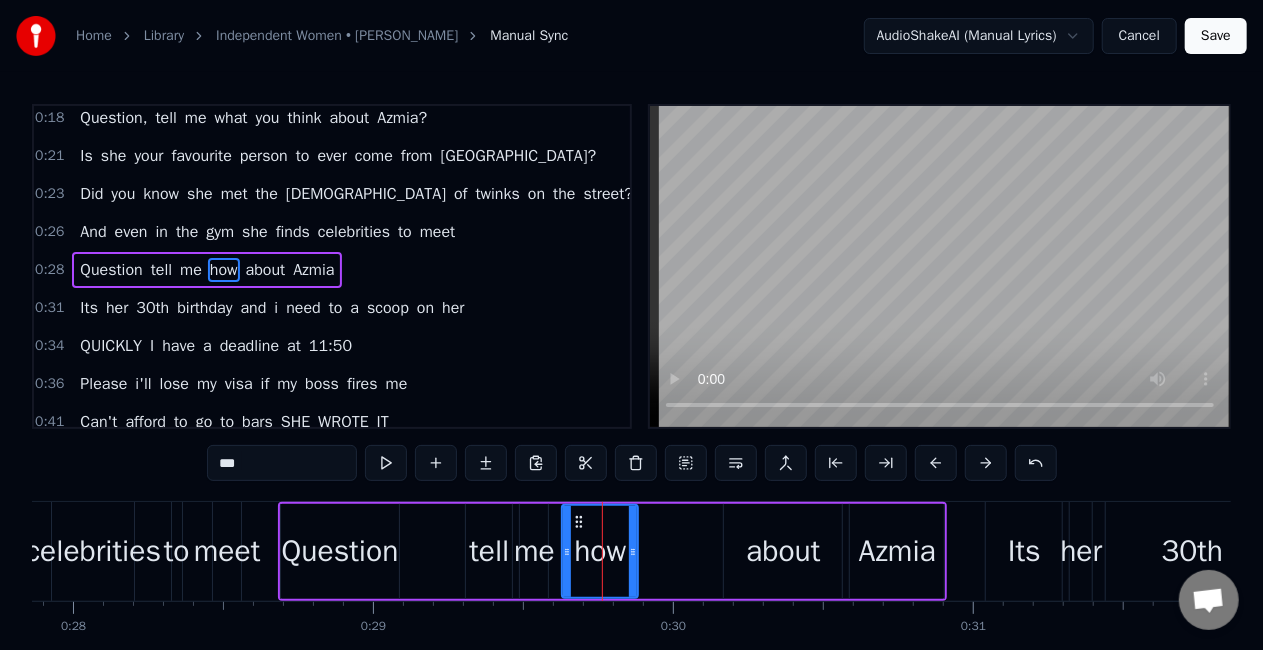 click on "how" at bounding box center (600, 551) 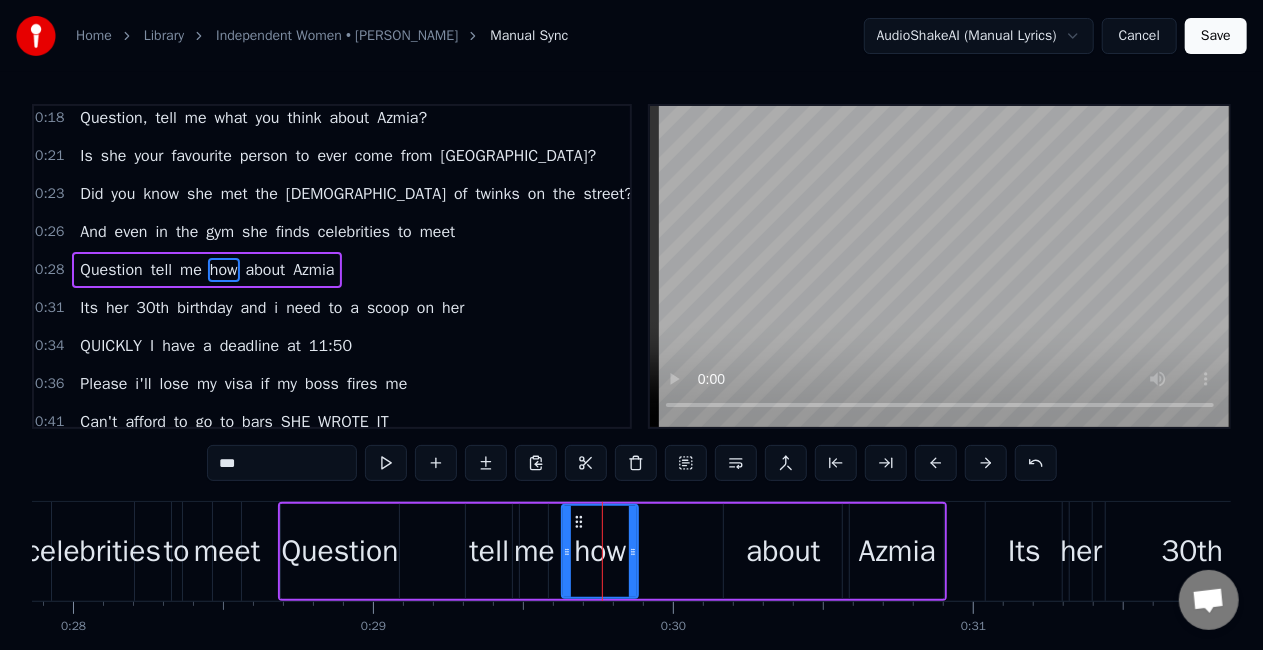 click on "how" at bounding box center (600, 551) 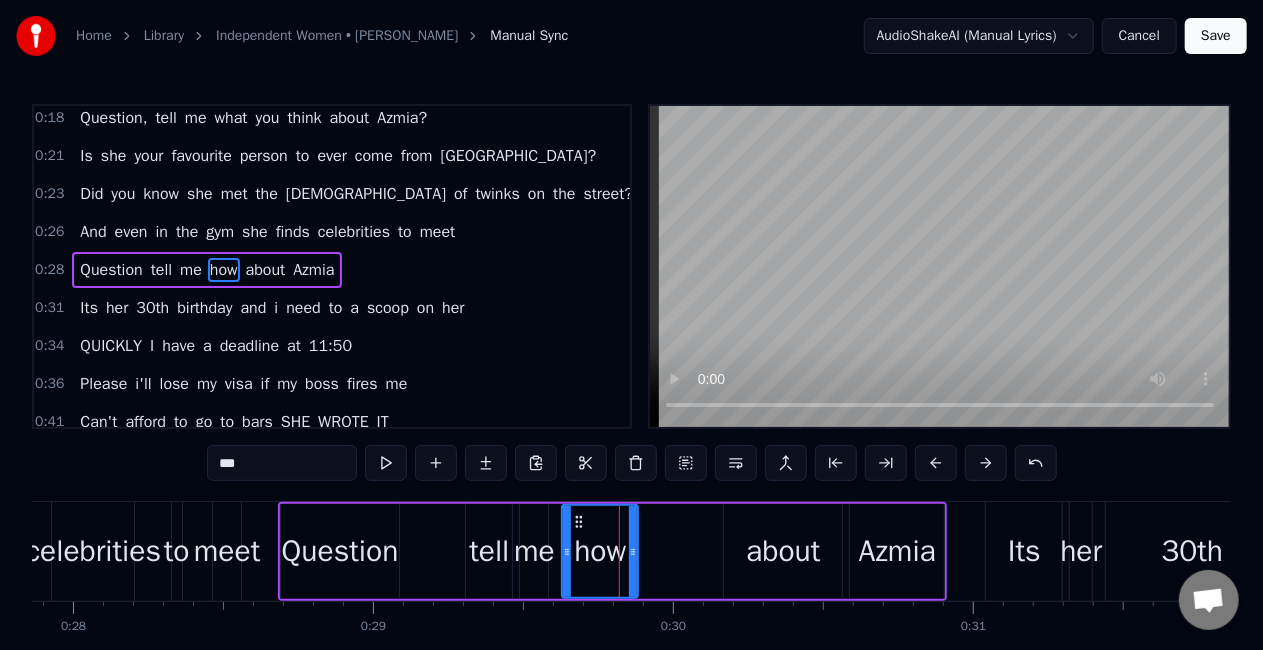 click on "how" at bounding box center (600, 551) 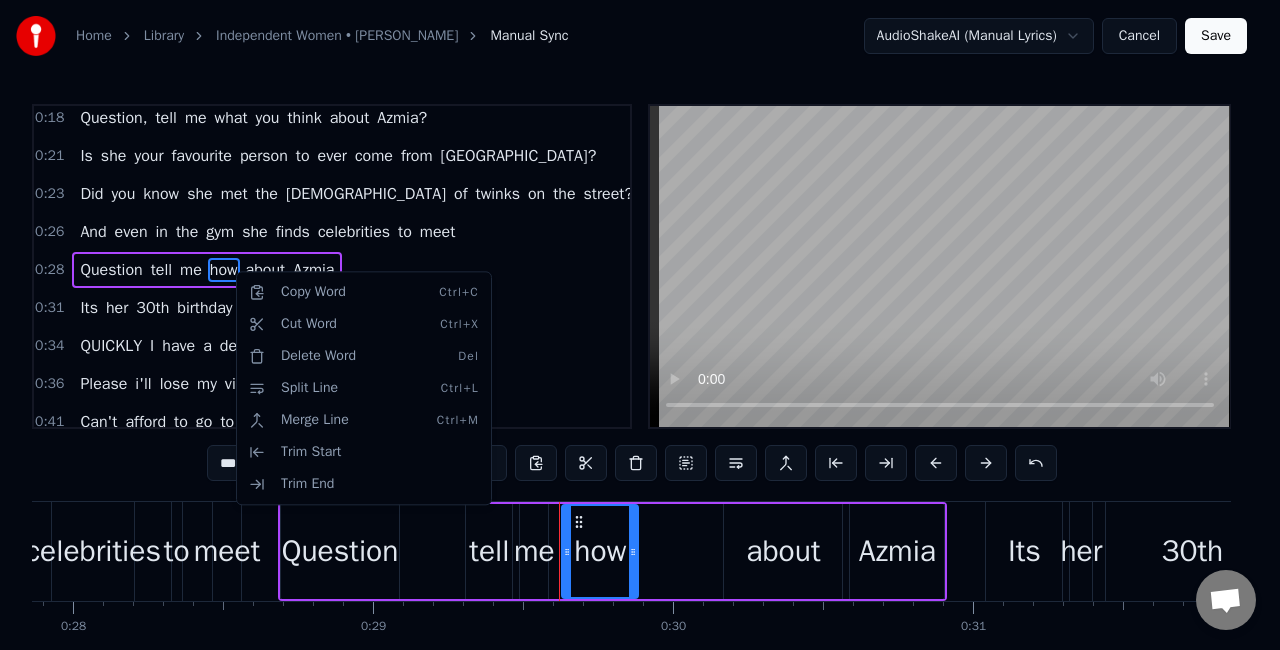click on "Home Library Independent Women • [PERSON_NAME] Manual Sync AudioShakeAI (Manual Lyrics) Cancel Save 0:18 Question, tell me what you think about [PERSON_NAME]? 0:21 Is she your favourite person to ever come from [GEOGRAPHIC_DATA]? 0:23 Did you know she met the god of twinks on the street? 0:26 And even in the gym she finds celebrities to meet 0:28 Question tell me how about [PERSON_NAME] 0:31 Its her 30th birthday and i need to a scoop on her 0:34 QUICKLY I have a deadline at 11:50 0:36 Please i'll lose my visa if my boss fires me 0:41 Can't afford to go to bars SHE WROTE IT 0:44 Insurance model must be reformed SHE WROTE IT 0:46 Mistreatment on Galways migrant [PERSON_NAME] I WROTE IT 0:48 All these scoops by her, and SHE WROTE EM 0:51 EUs new breakfast laws SHE WROTE IT 0:53 Employees choose to move home from [US_STATE] SHE WROTE IT 0:56 Complaints of unfit food going up SHE WROTE IT 0:58 The irish depend on her 0:59 Best journalist at irish independent 1:01 Throw up your hands up for her 1:03 Selling stories, making money 1:06 Throw your up" at bounding box center [640, 367] 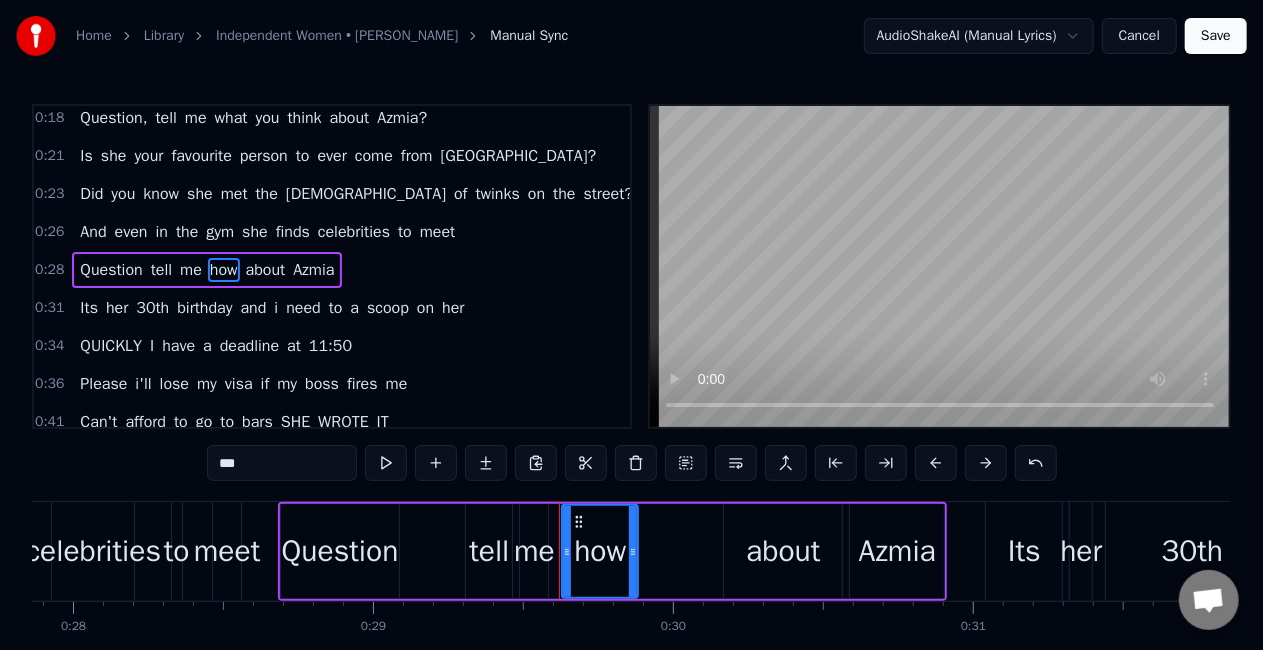 click on "about" at bounding box center [266, 270] 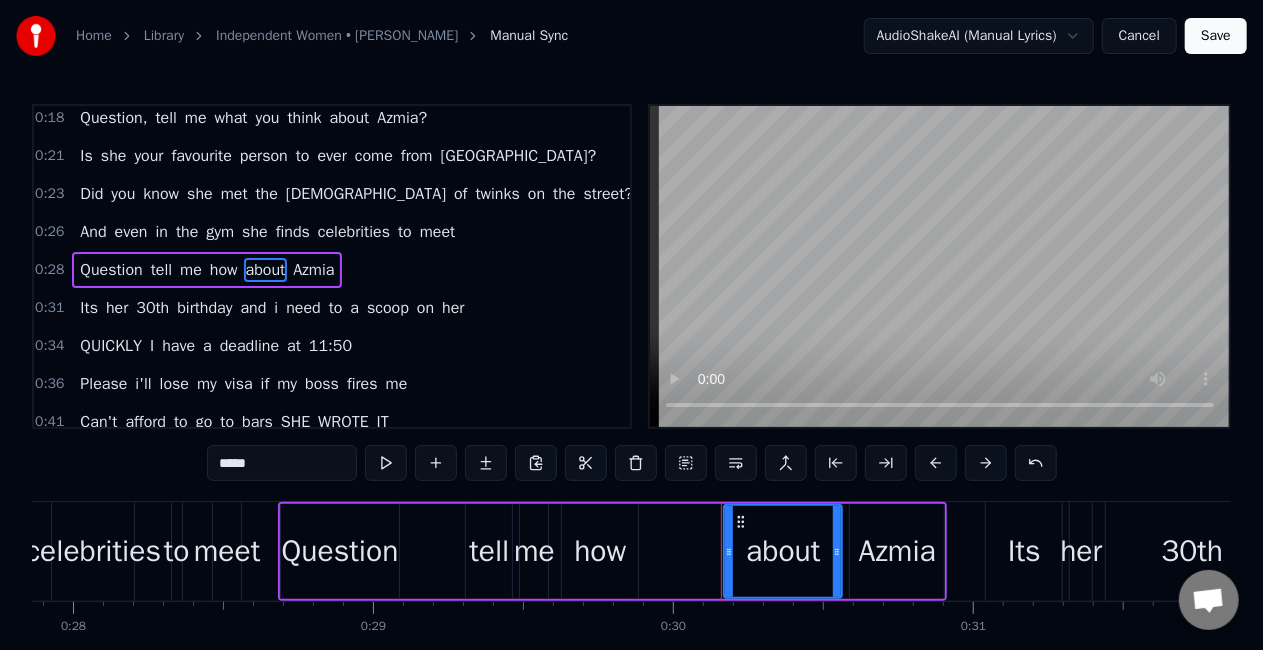 click on "about" at bounding box center (266, 270) 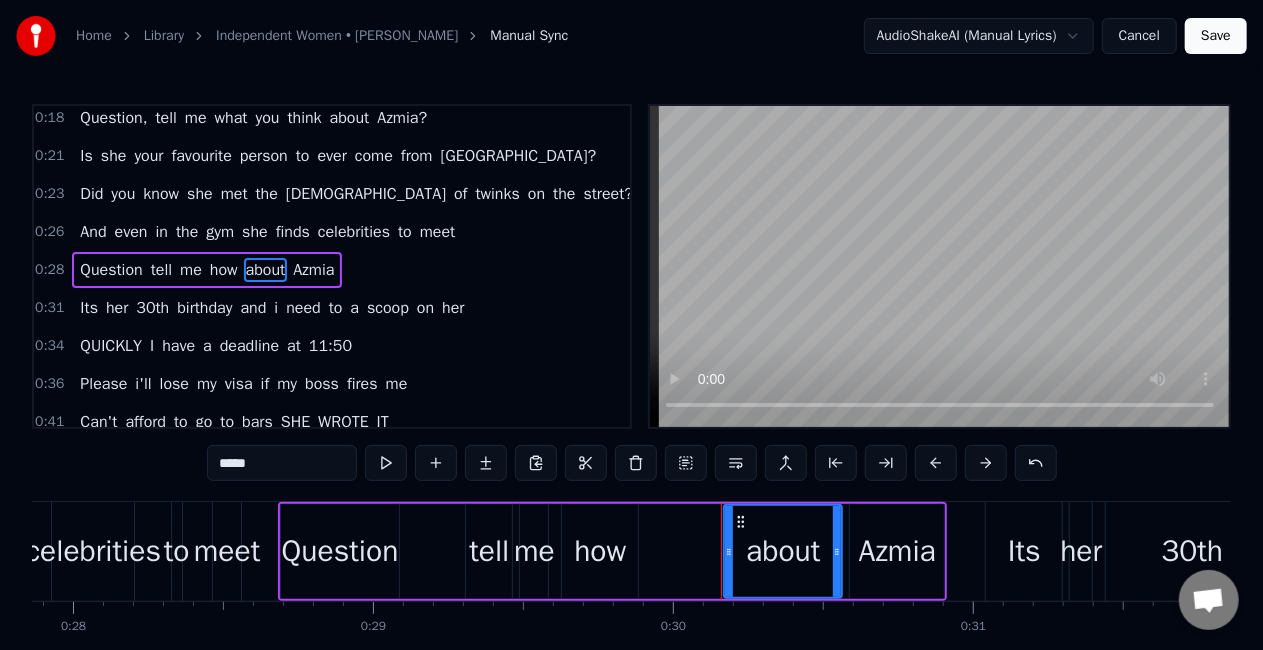 drag, startPoint x: 294, startPoint y: 470, endPoint x: 200, endPoint y: 458, distance: 94.76286 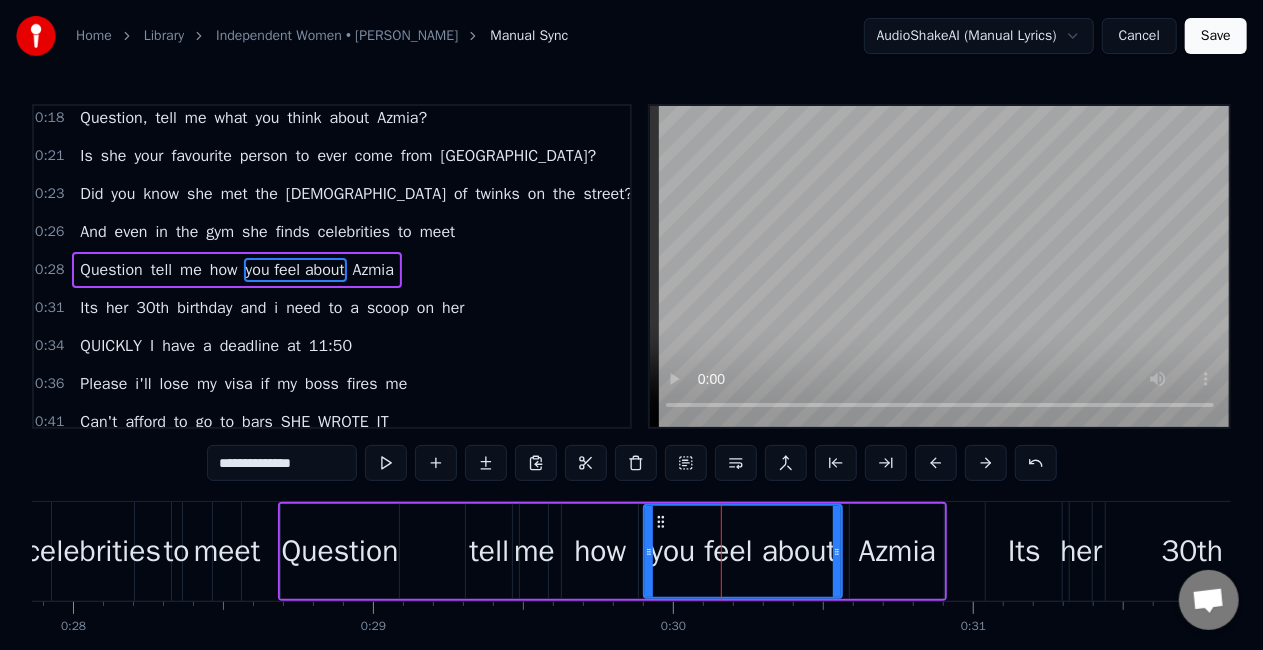 drag, startPoint x: 730, startPoint y: 554, endPoint x: 650, endPoint y: 556, distance: 80.024994 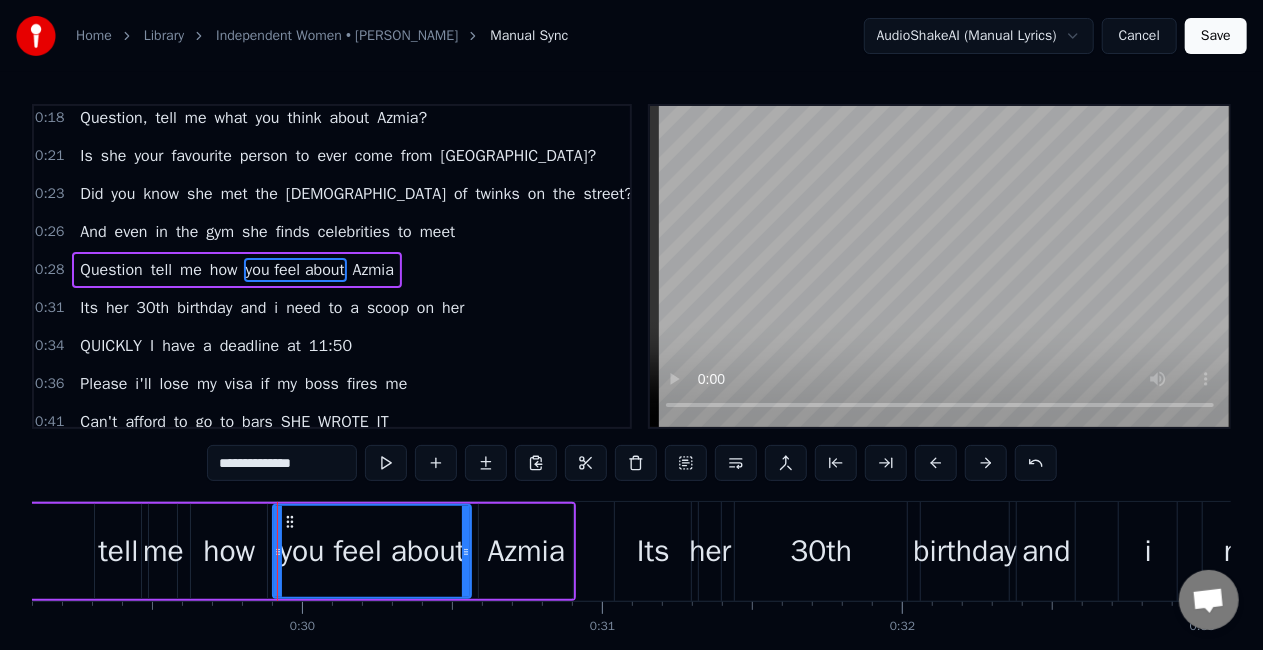 scroll, scrollTop: 0, scrollLeft: 8731, axis: horizontal 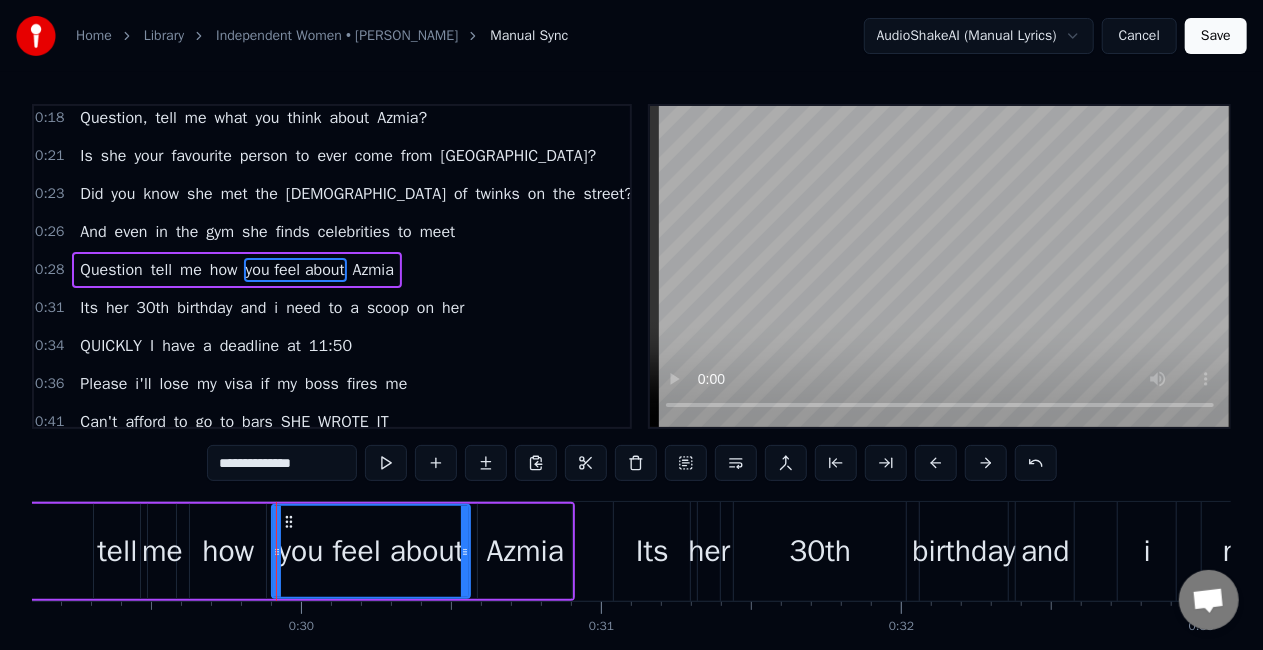 click on "Its" at bounding box center [652, 551] 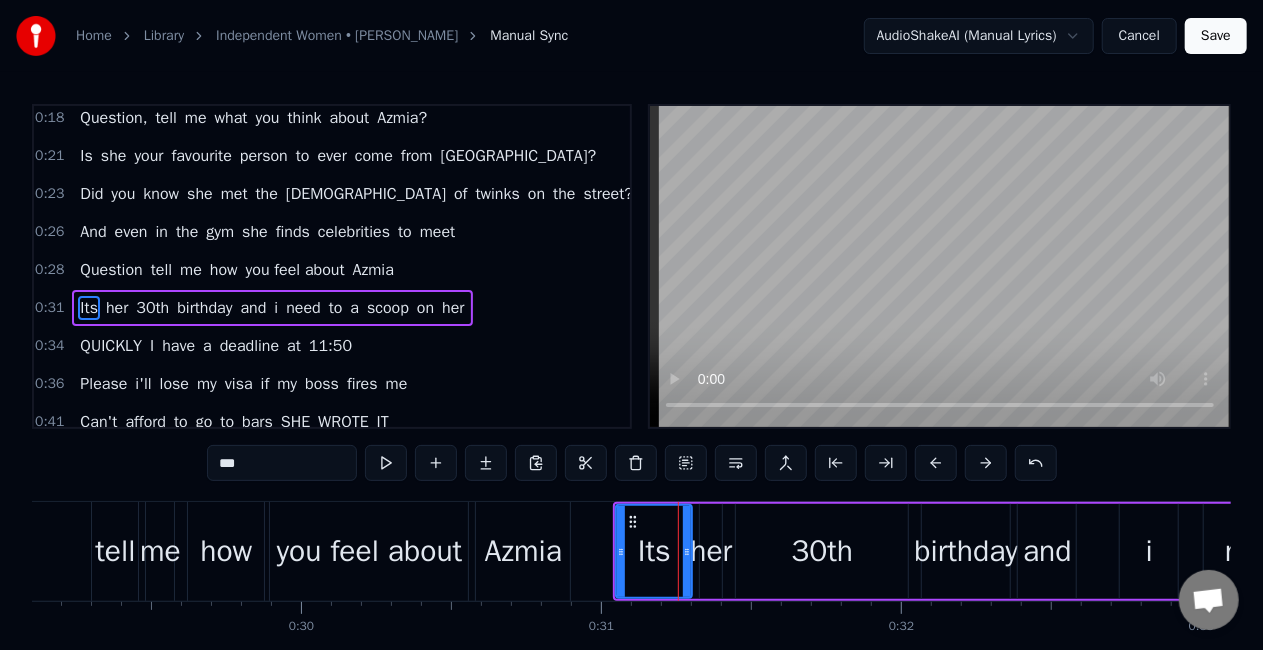 scroll, scrollTop: 44, scrollLeft: 0, axis: vertical 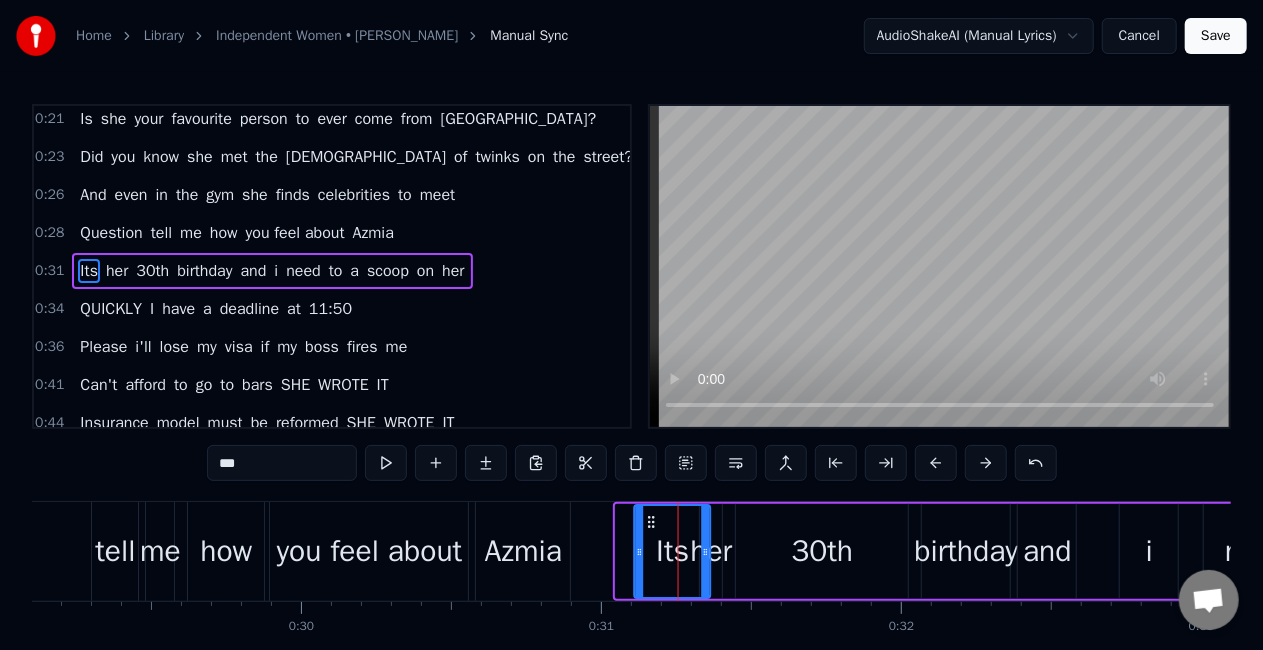 drag, startPoint x: 629, startPoint y: 520, endPoint x: 646, endPoint y: 520, distance: 17 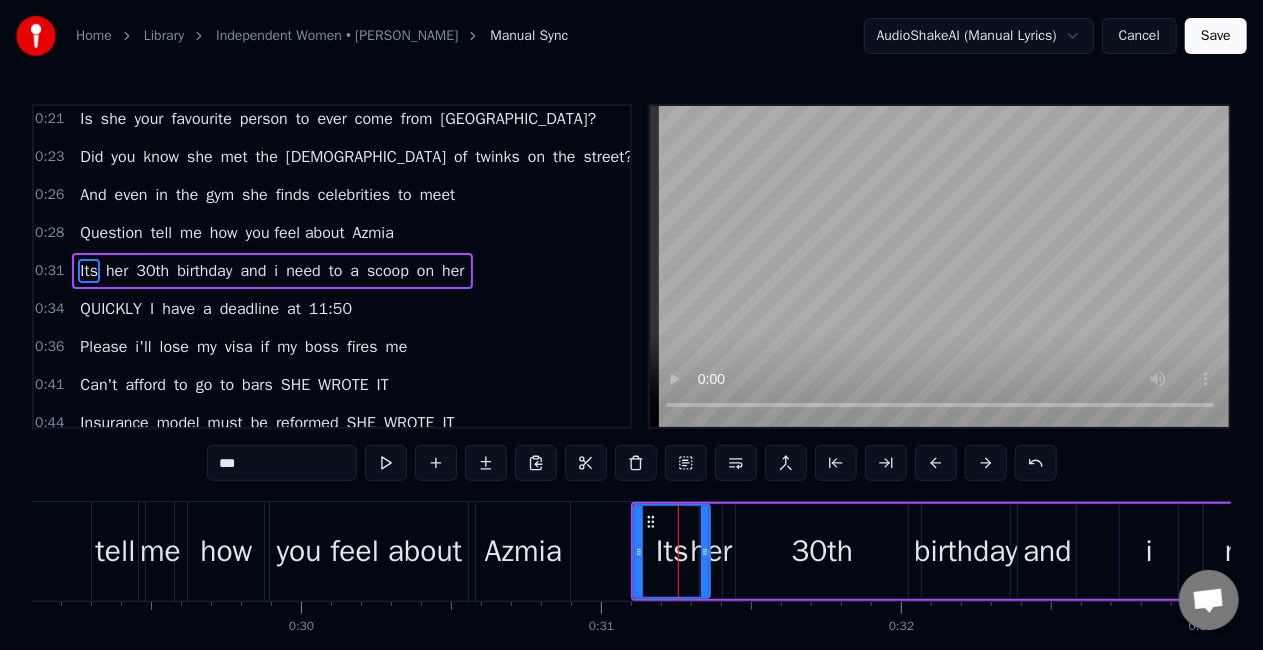 click on "her" at bounding box center [711, 551] 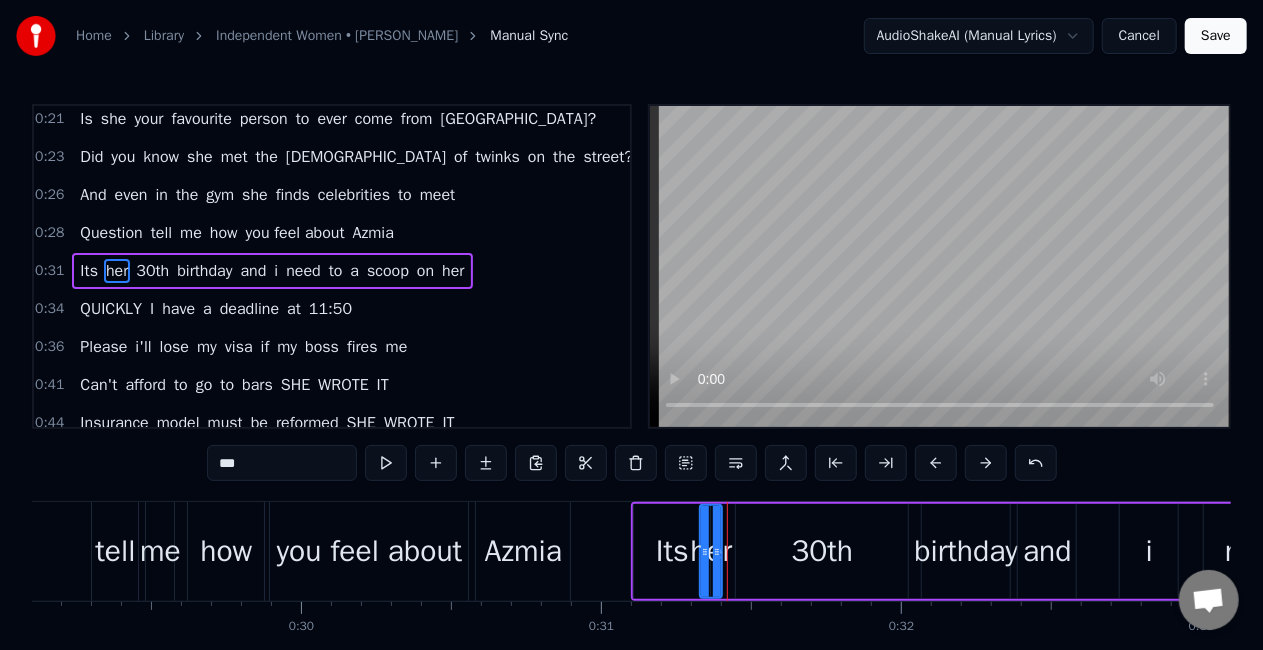 drag, startPoint x: 727, startPoint y: 555, endPoint x: 748, endPoint y: 558, distance: 21.213203 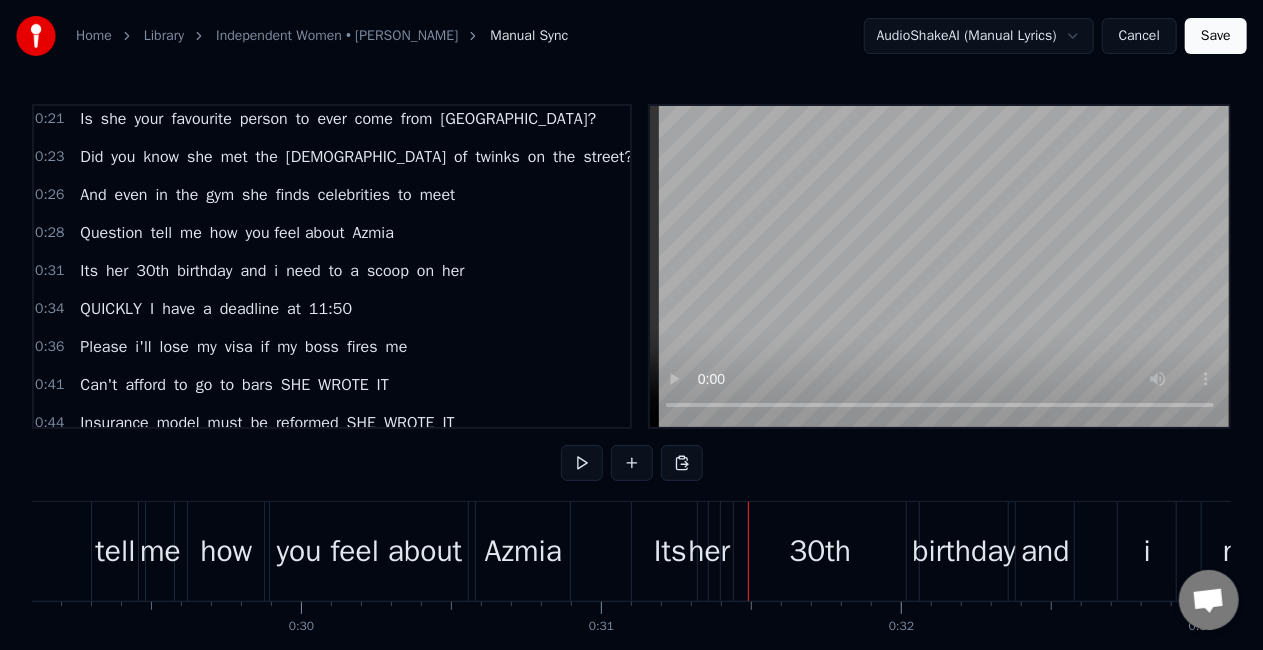 click on "30th" at bounding box center (821, 551) 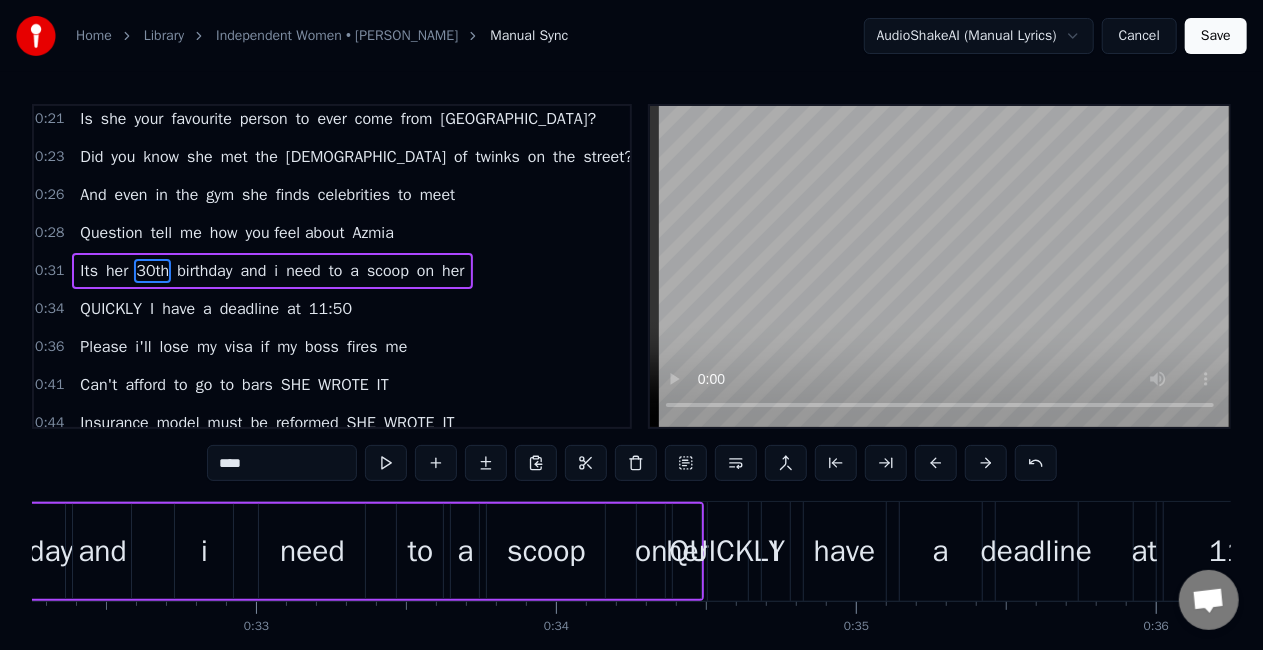 scroll, scrollTop: 0, scrollLeft: 9672, axis: horizontal 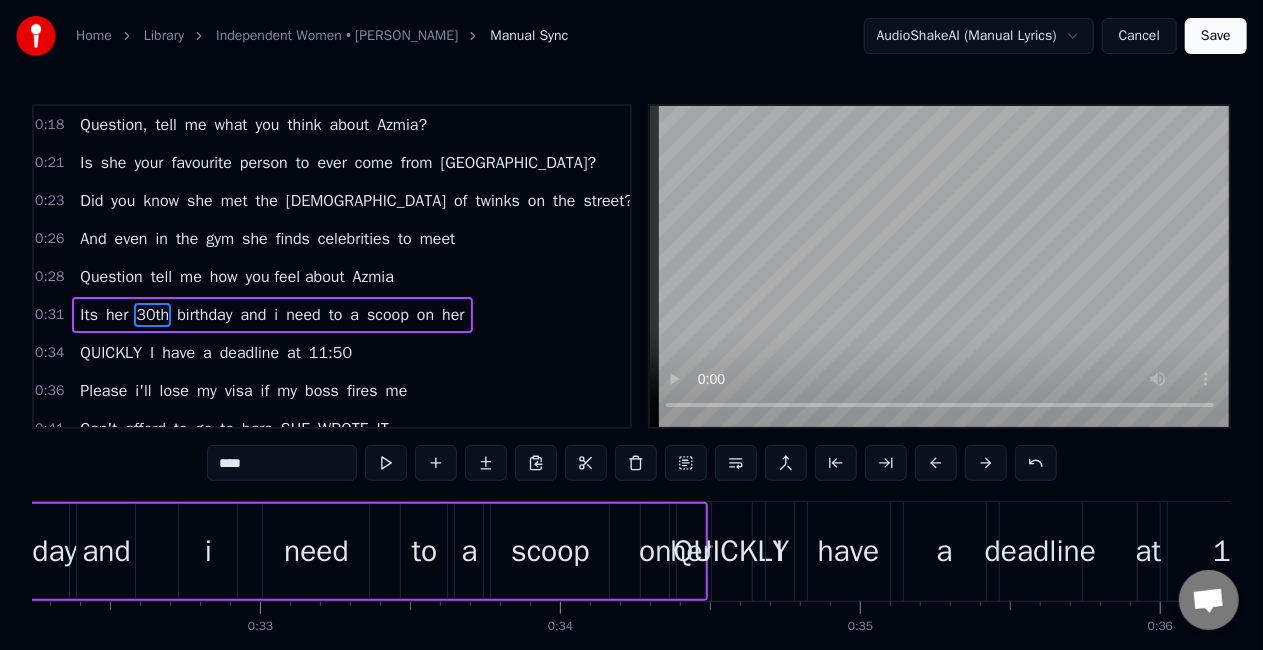 click on "Independent Women • [PERSON_NAME]" at bounding box center [337, 36] 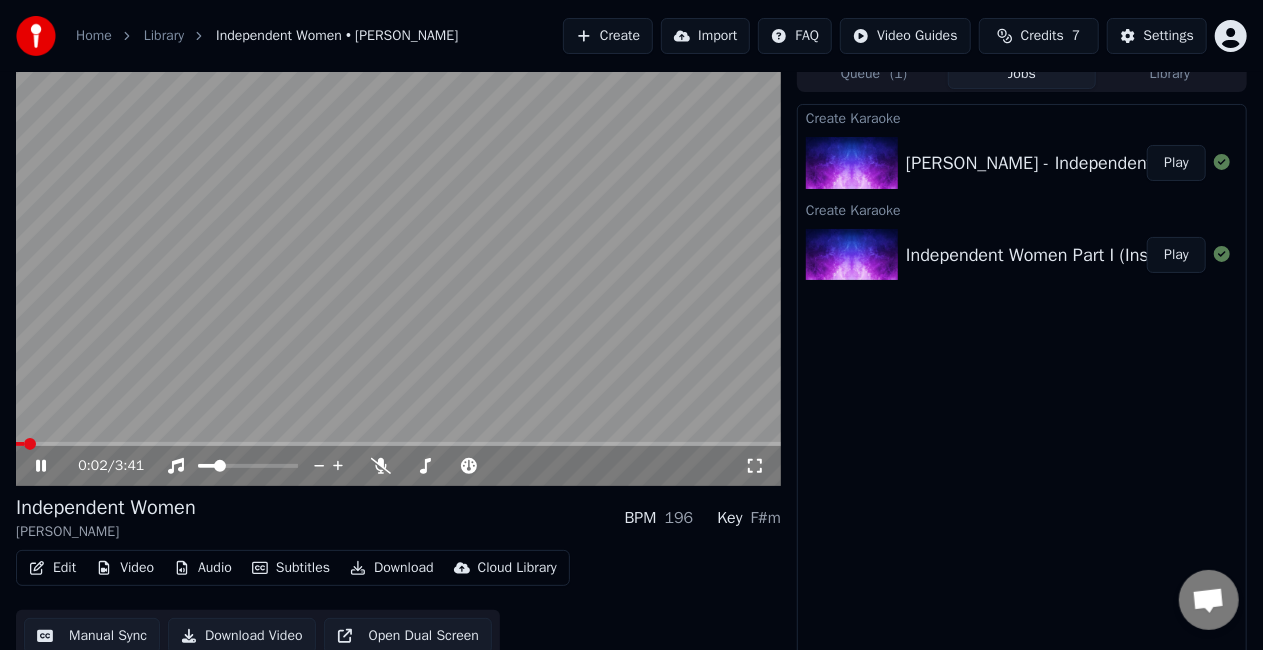 scroll, scrollTop: 0, scrollLeft: 0, axis: both 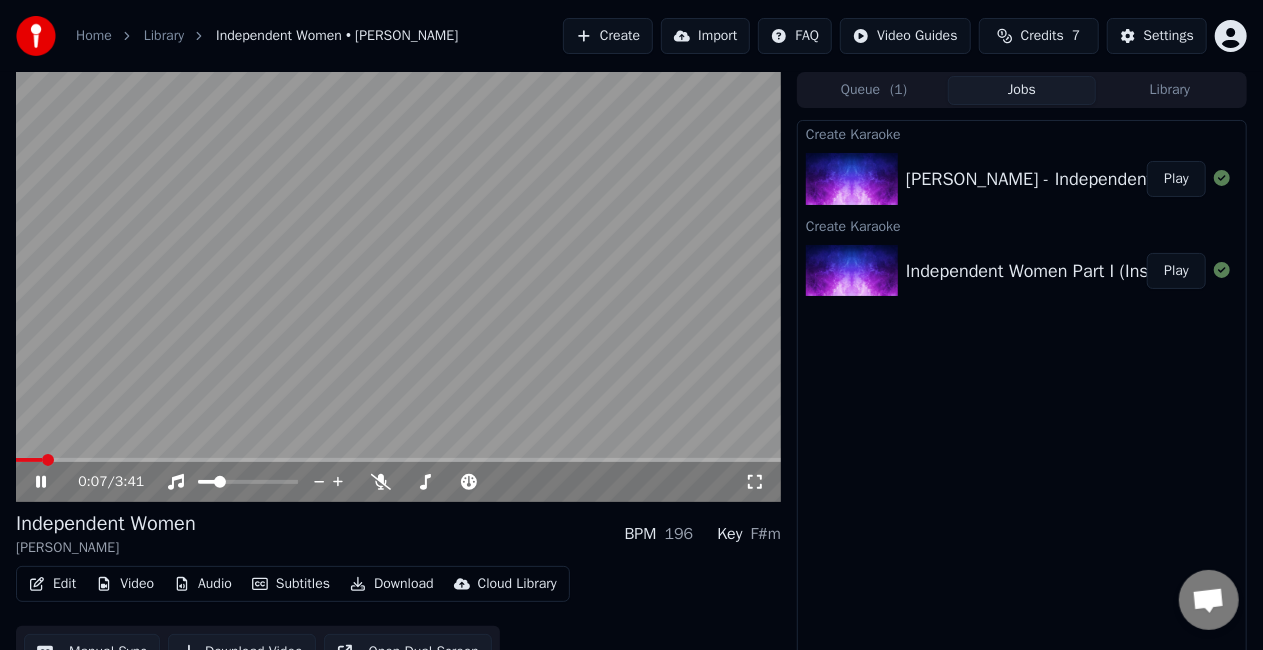 click on "Edit" at bounding box center (52, 584) 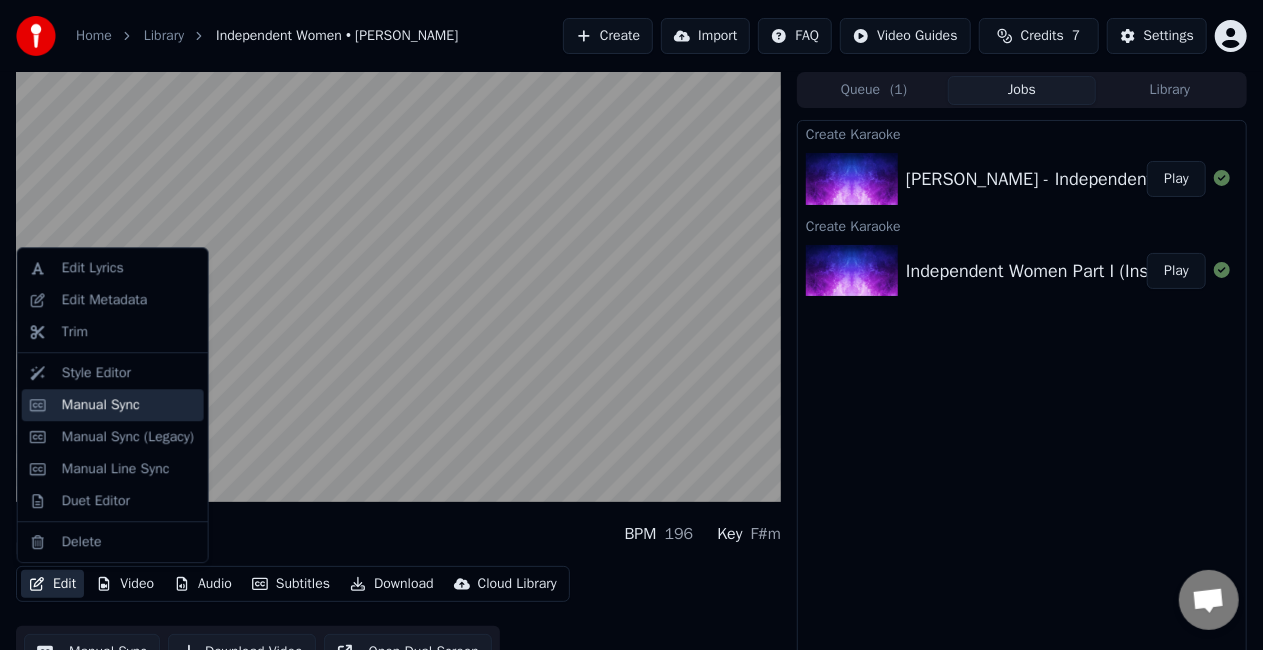 click on "Manual Sync" at bounding box center (101, 405) 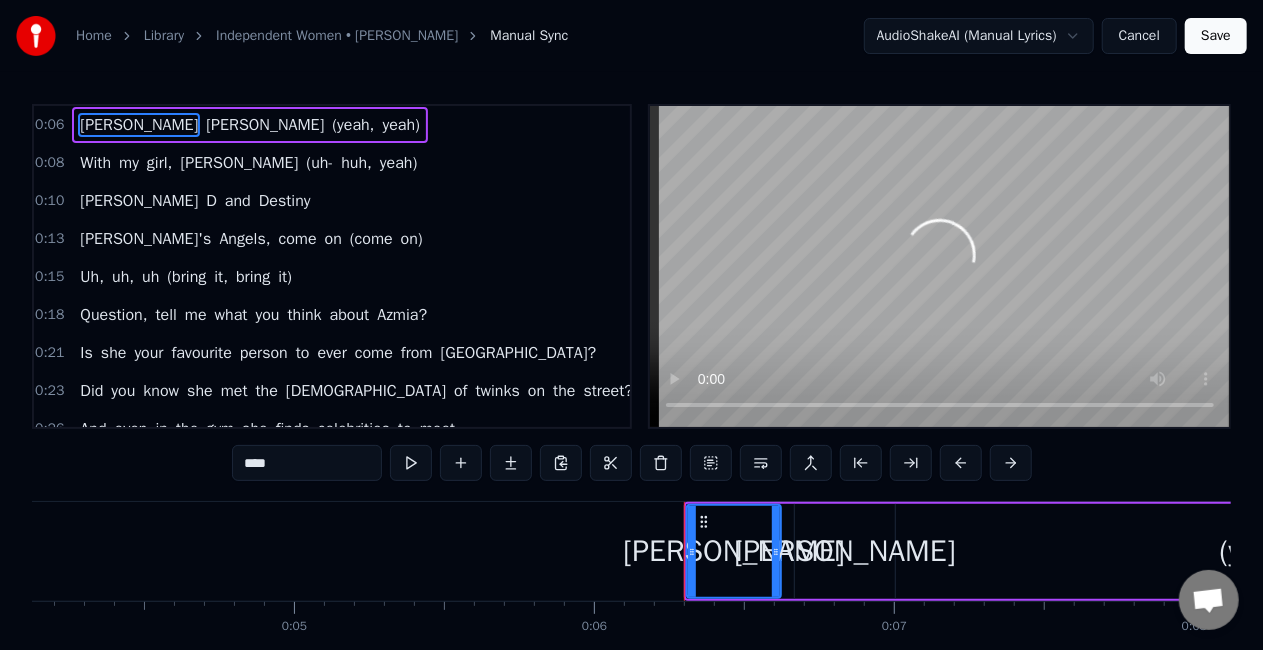 scroll, scrollTop: 0, scrollLeft: 1622, axis: horizontal 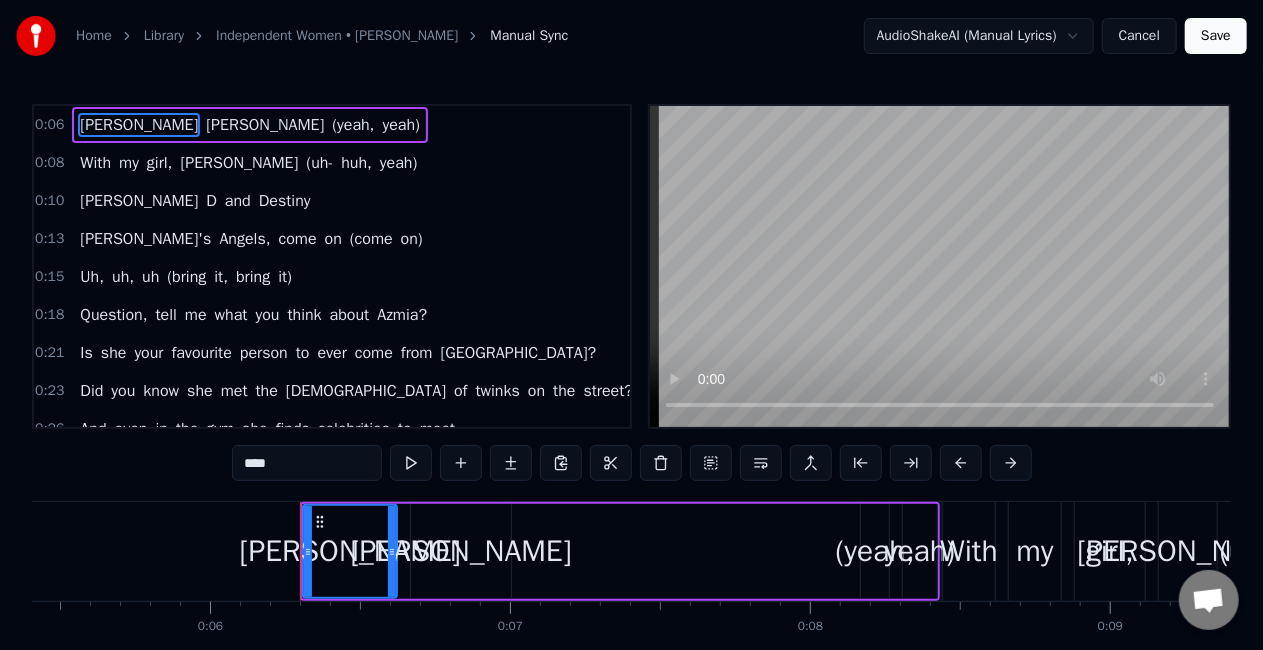 click on "[PERSON_NAME]" at bounding box center (349, 551) 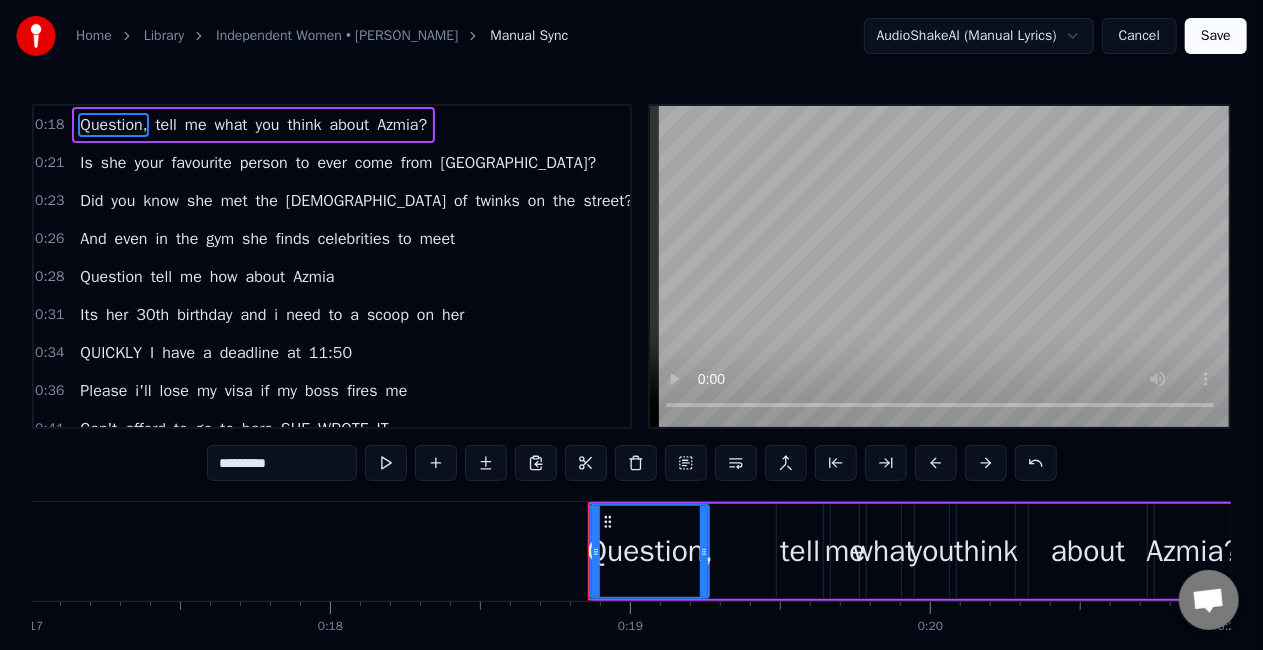 scroll, scrollTop: 0, scrollLeft: 5104, axis: horizontal 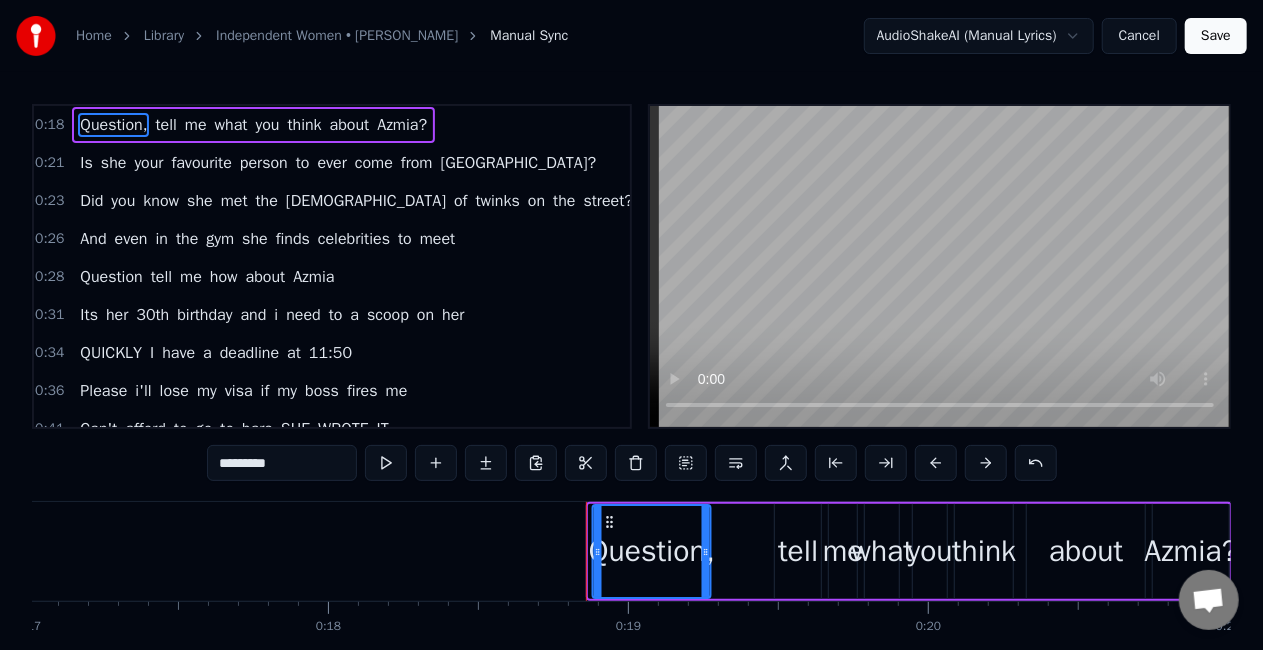 click 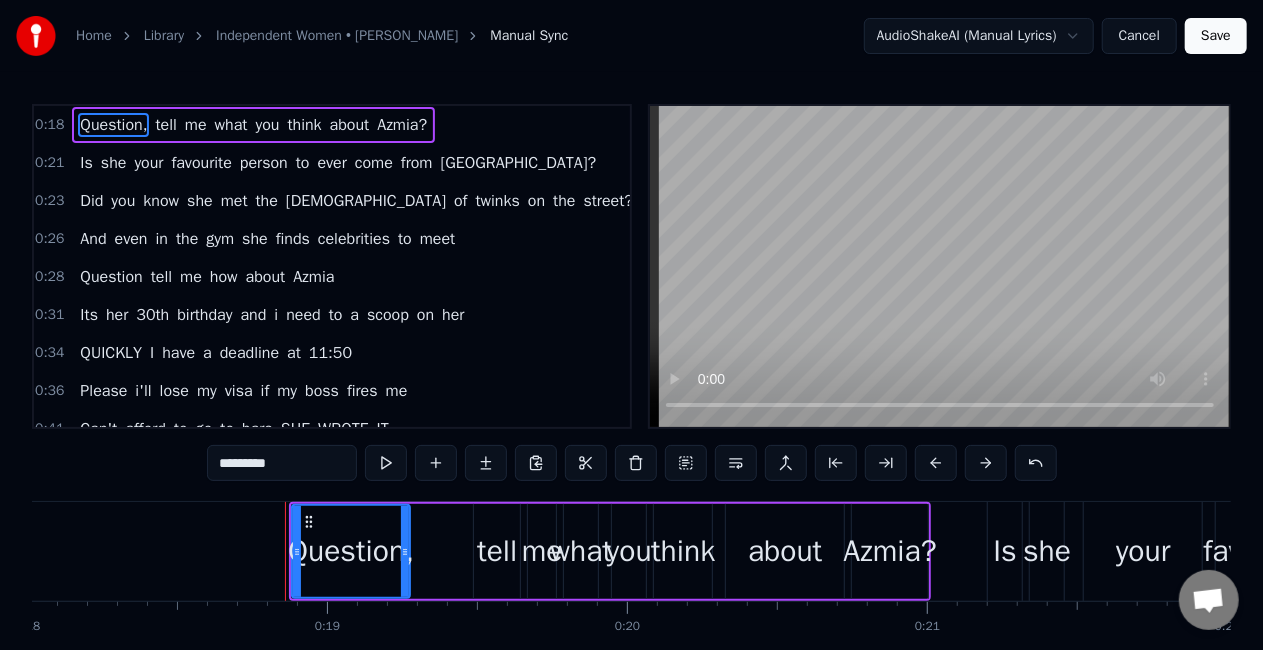 scroll, scrollTop: 0, scrollLeft: 5406, axis: horizontal 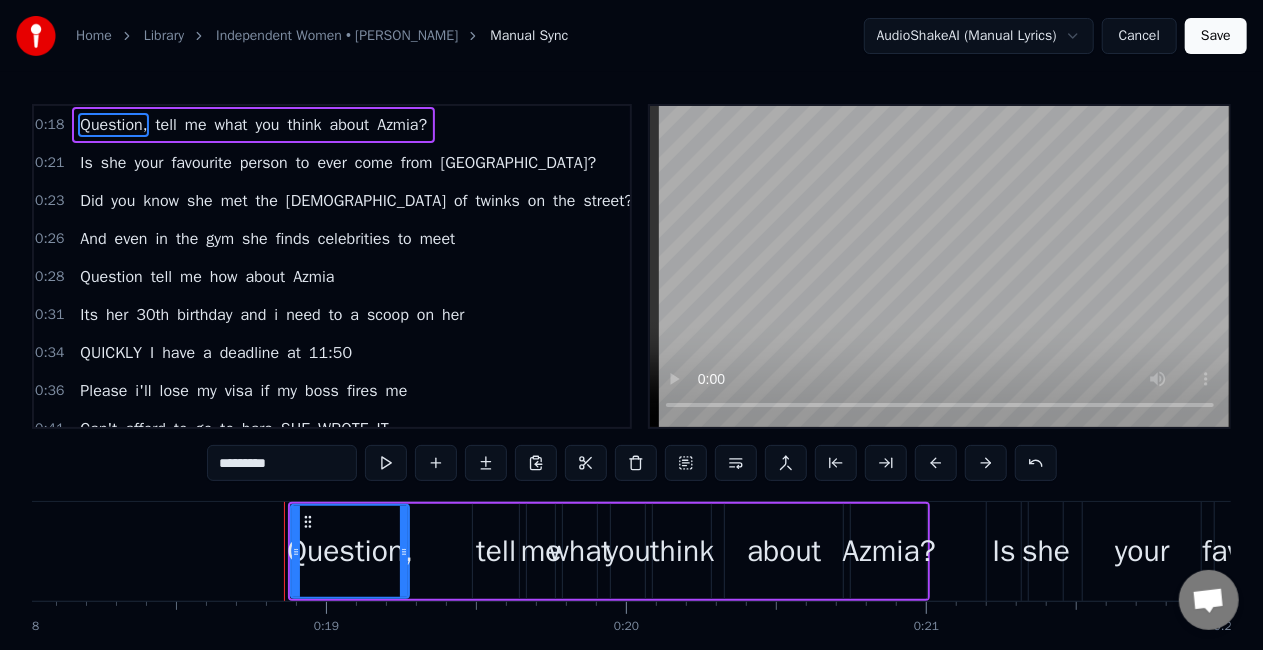 click on "tell" at bounding box center [496, 551] 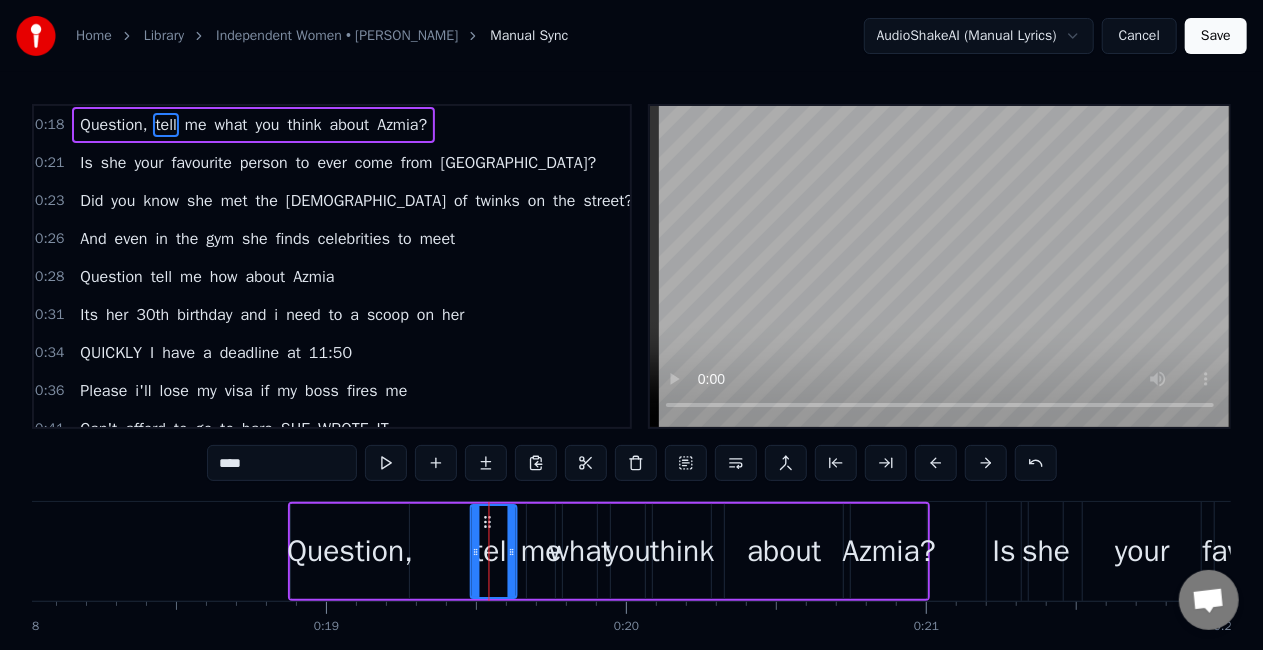 click 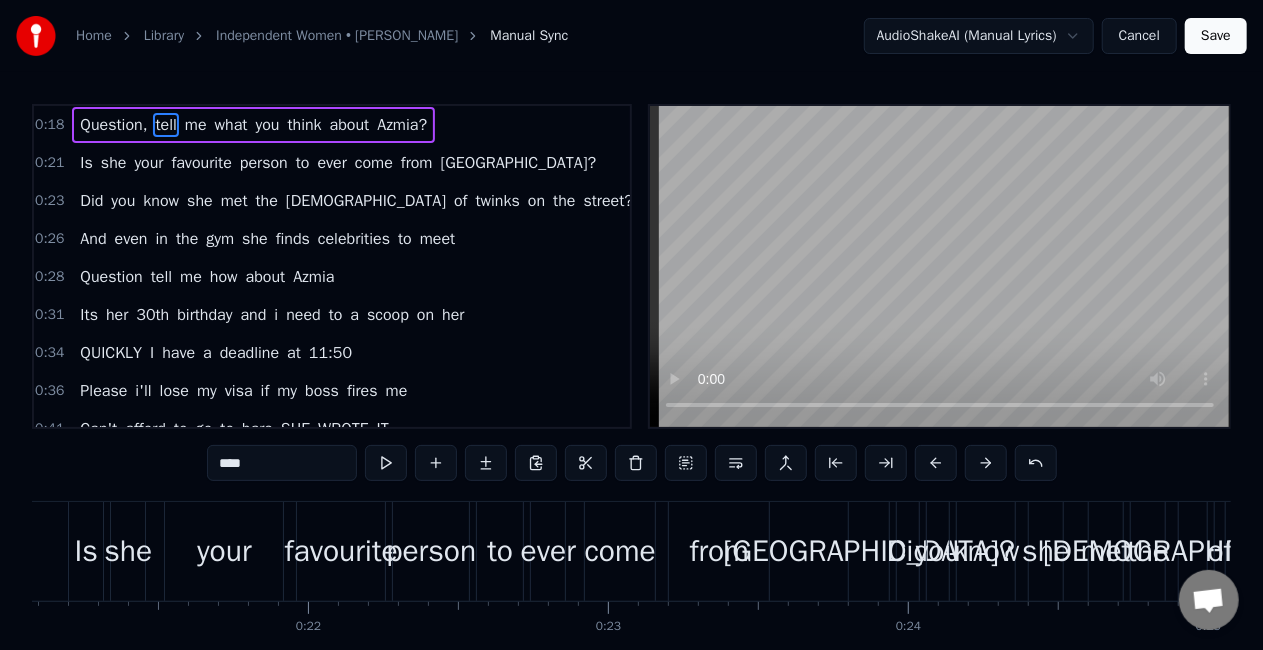scroll, scrollTop: 0, scrollLeft: 6327, axis: horizontal 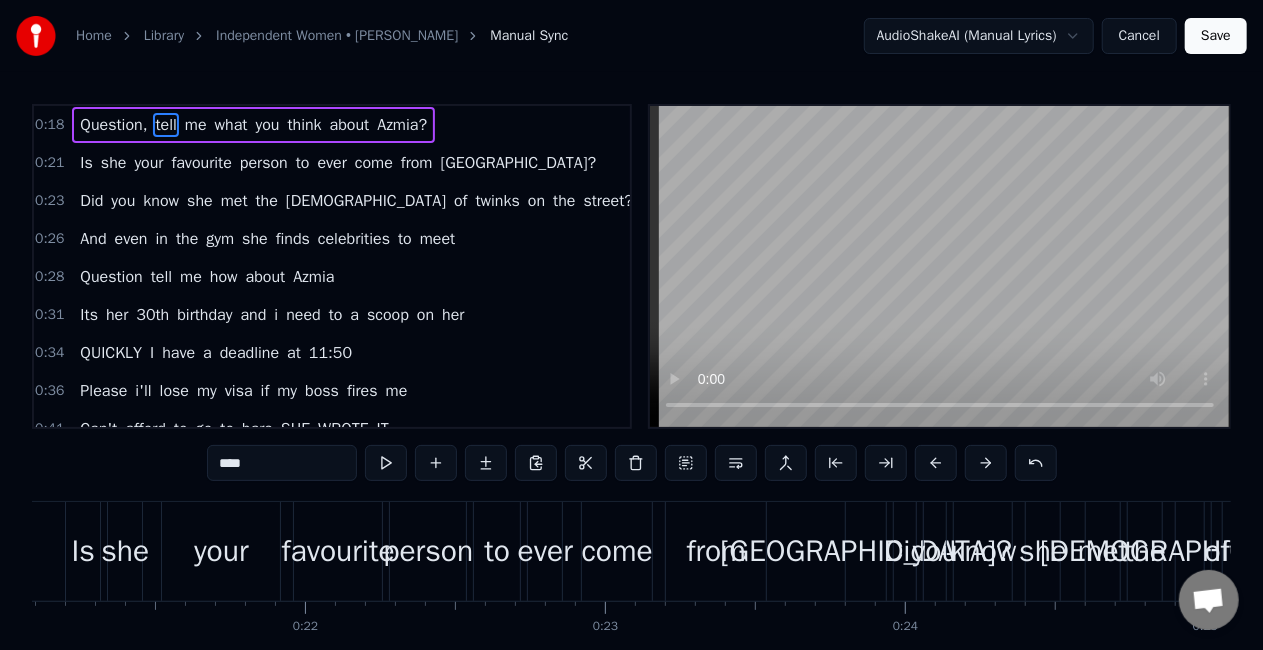 click on "[GEOGRAPHIC_DATA]?" at bounding box center (866, 551) 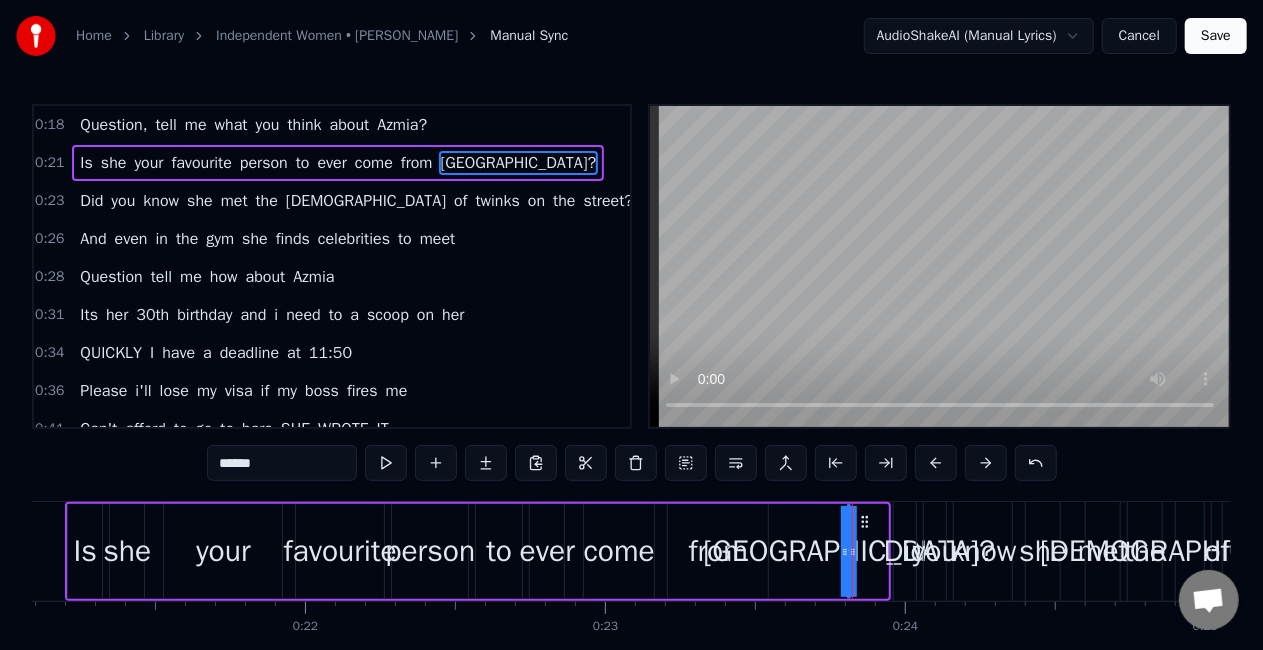 drag, startPoint x: 884, startPoint y: 525, endPoint x: 754, endPoint y: 524, distance: 130.00385 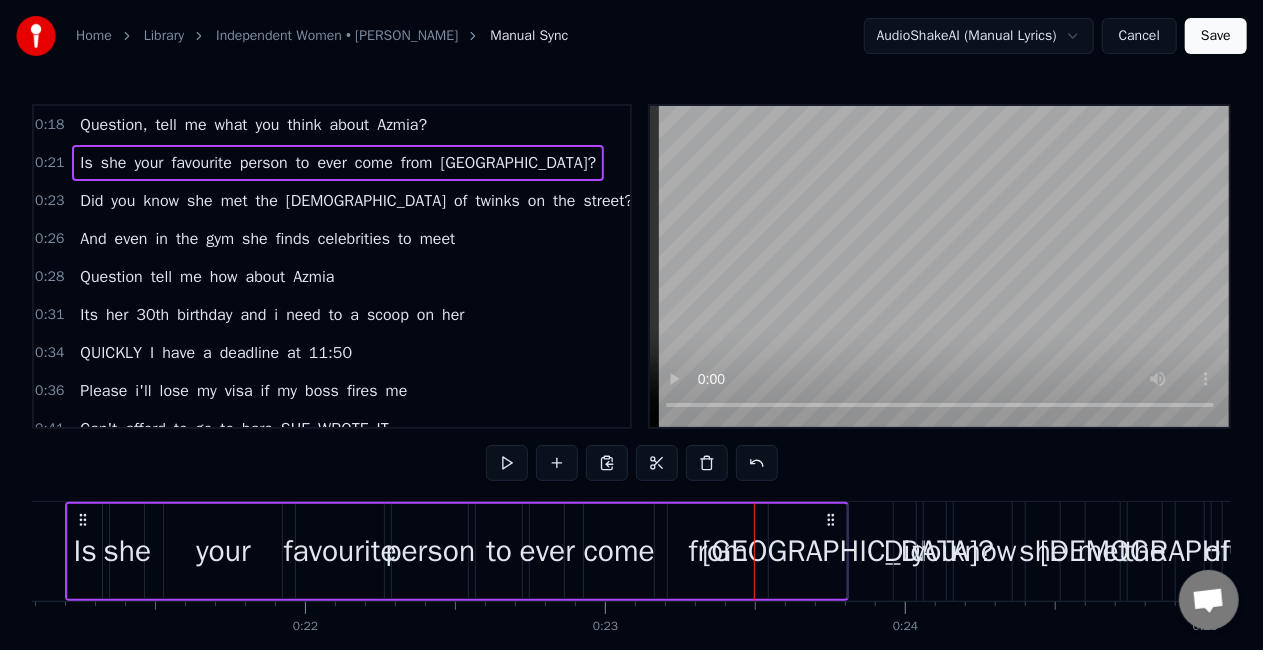 click on "[GEOGRAPHIC_DATA]?" at bounding box center [848, 551] 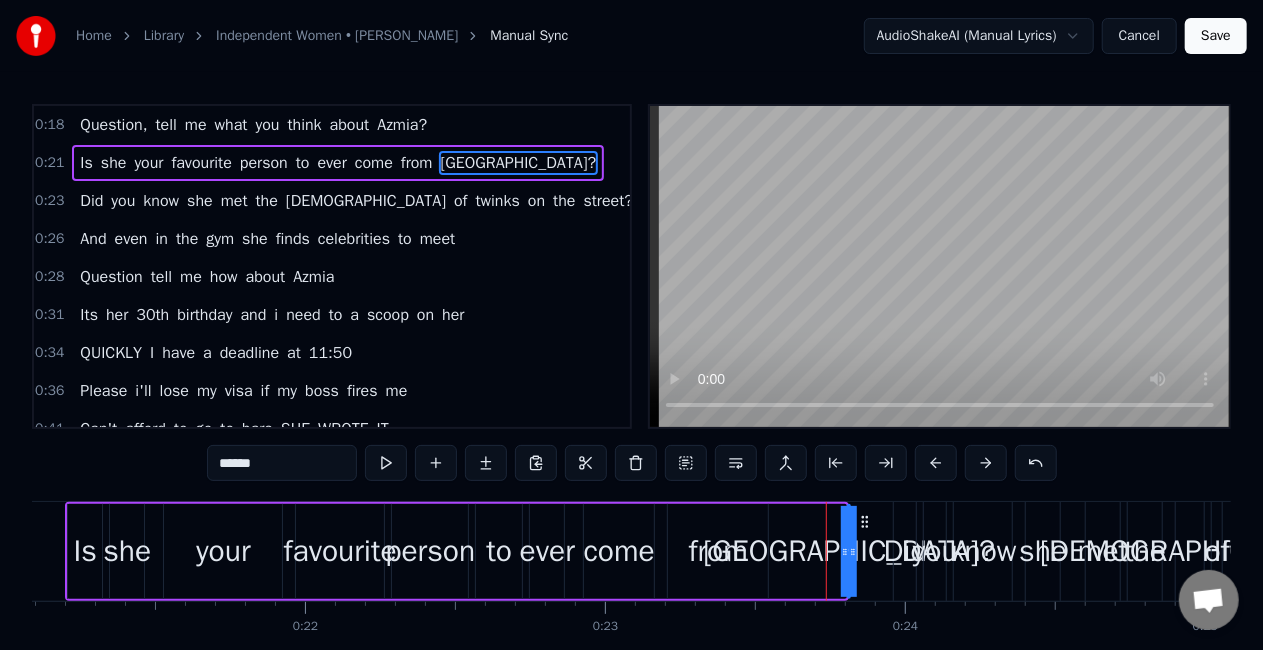 drag, startPoint x: 844, startPoint y: 553, endPoint x: 744, endPoint y: 552, distance: 100.005 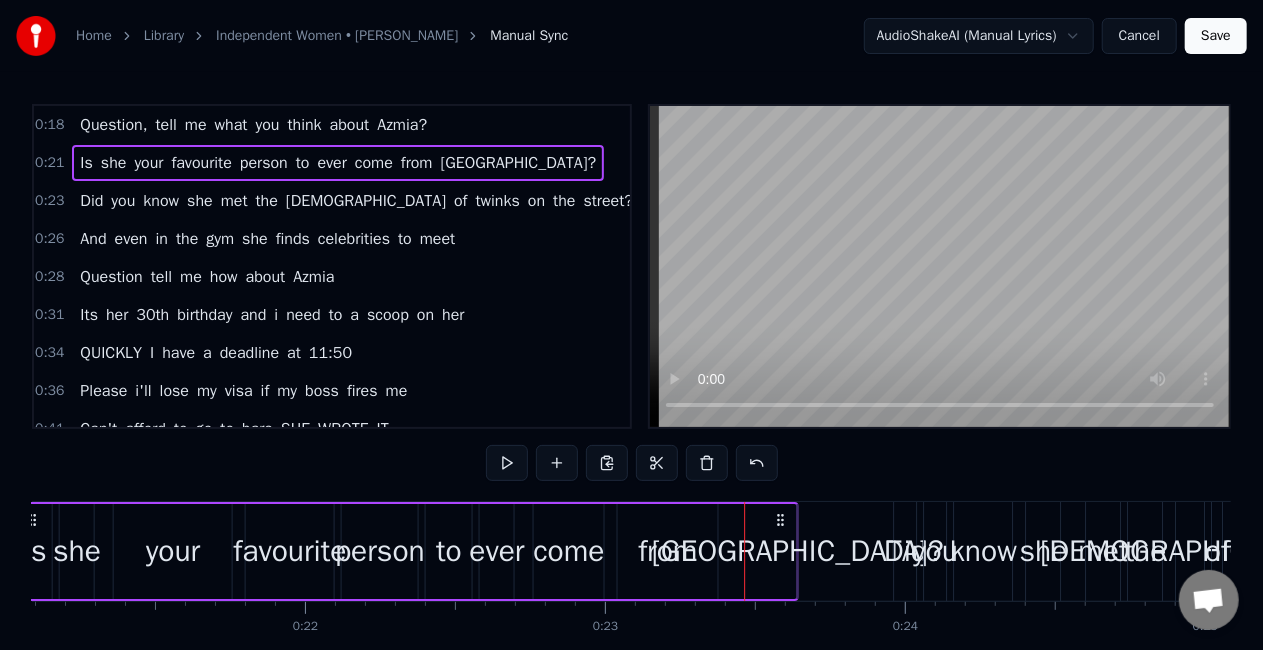 drag, startPoint x: 828, startPoint y: 516, endPoint x: 778, endPoint y: 523, distance: 50.48762 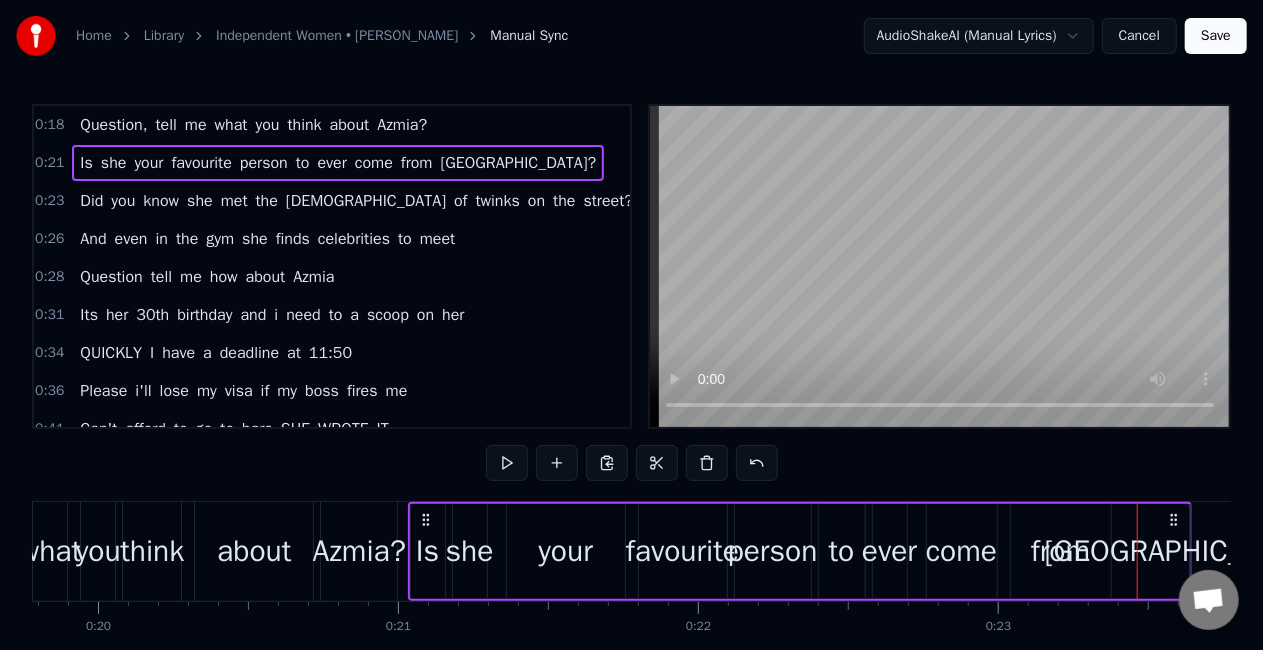 scroll, scrollTop: 0, scrollLeft: 5921, axis: horizontal 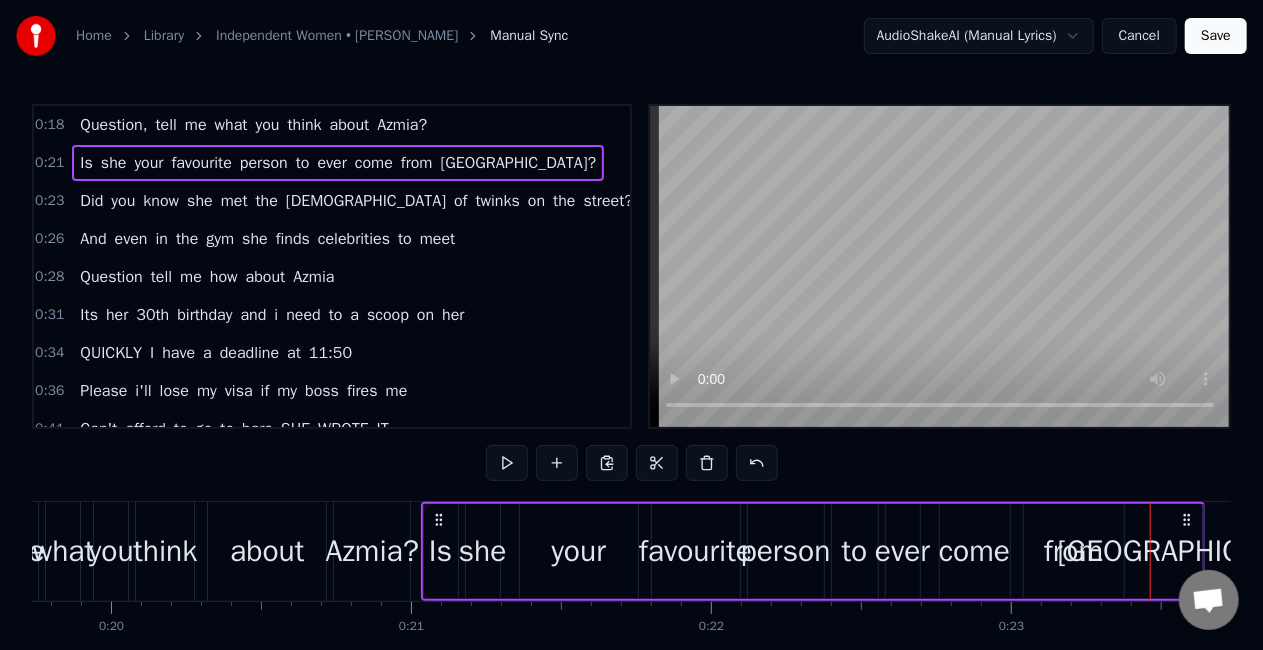 click 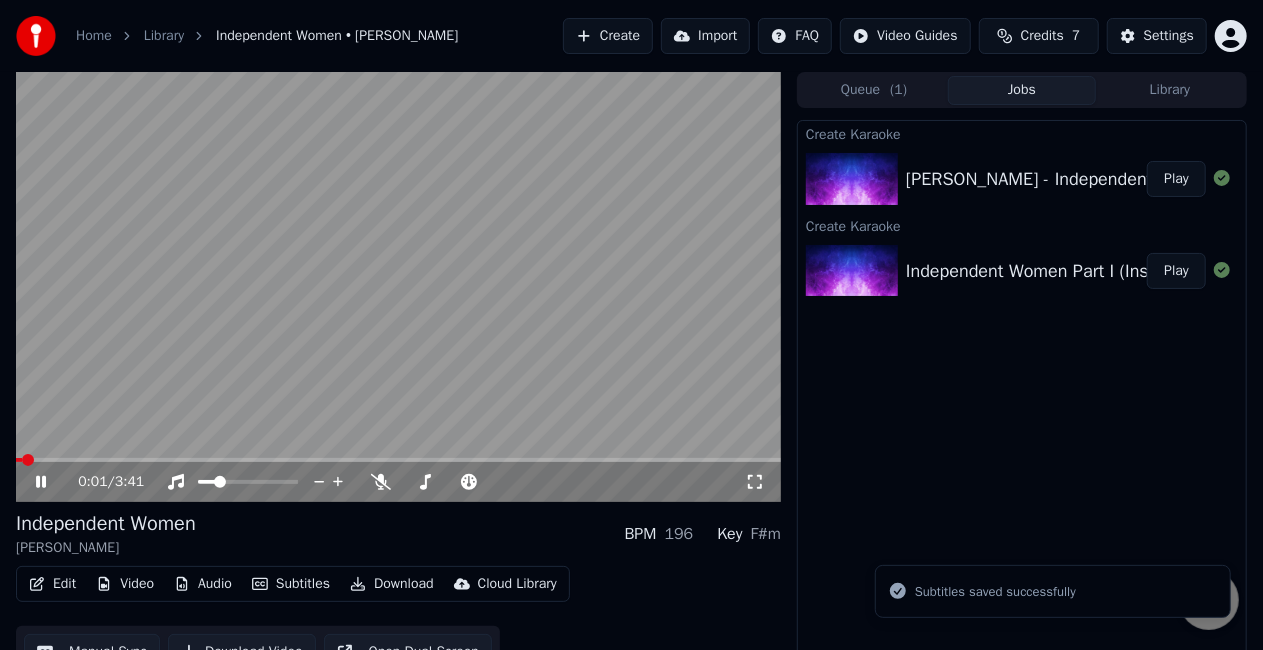 click on "Credits 7" at bounding box center (1039, 36) 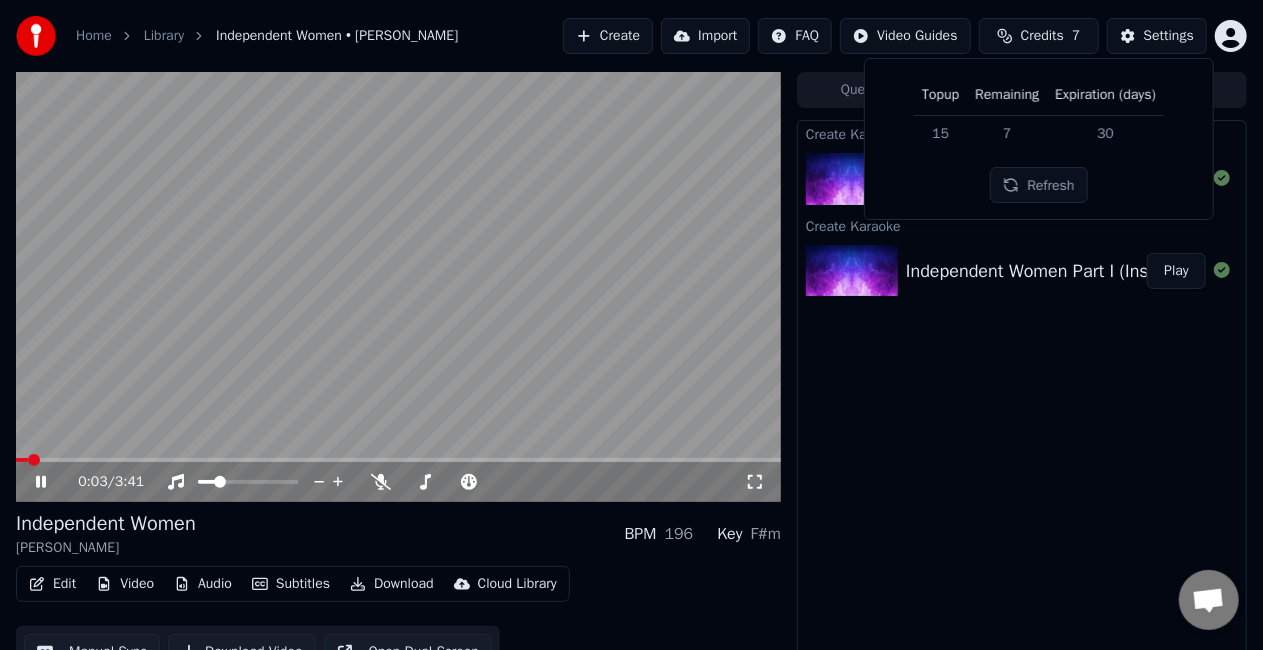 click on "Credits 7" at bounding box center [1039, 36] 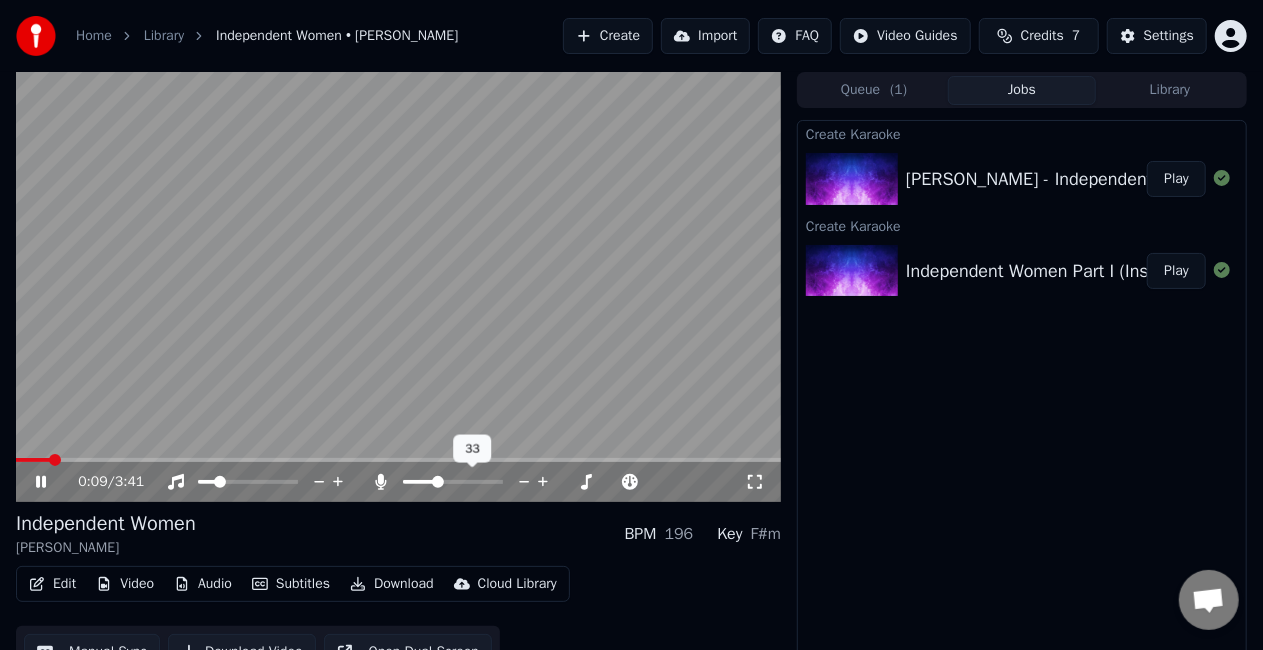 click at bounding box center [438, 482] 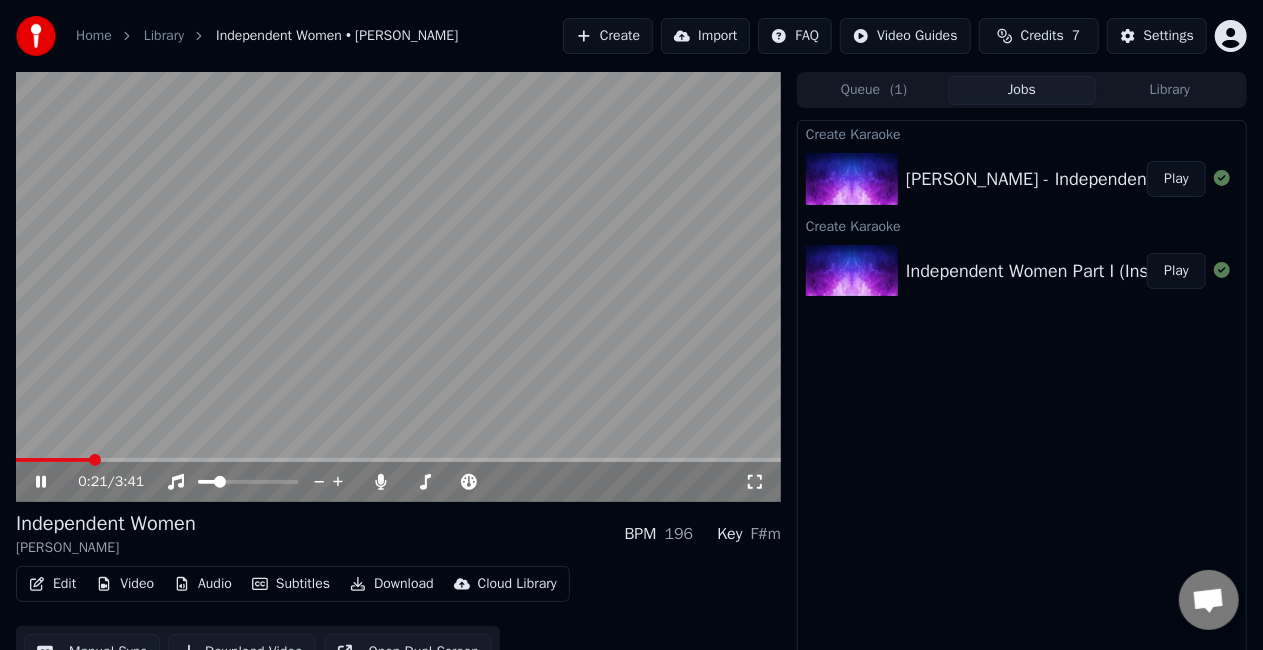 click 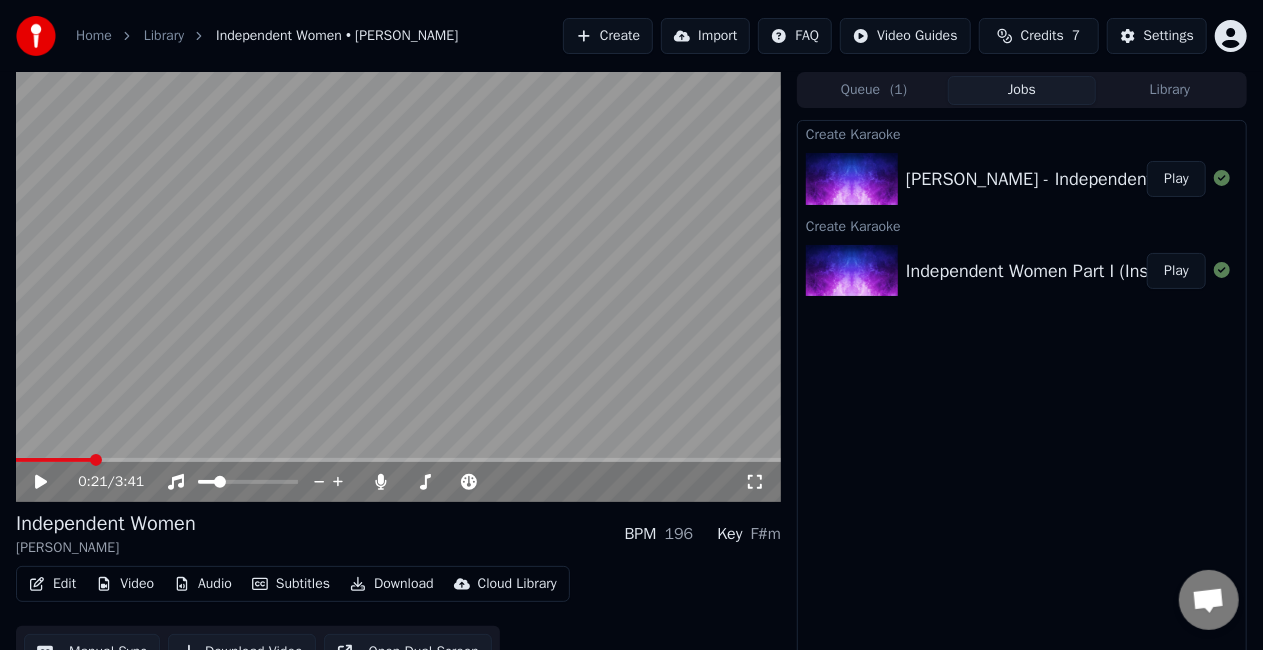 click 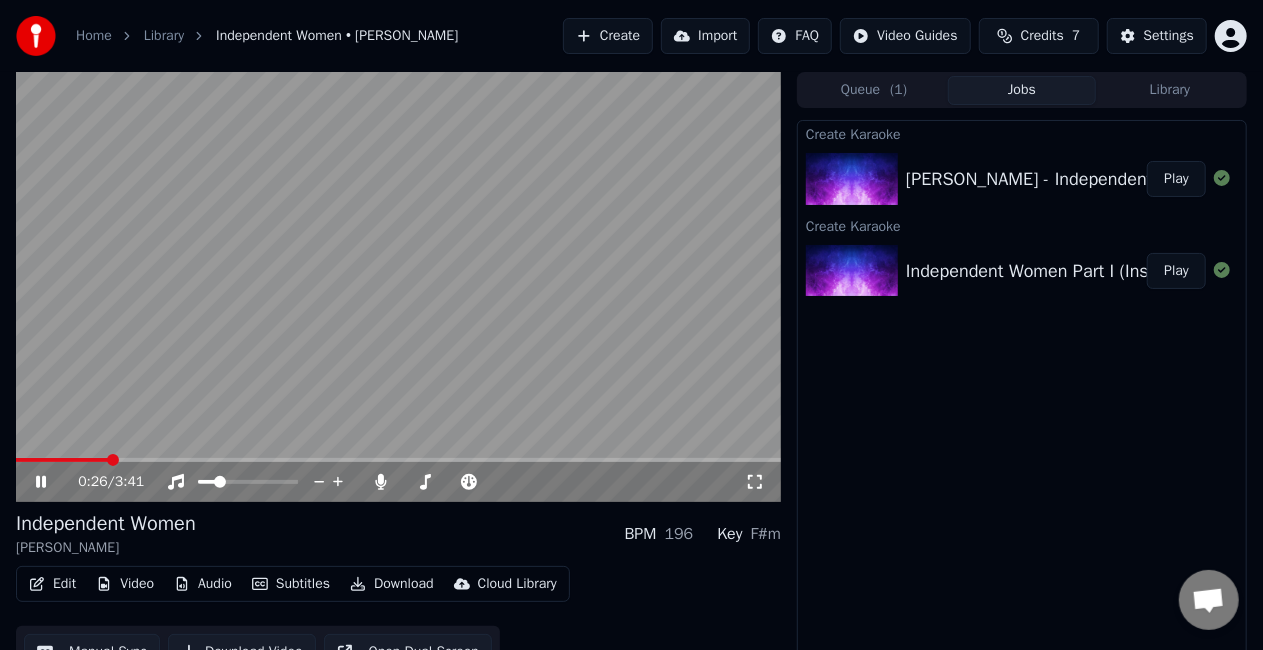 click 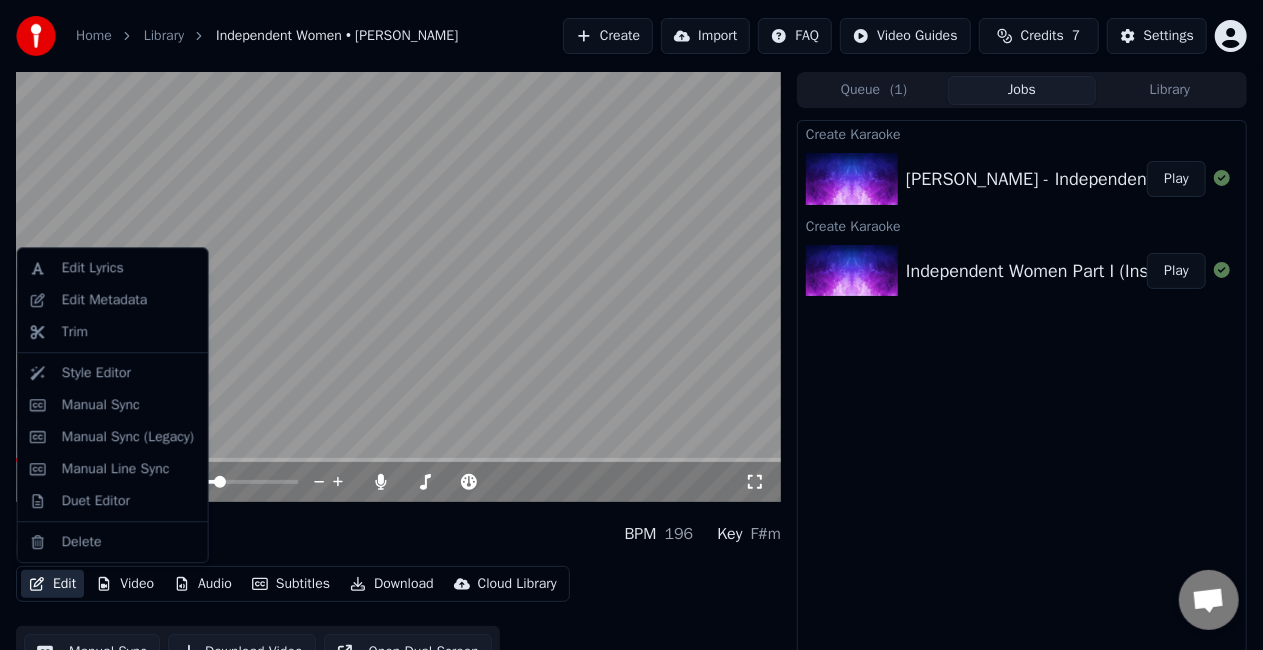 click 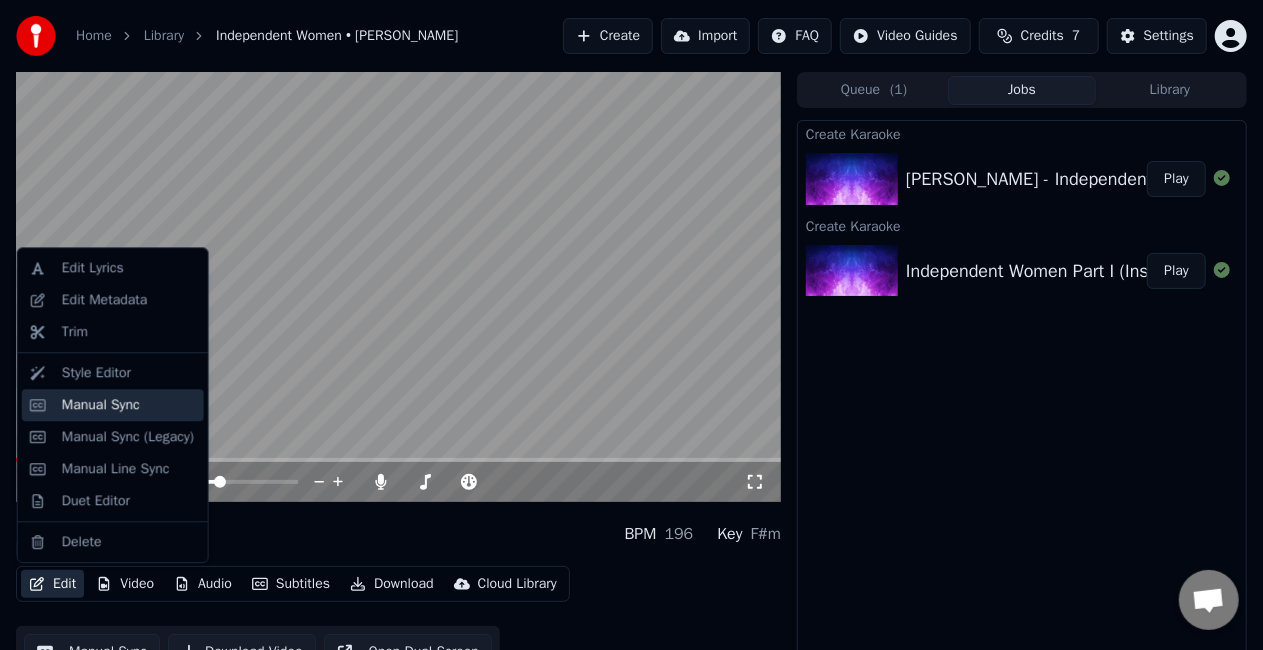click on "Manual Sync" at bounding box center (101, 405) 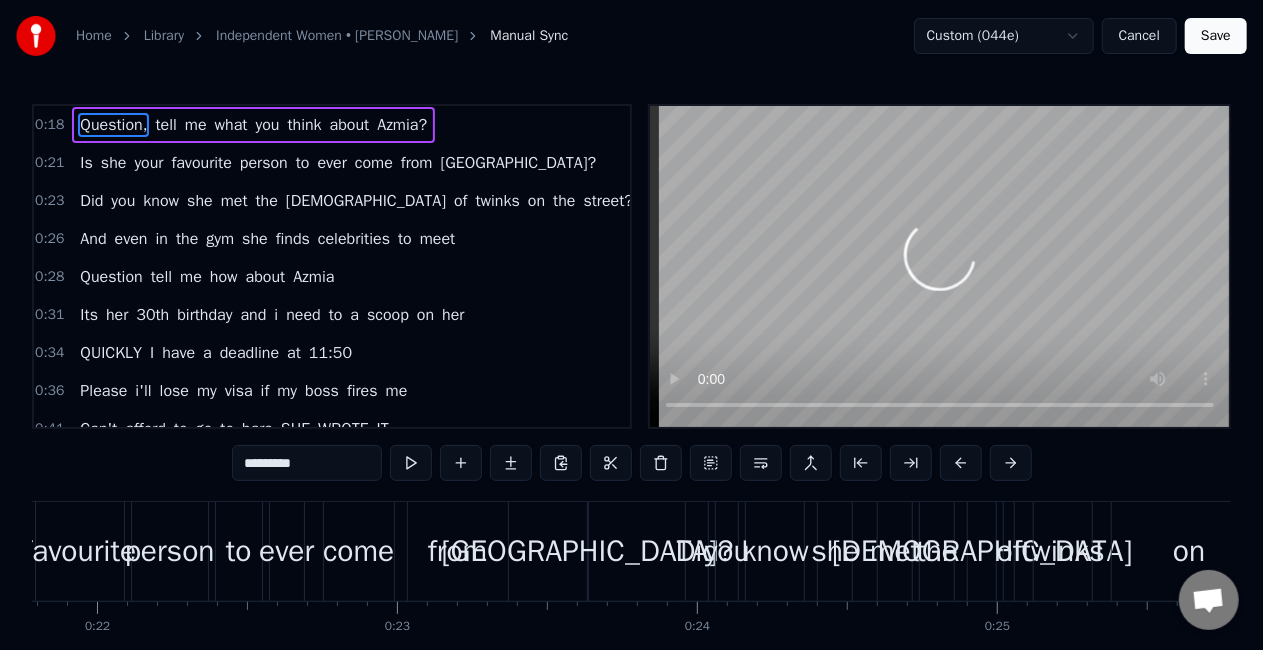 scroll, scrollTop: 0, scrollLeft: 6541, axis: horizontal 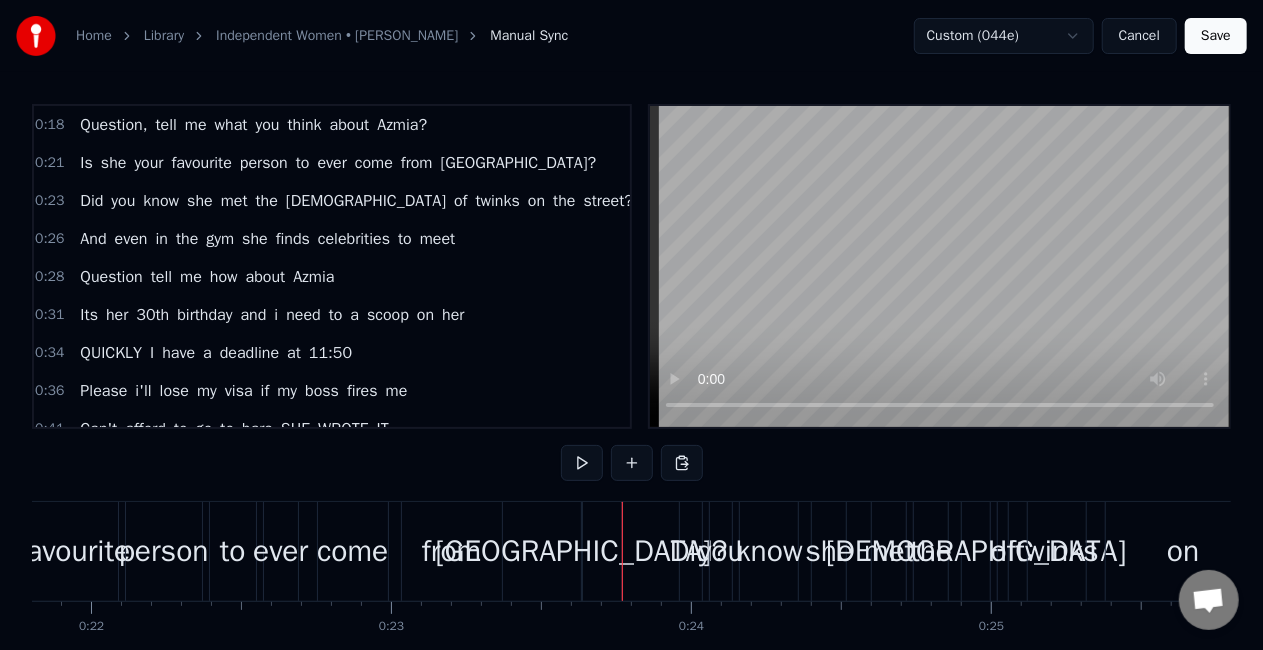 click on "[GEOGRAPHIC_DATA]?" at bounding box center [582, 551] 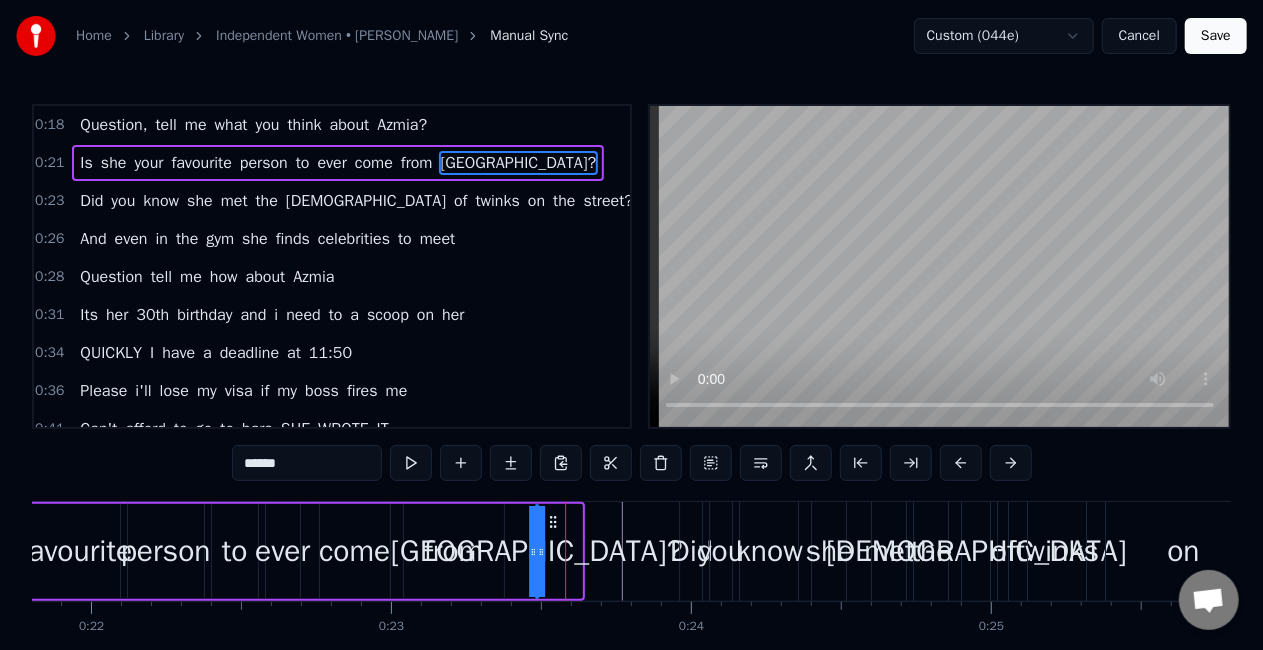 drag, startPoint x: 598, startPoint y: 520, endPoint x: 550, endPoint y: 520, distance: 48 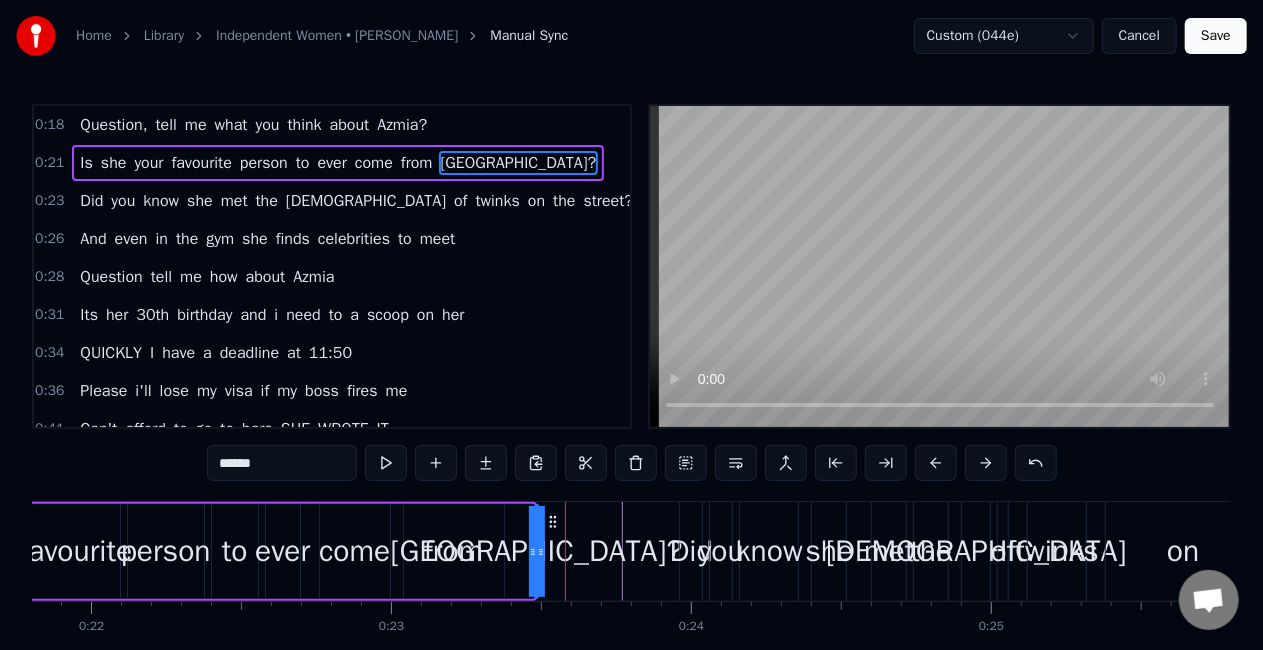 click on "Did" at bounding box center (691, 551) 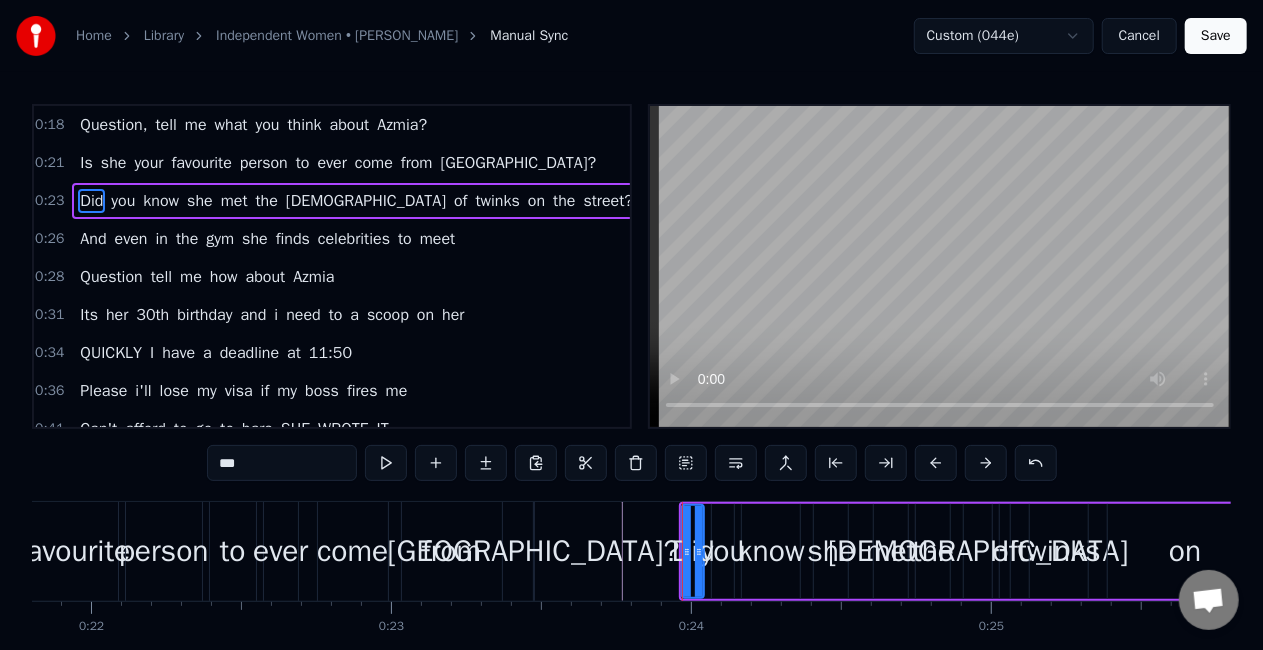 drag, startPoint x: 735, startPoint y: 505, endPoint x: 700, endPoint y: 528, distance: 41.880783 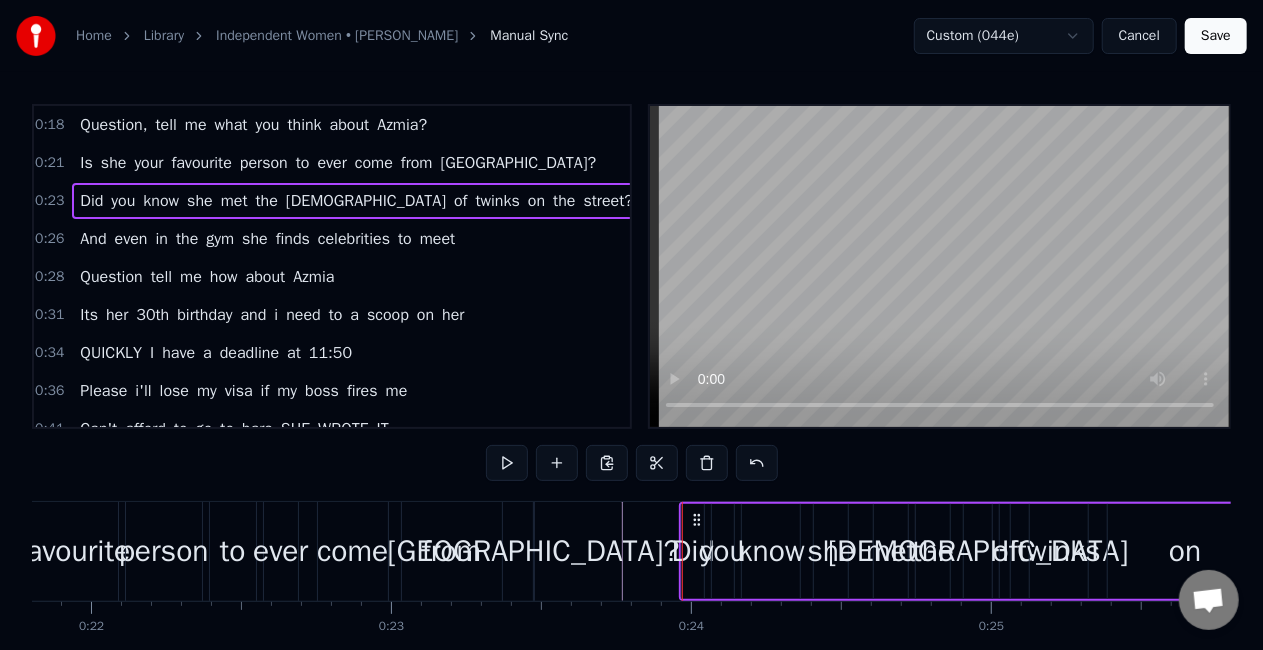 click on "Did you know she met the god of twinks on the street?" at bounding box center (1071, 551) 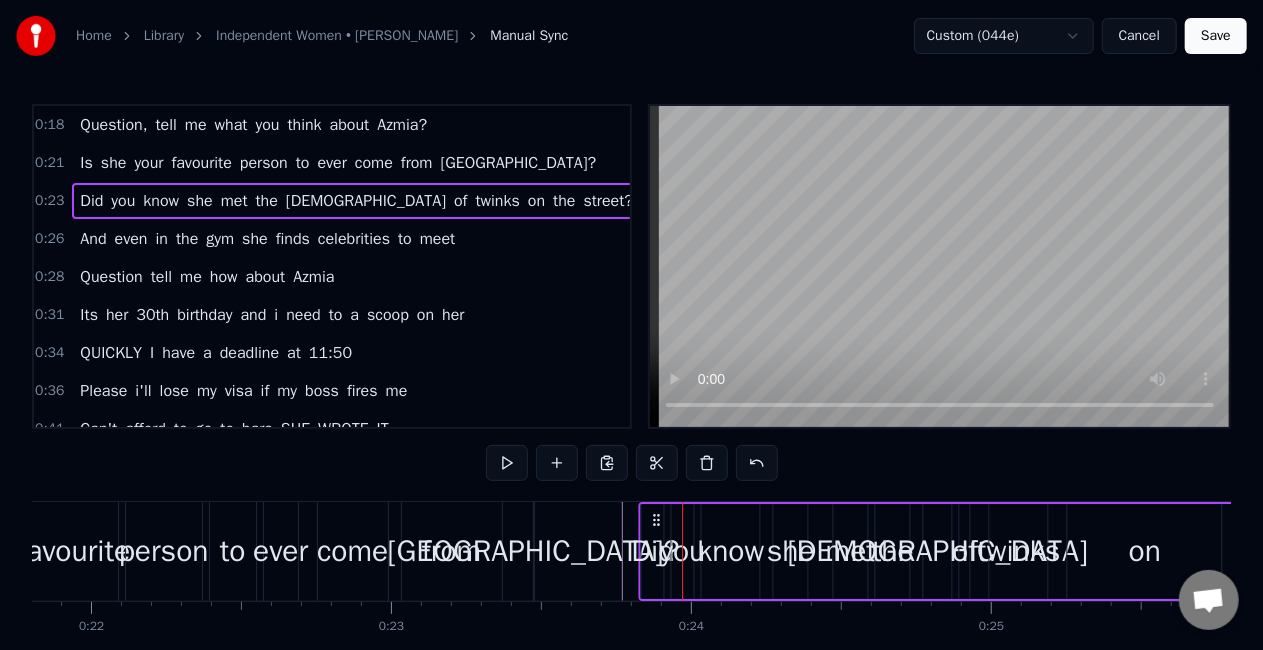 drag, startPoint x: 698, startPoint y: 519, endPoint x: 657, endPoint y: 518, distance: 41.01219 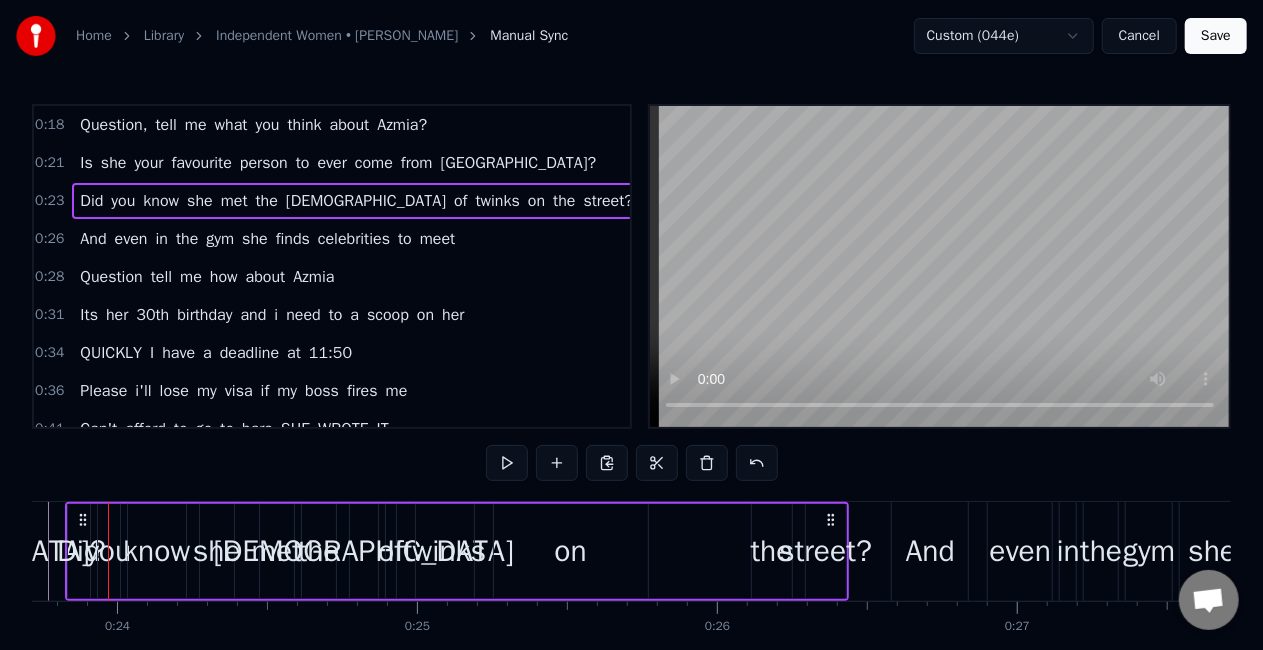 scroll, scrollTop: 0, scrollLeft: 7117, axis: horizontal 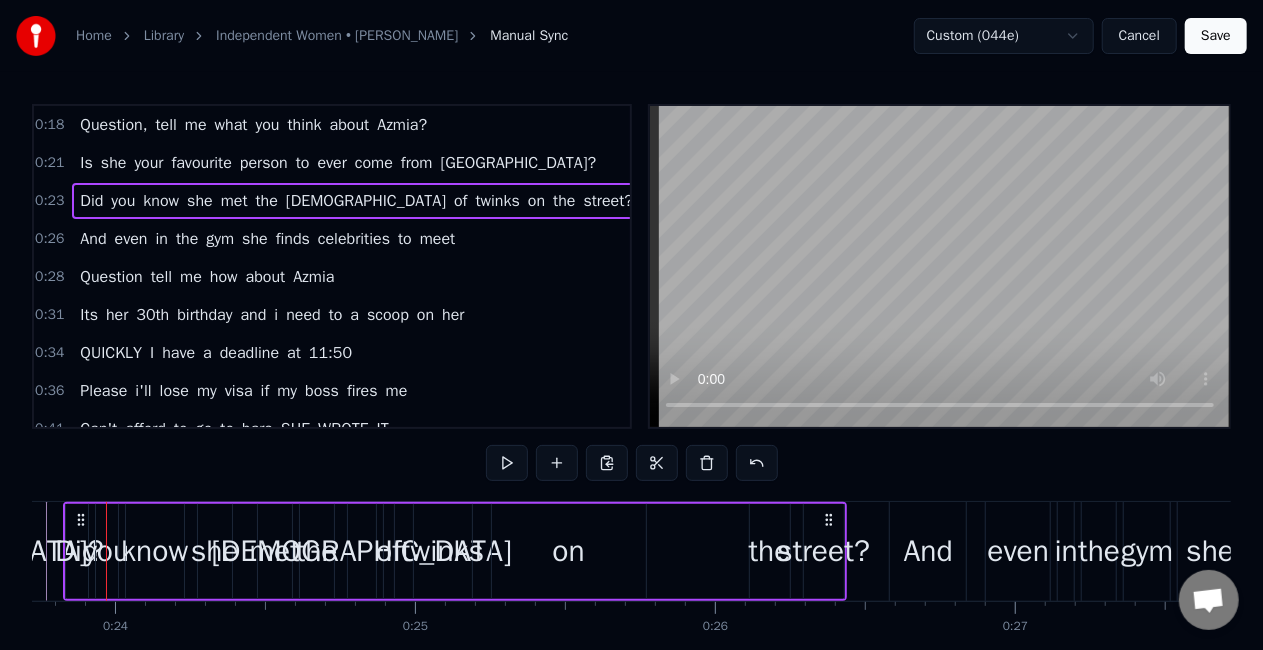 click on "street?" at bounding box center (823, 551) 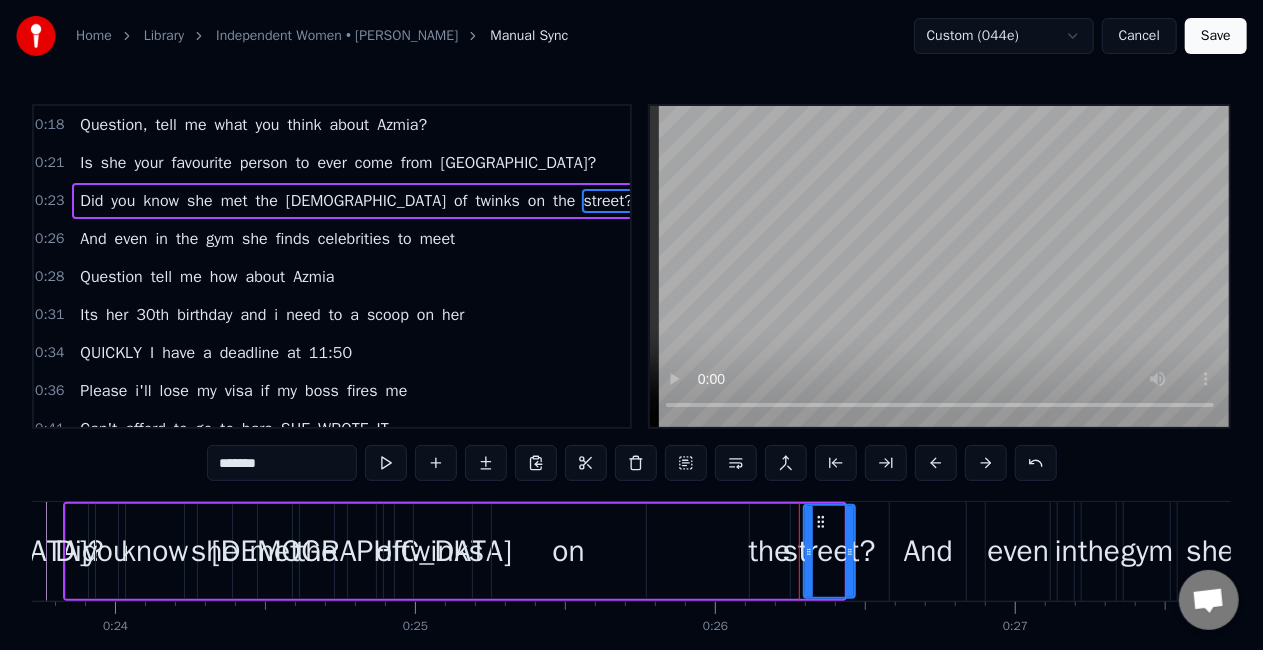 click at bounding box center [850, 551] 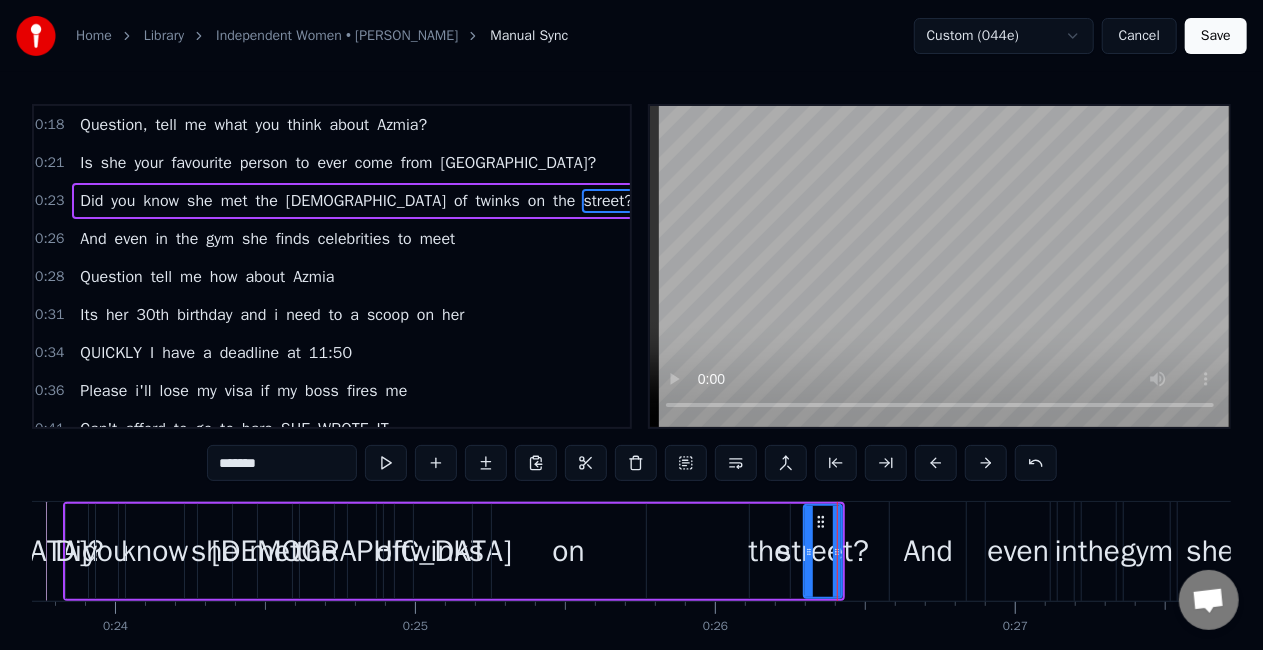 click on "the" at bounding box center [770, 551] 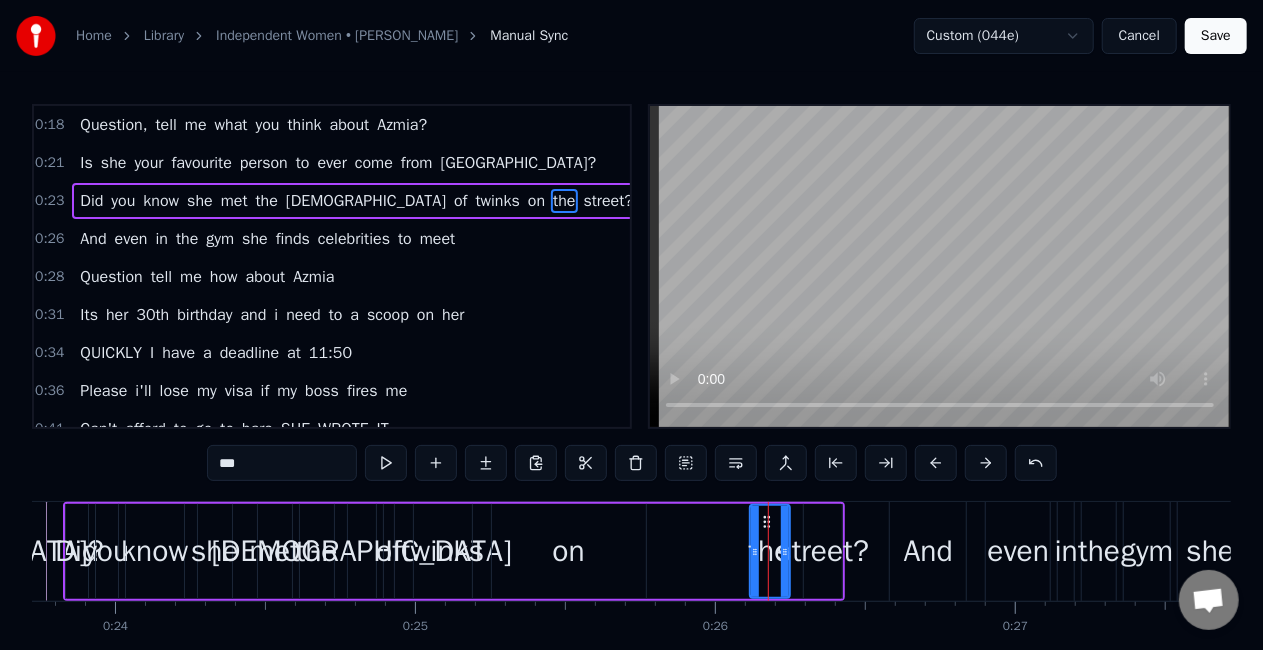 drag, startPoint x: 768, startPoint y: 550, endPoint x: 727, endPoint y: 547, distance: 41.109608 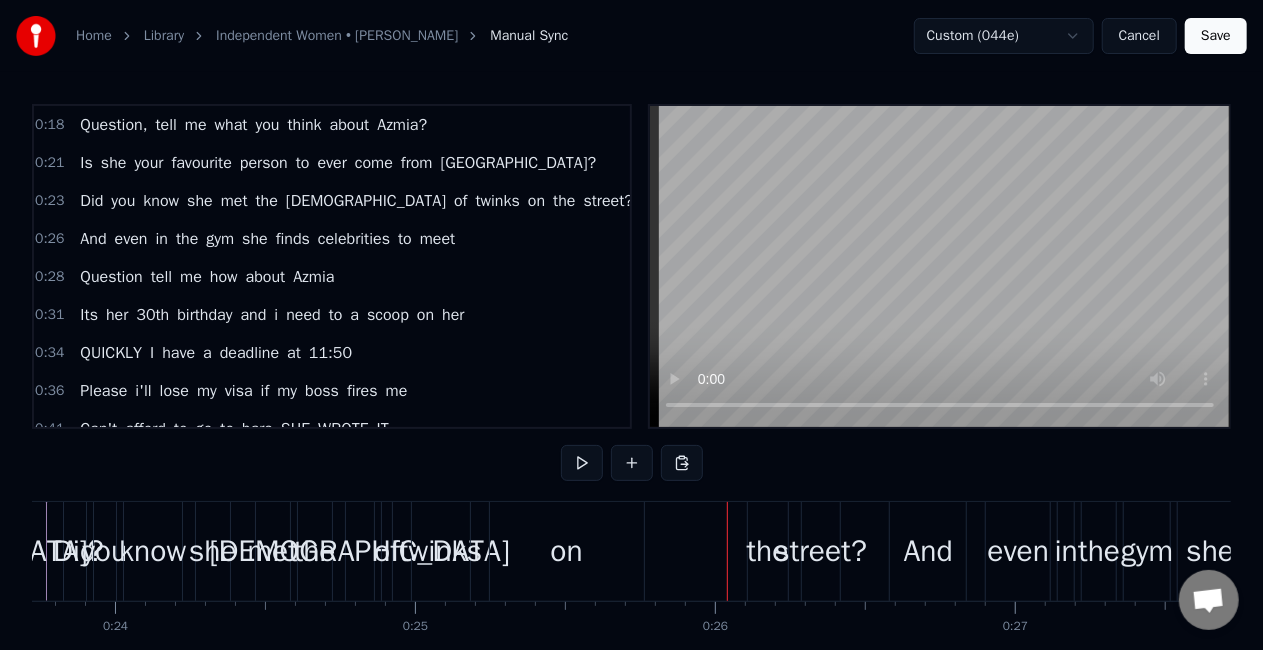 click on "the" at bounding box center (768, 551) 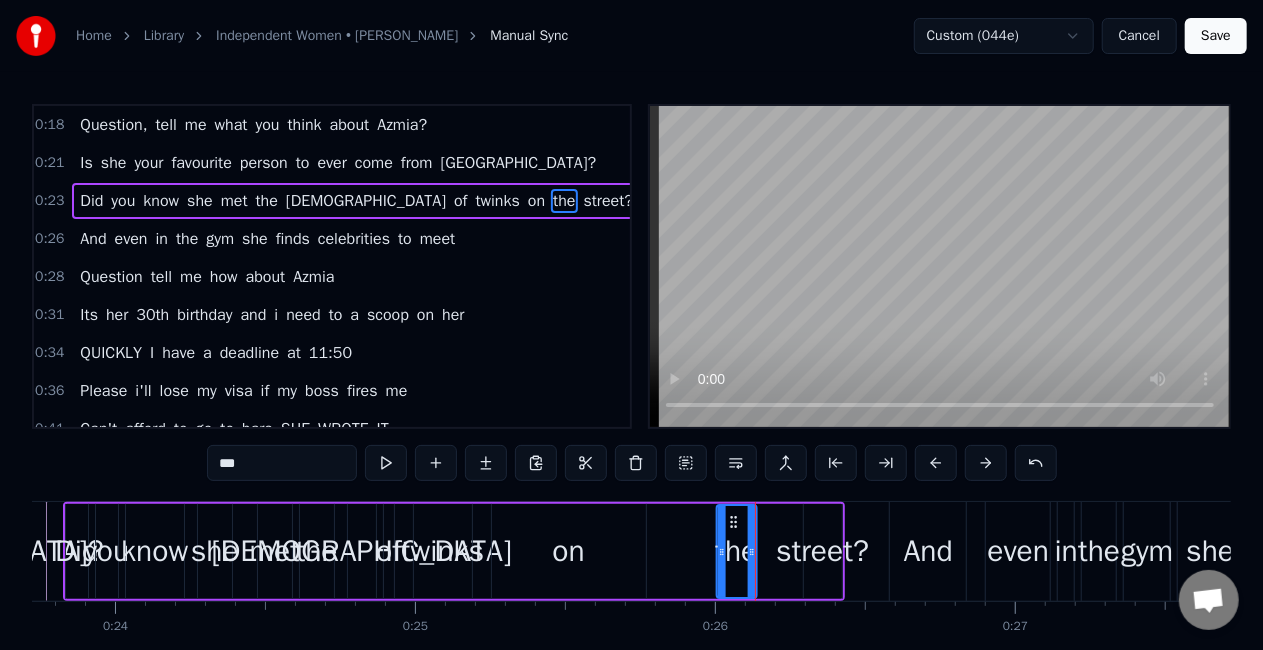 drag, startPoint x: 768, startPoint y: 514, endPoint x: 737, endPoint y: 516, distance: 31.06445 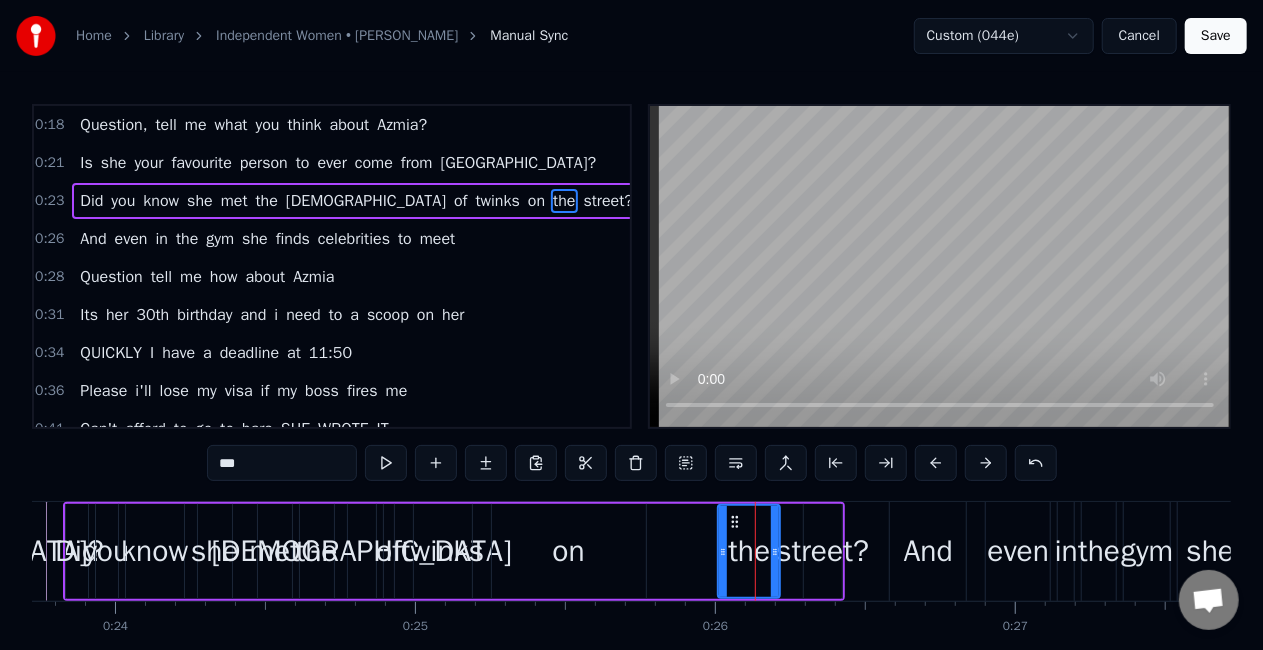 drag, startPoint x: 756, startPoint y: 550, endPoint x: 776, endPoint y: 553, distance: 20.22375 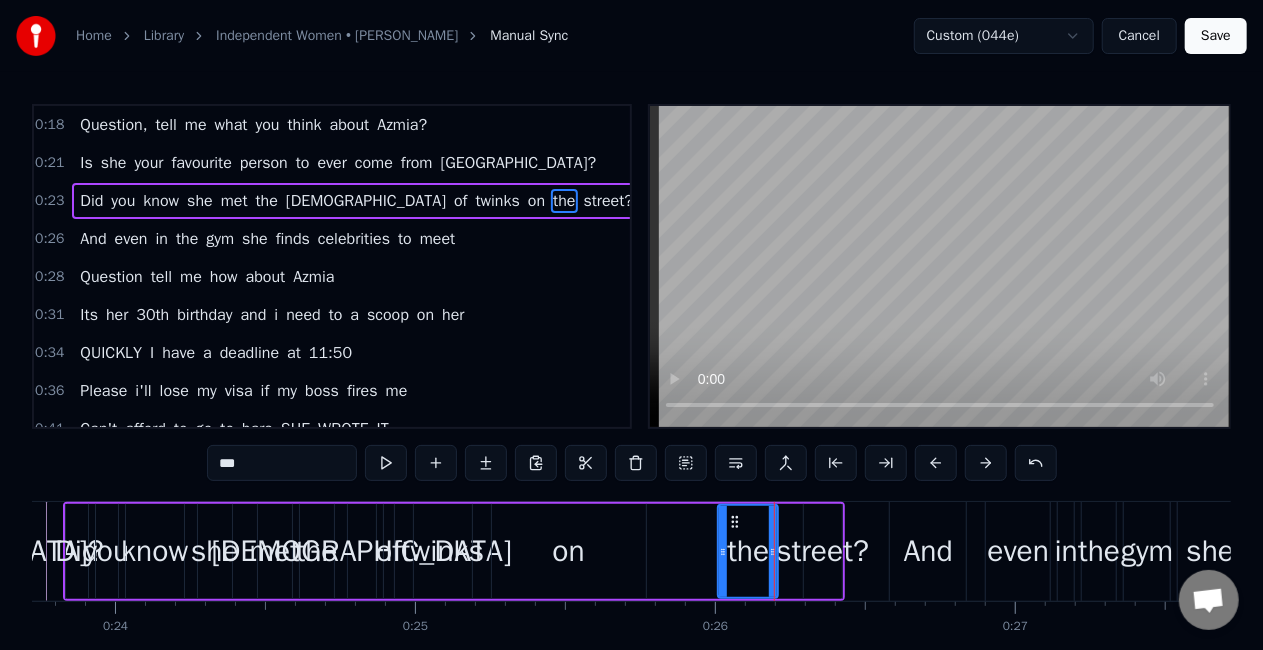 click on "on" at bounding box center [569, 551] 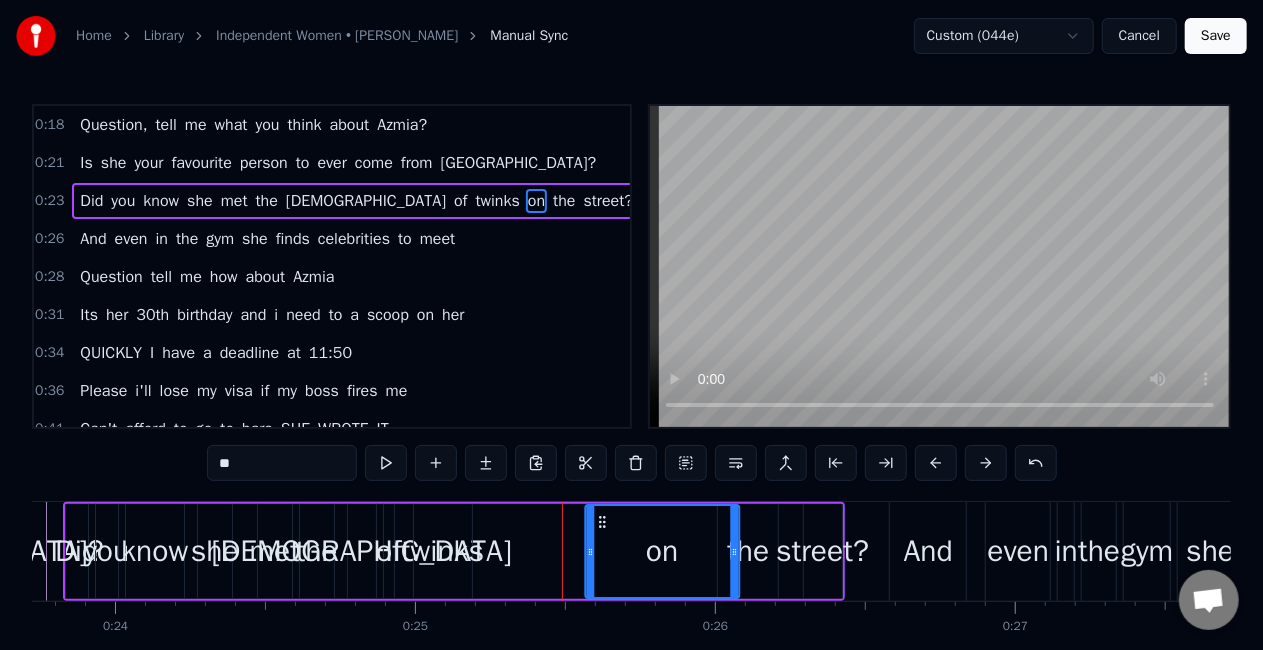 drag, startPoint x: 506, startPoint y: 516, endPoint x: 593, endPoint y: 518, distance: 87.02299 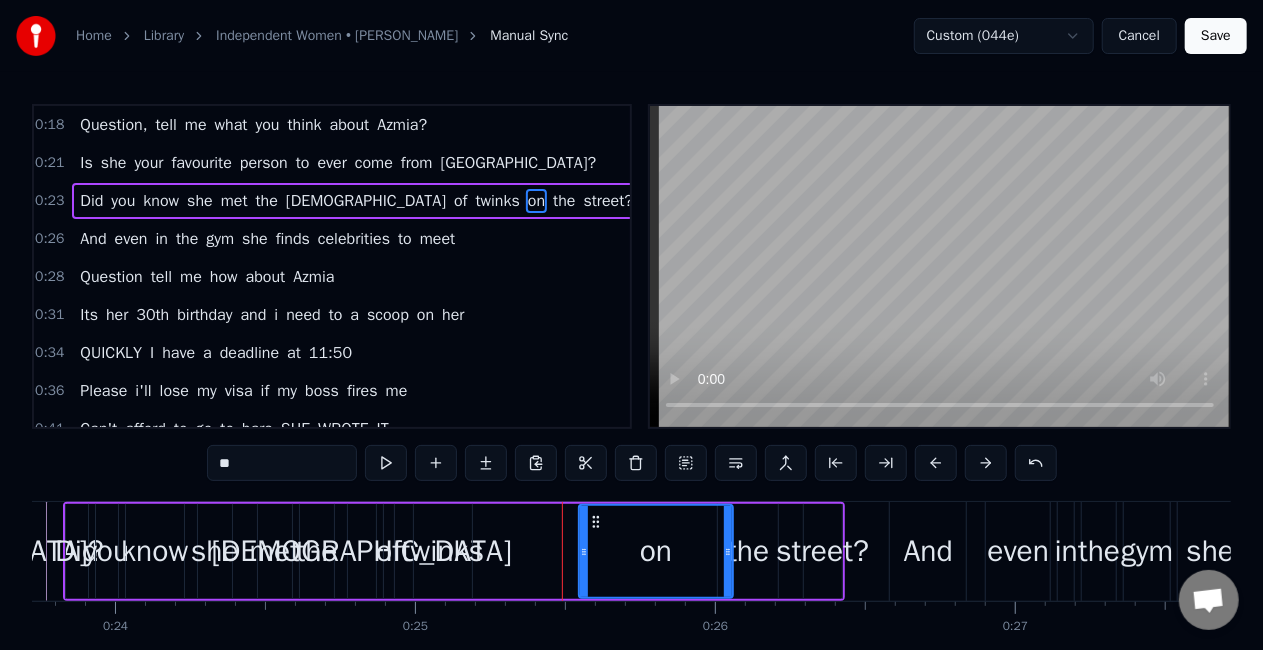 click on "twinks" at bounding box center [442, 551] 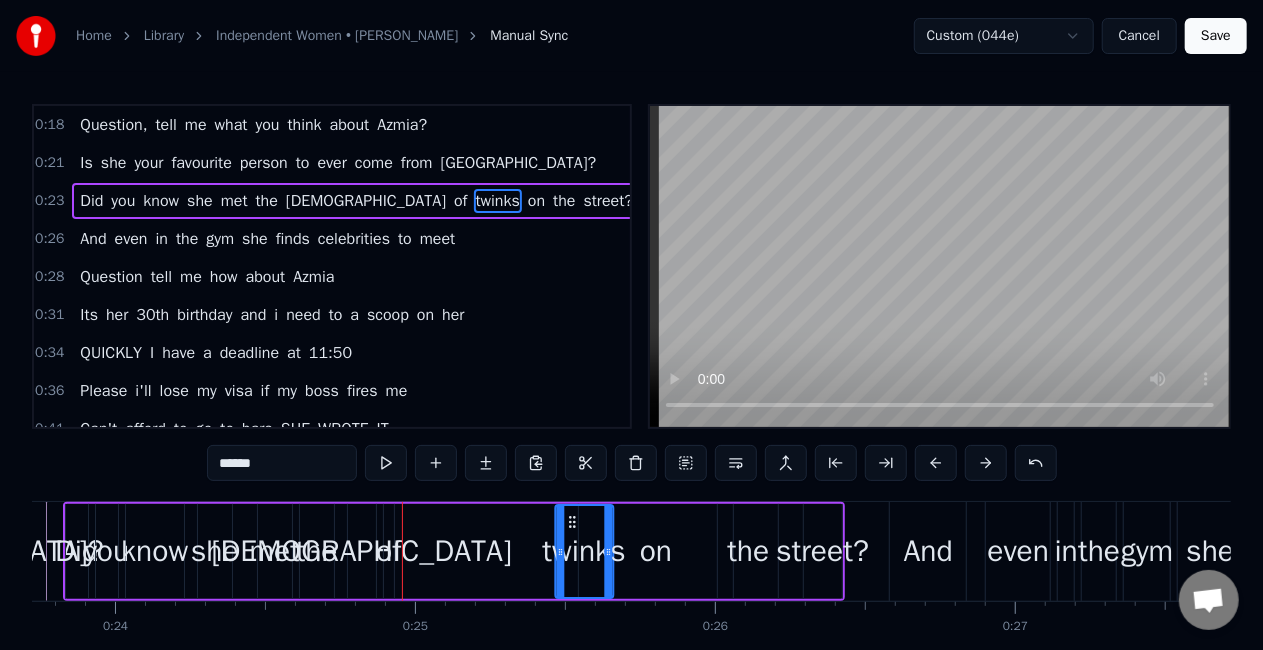 drag, startPoint x: 430, startPoint y: 518, endPoint x: 568, endPoint y: 522, distance: 138.05795 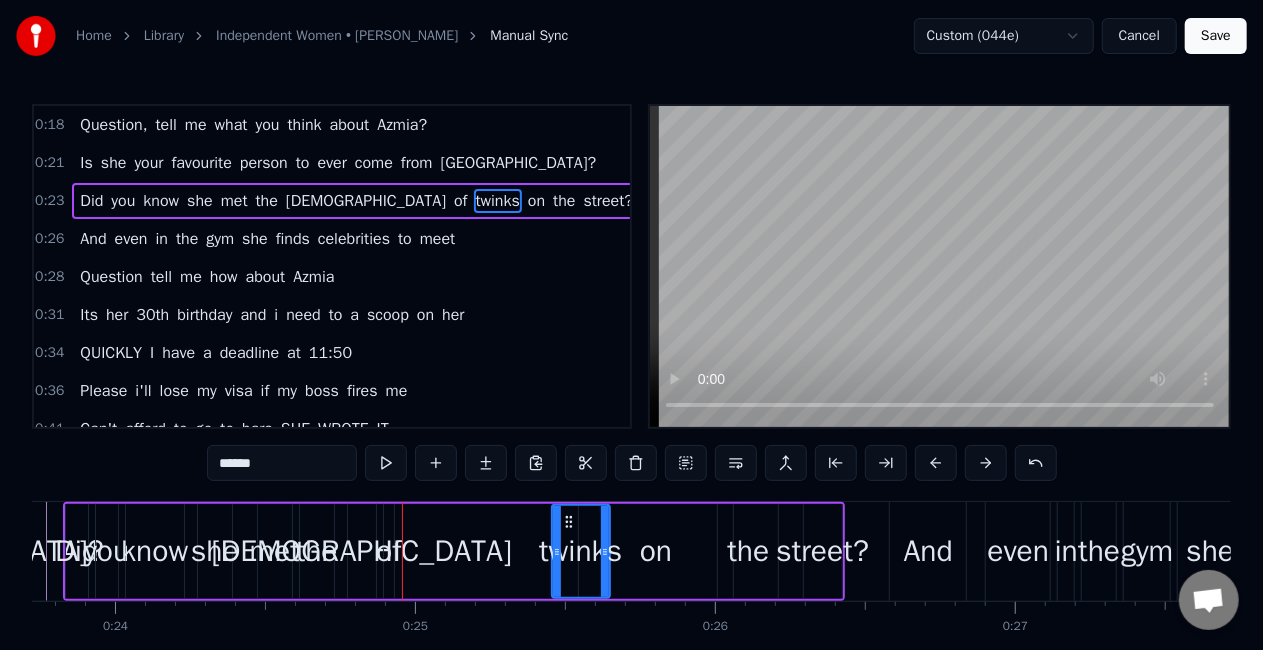 click on "of" at bounding box center (388, 551) 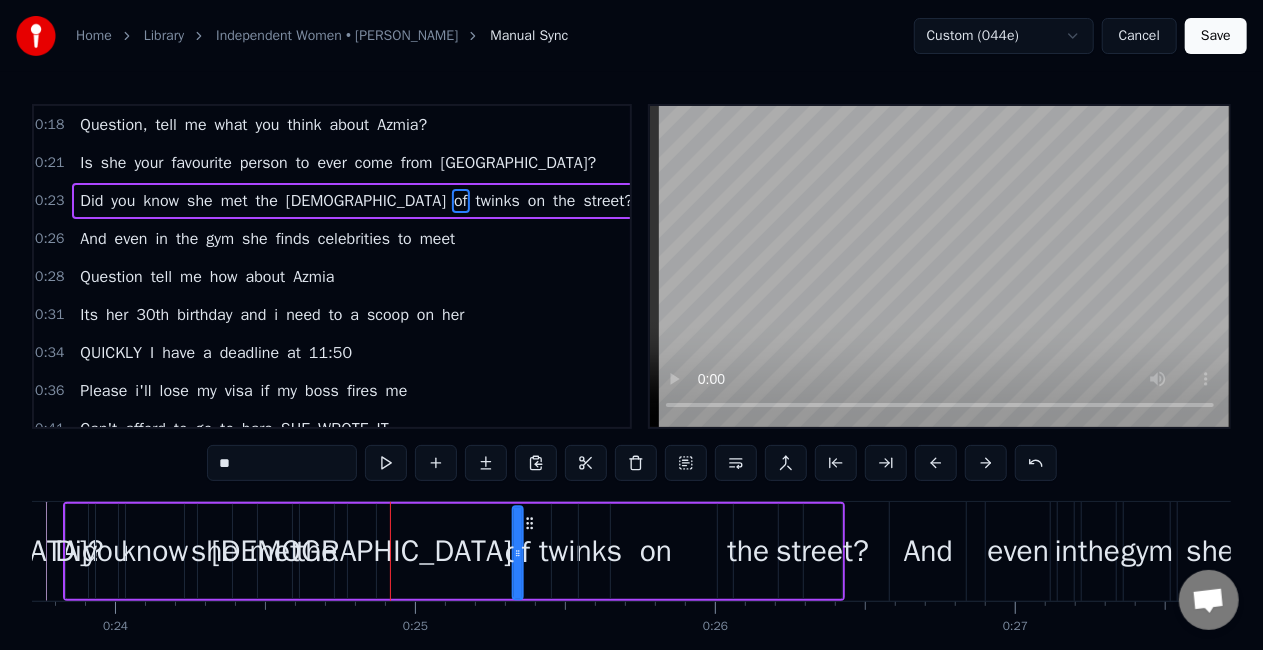 scroll, scrollTop: 9, scrollLeft: 0, axis: vertical 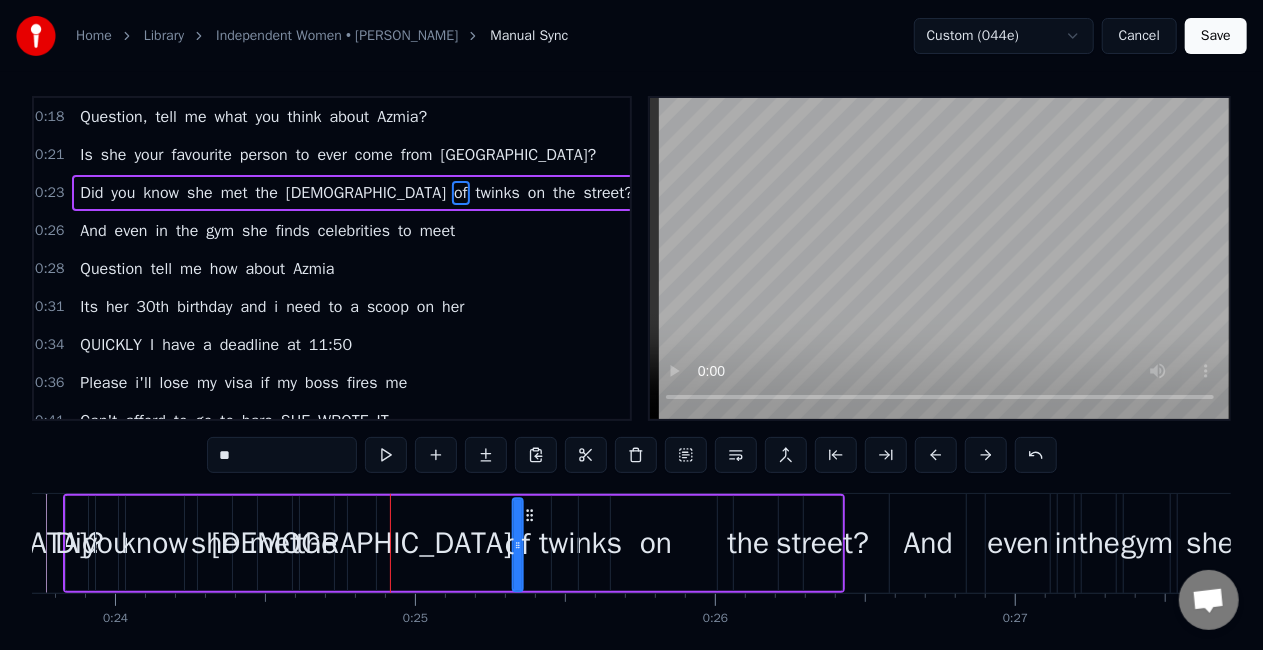 drag, startPoint x: 400, startPoint y: 520, endPoint x: 528, endPoint y: 530, distance: 128.39003 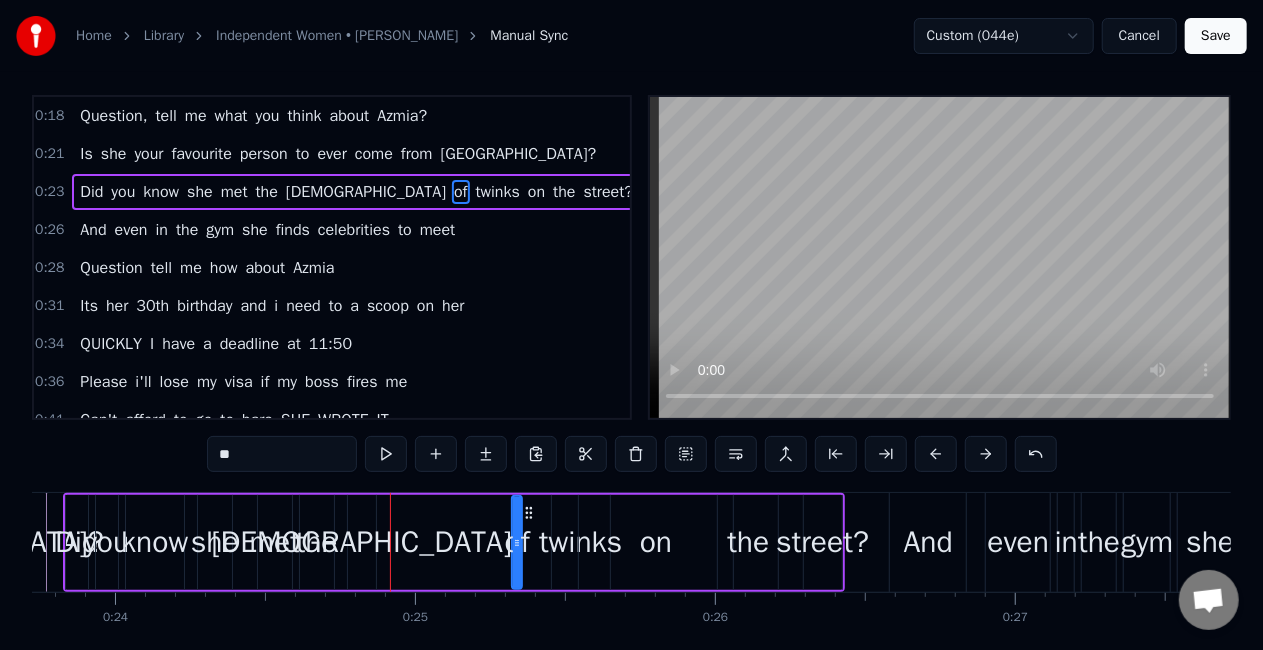click on "[DEMOGRAPHIC_DATA]" at bounding box center (362, 542) 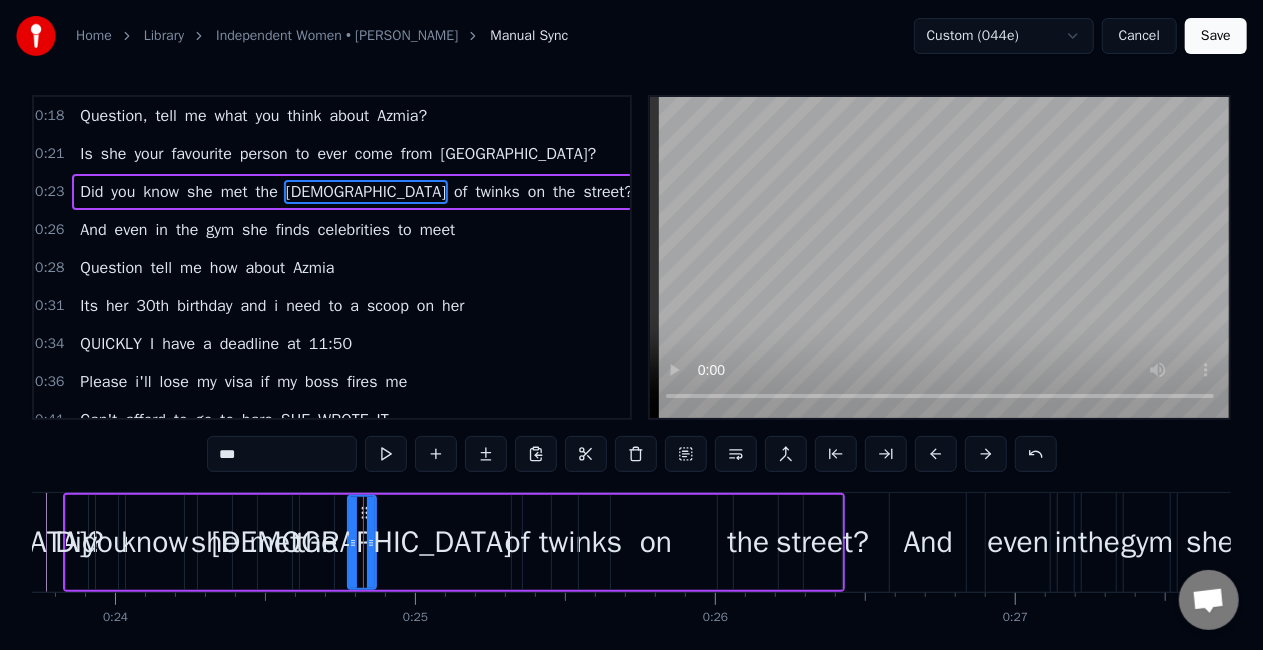 scroll, scrollTop: 0, scrollLeft: 0, axis: both 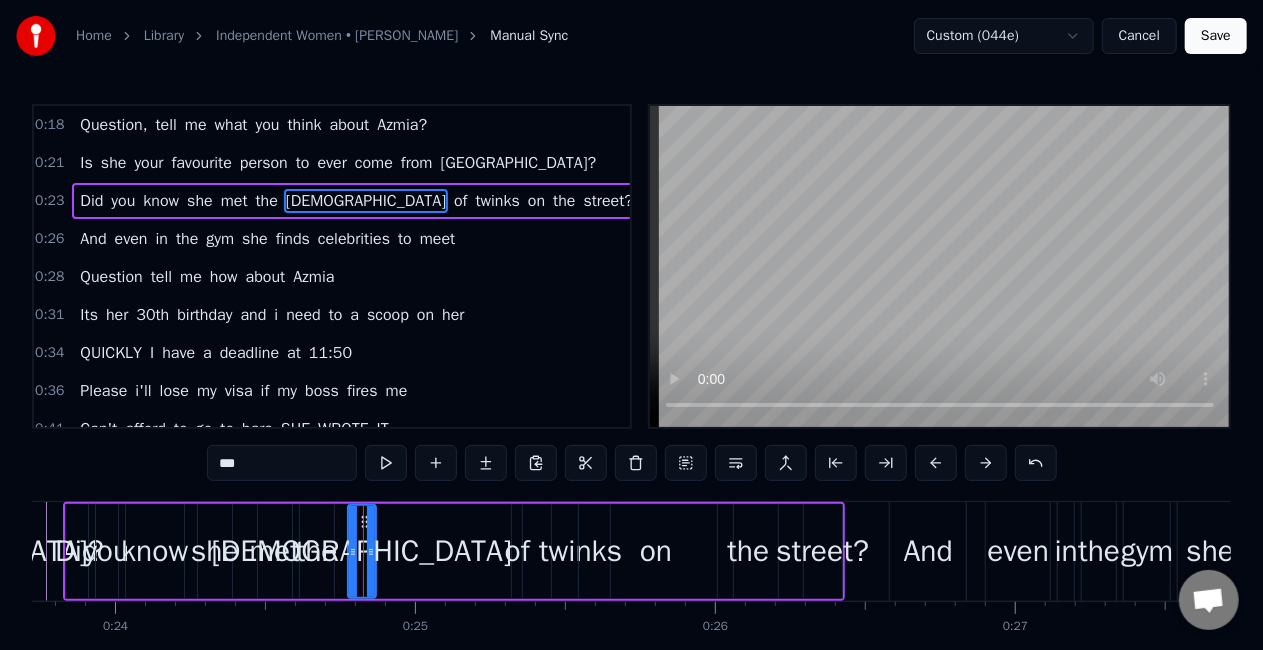 drag, startPoint x: 362, startPoint y: 520, endPoint x: 369, endPoint y: 544, distance: 25 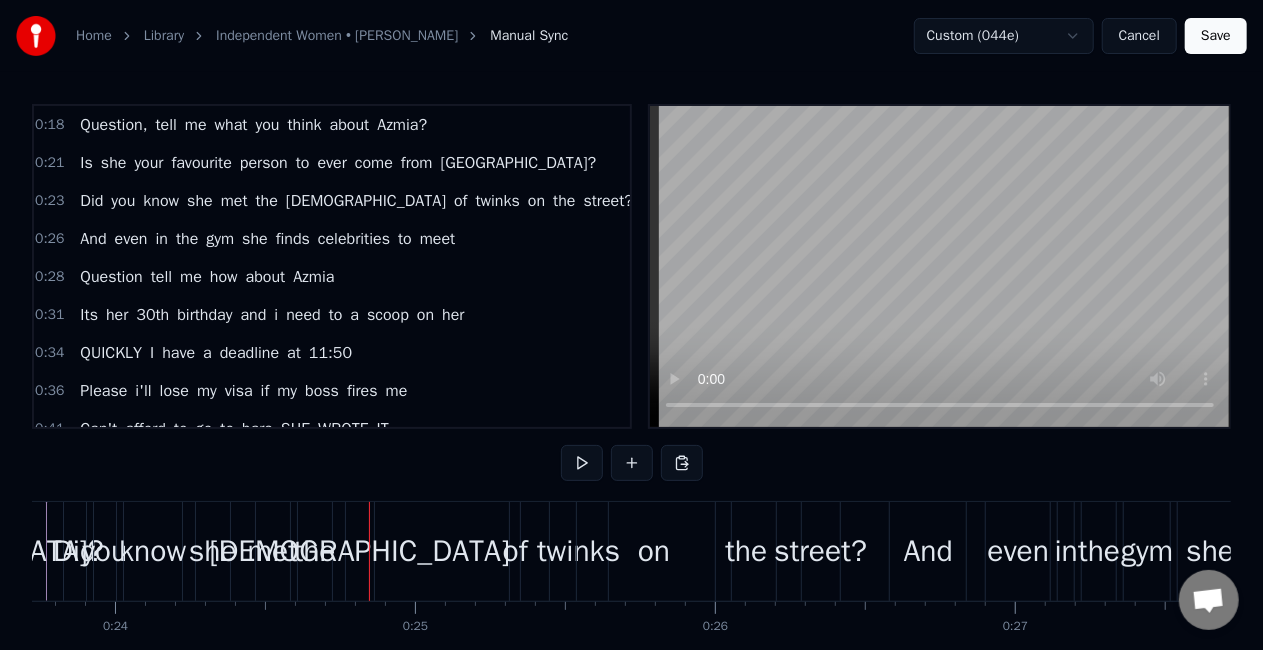click on "[DEMOGRAPHIC_DATA]" at bounding box center (360, 551) 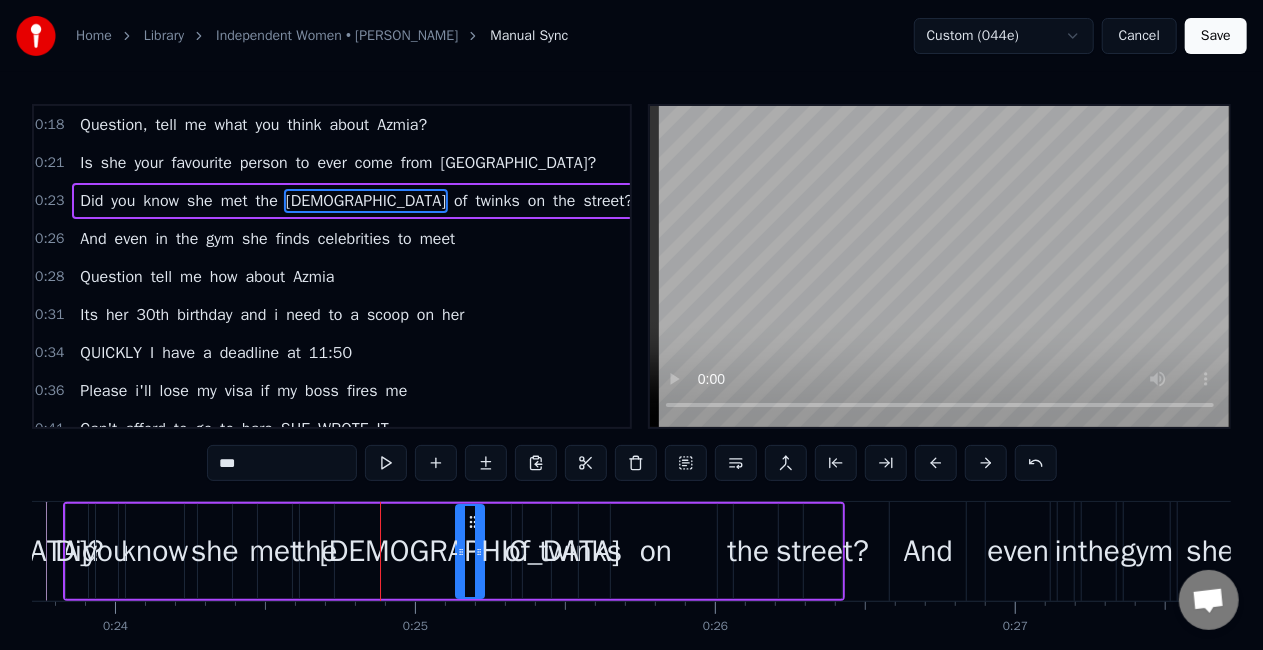 drag, startPoint x: 360, startPoint y: 518, endPoint x: 471, endPoint y: 526, distance: 111.28792 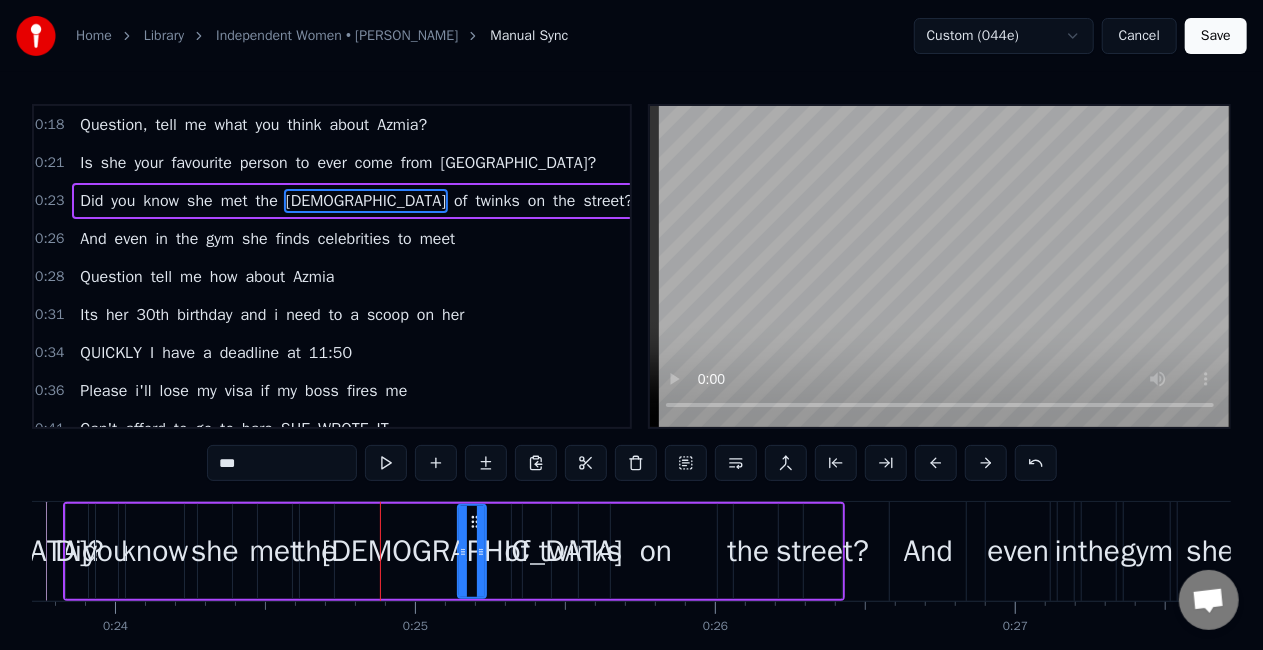 click on "the" at bounding box center [317, 551] 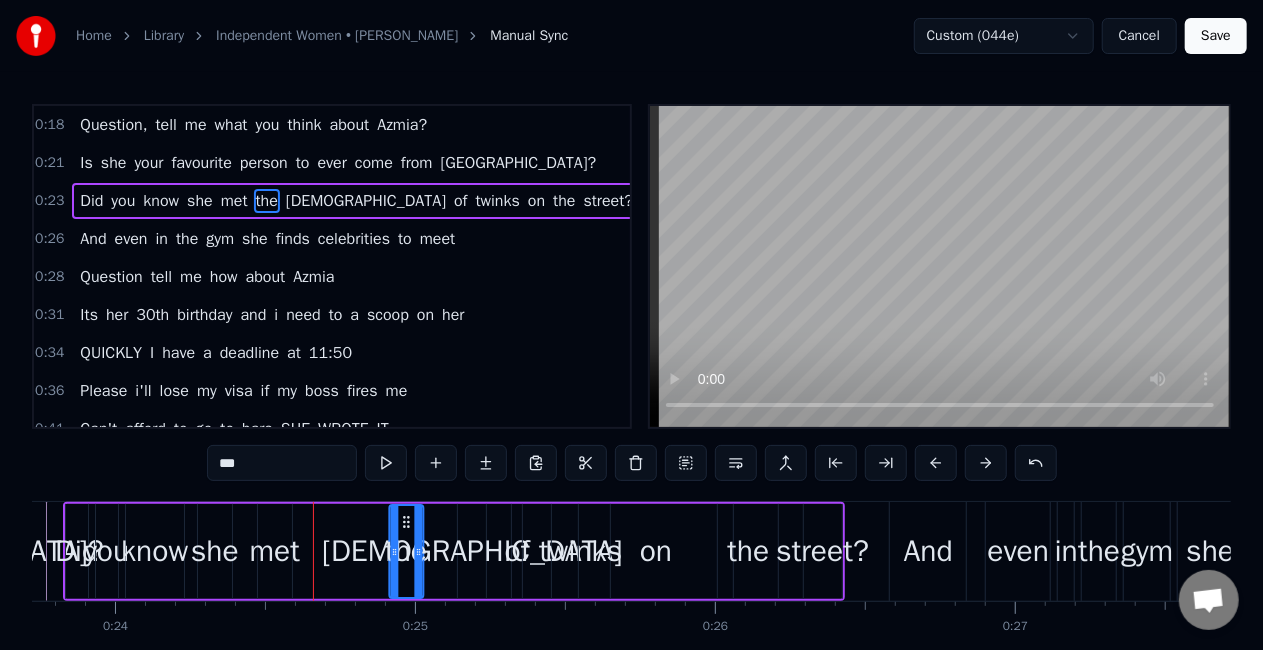 drag, startPoint x: 319, startPoint y: 513, endPoint x: 412, endPoint y: 519, distance: 93.193344 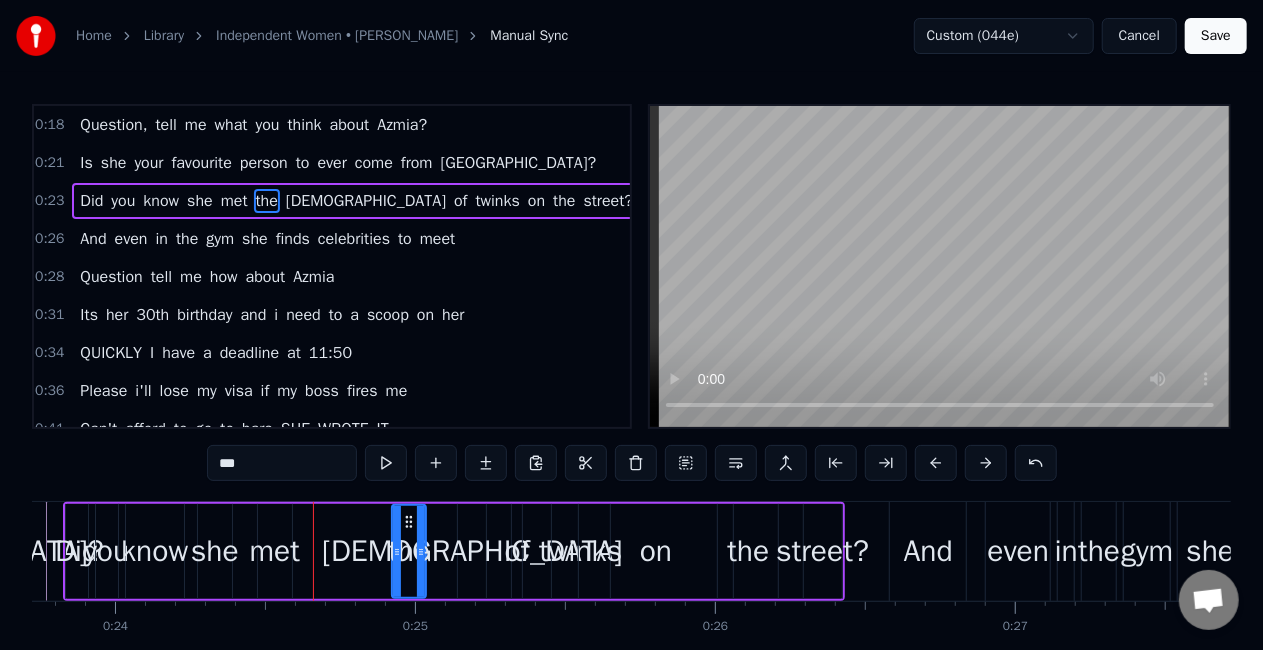 click on "met" at bounding box center [274, 551] 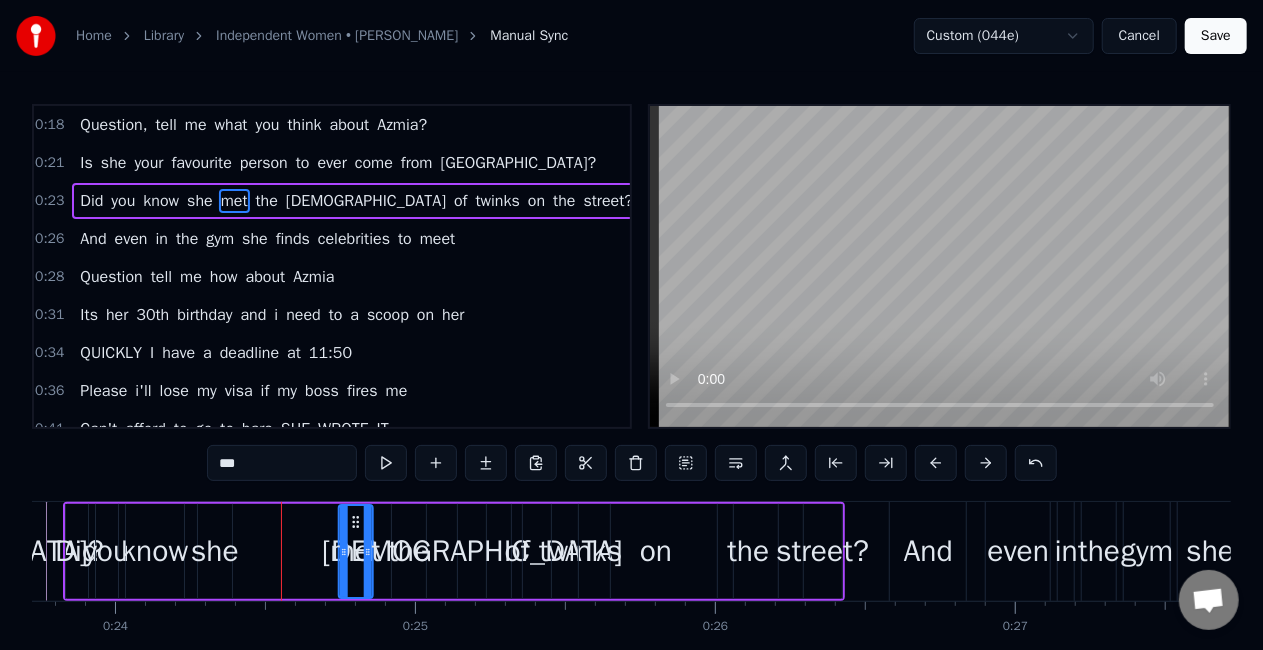drag, startPoint x: 268, startPoint y: 516, endPoint x: 359, endPoint y: 524, distance: 91.350975 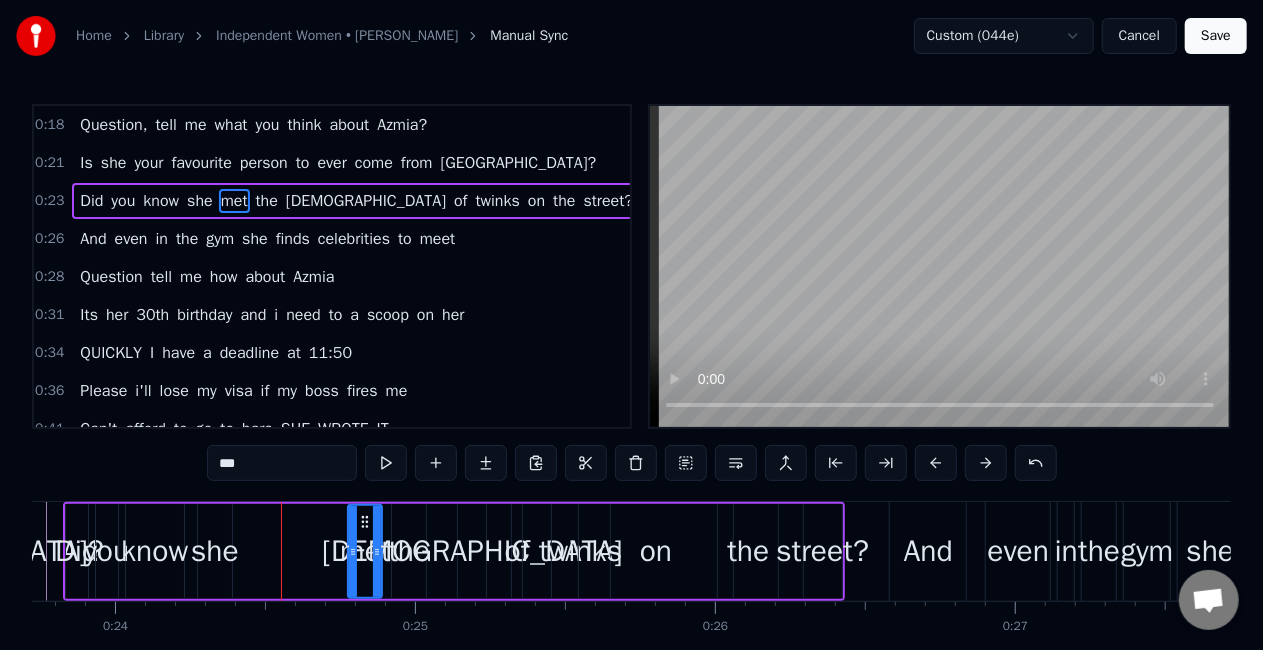 click on "she" at bounding box center [215, 551] 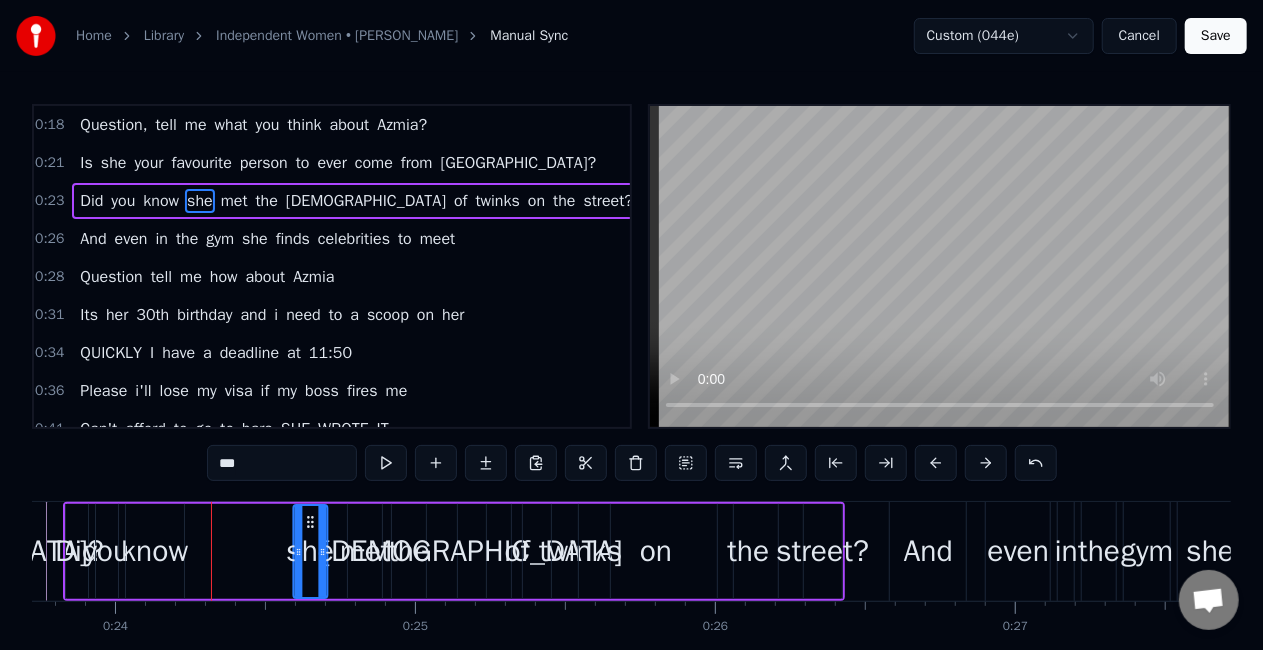 drag, startPoint x: 217, startPoint y: 516, endPoint x: 316, endPoint y: 518, distance: 99.0202 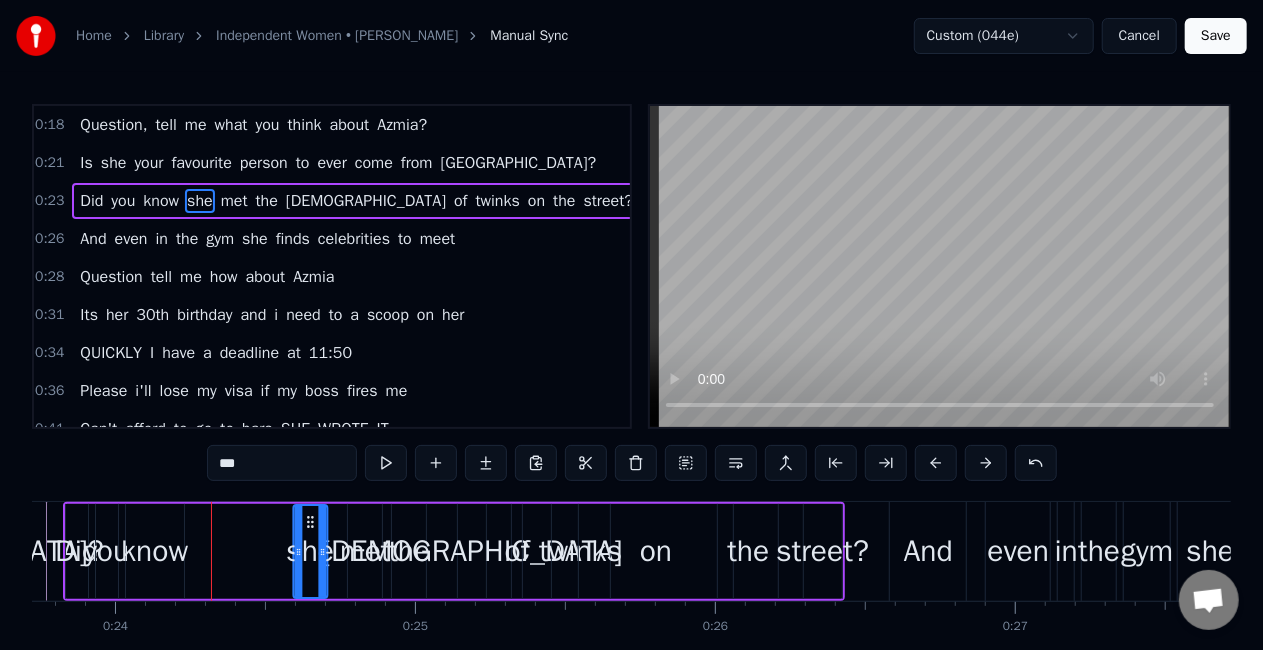 click 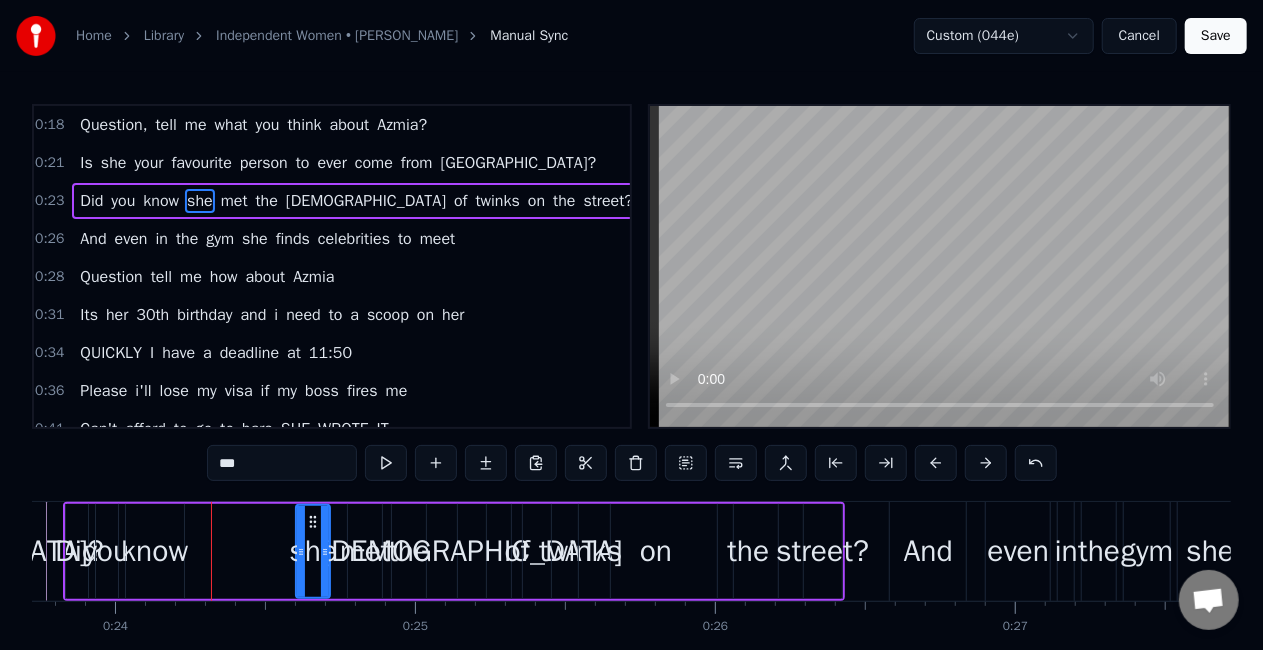 click on "know" at bounding box center (154, 551) 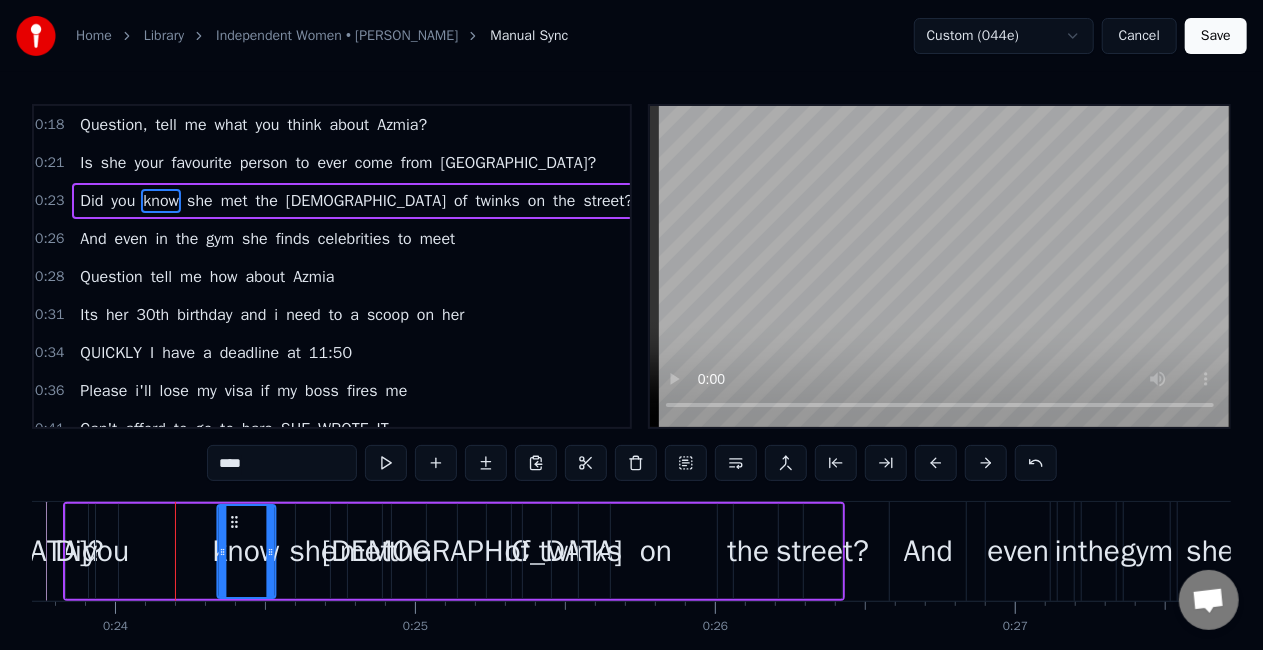 drag, startPoint x: 140, startPoint y: 515, endPoint x: 235, endPoint y: 522, distance: 95.257545 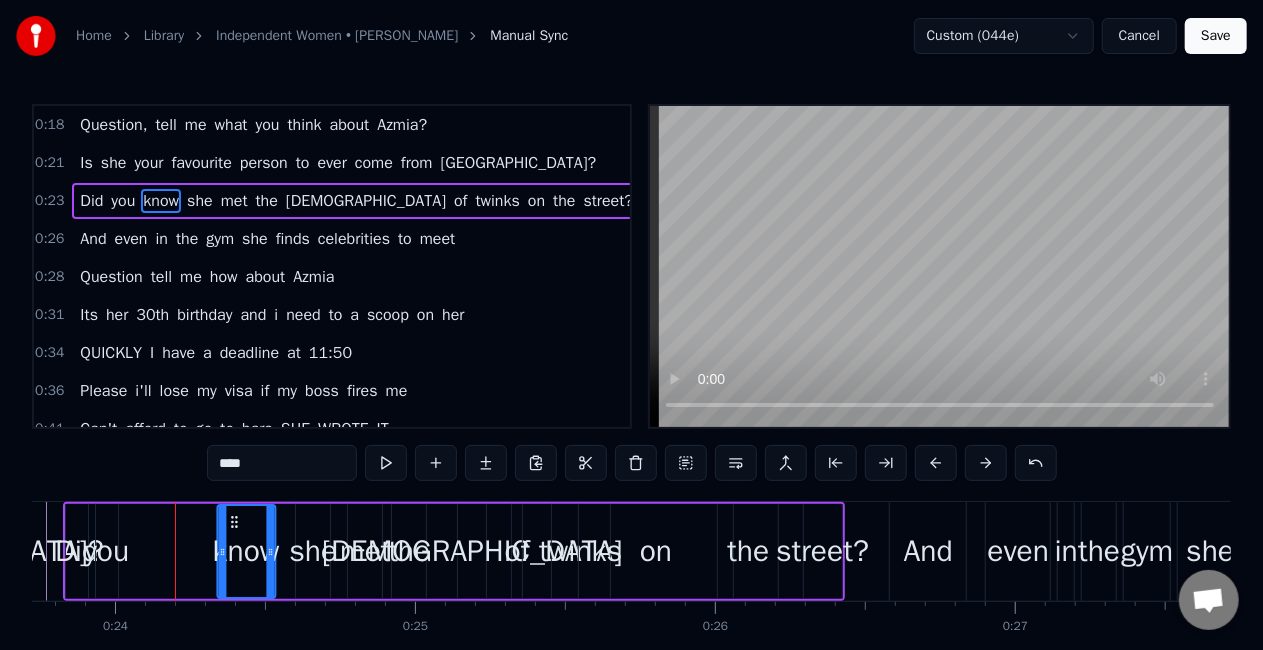click 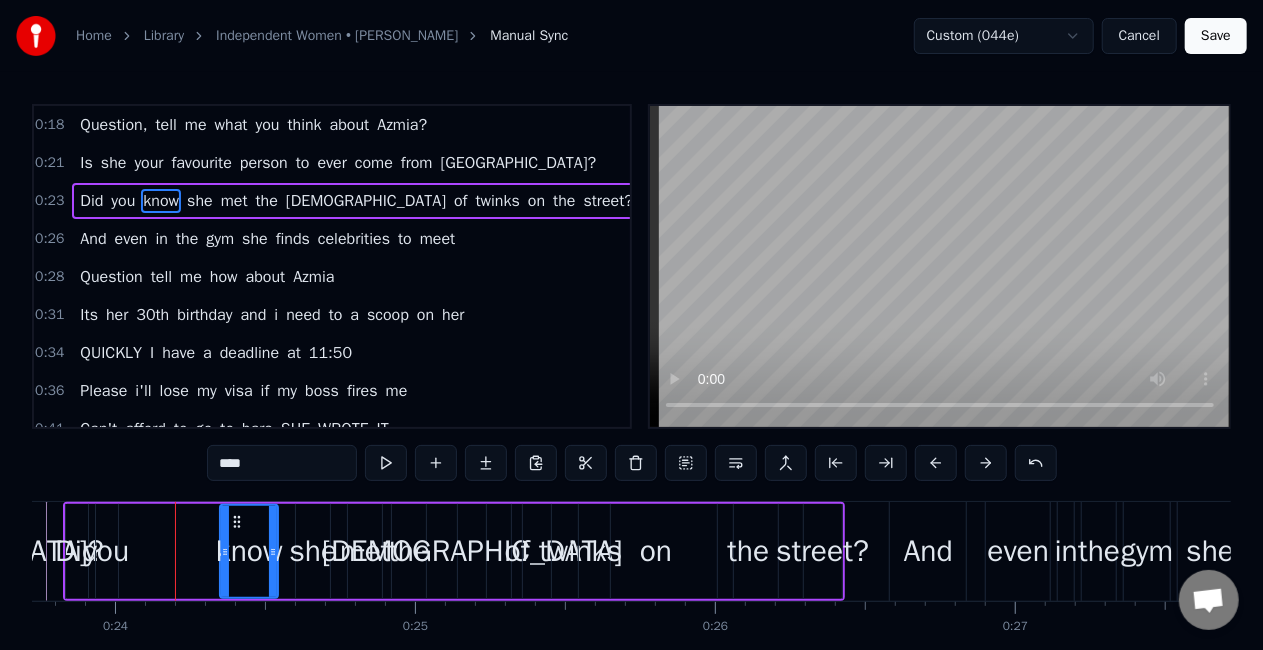 click on "you" at bounding box center [106, 551] 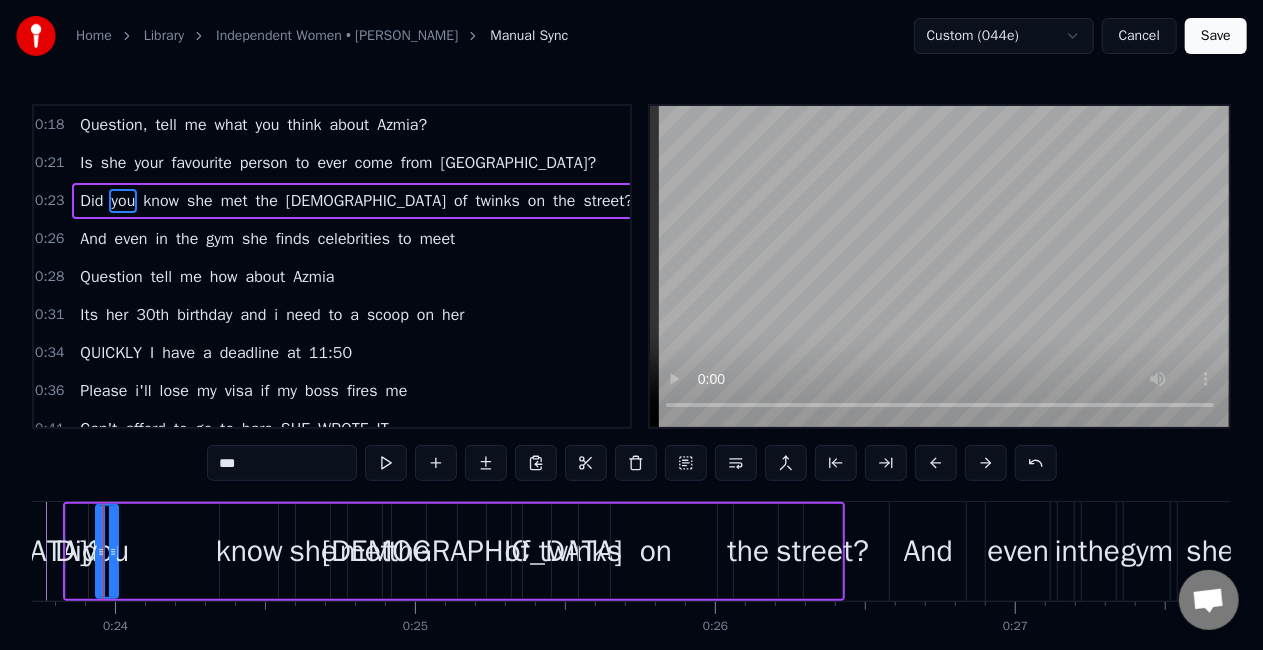scroll, scrollTop: 0, scrollLeft: 7088, axis: horizontal 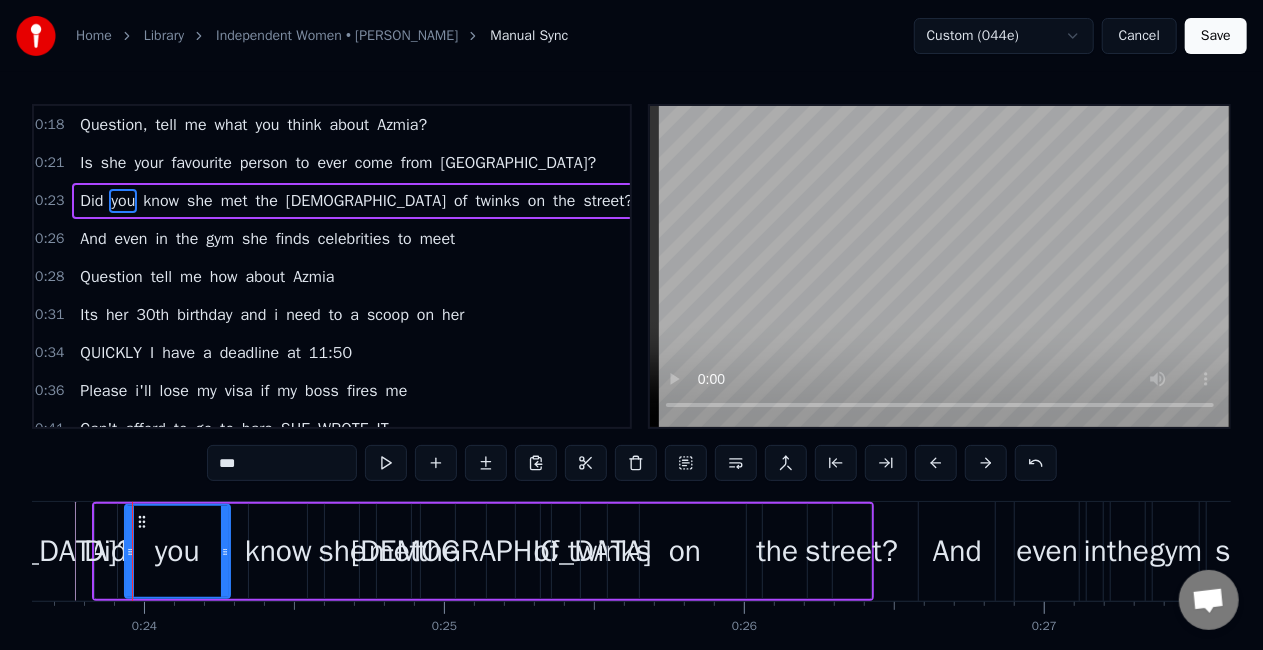 drag, startPoint x: 143, startPoint y: 528, endPoint x: 230, endPoint y: 530, distance: 87.02299 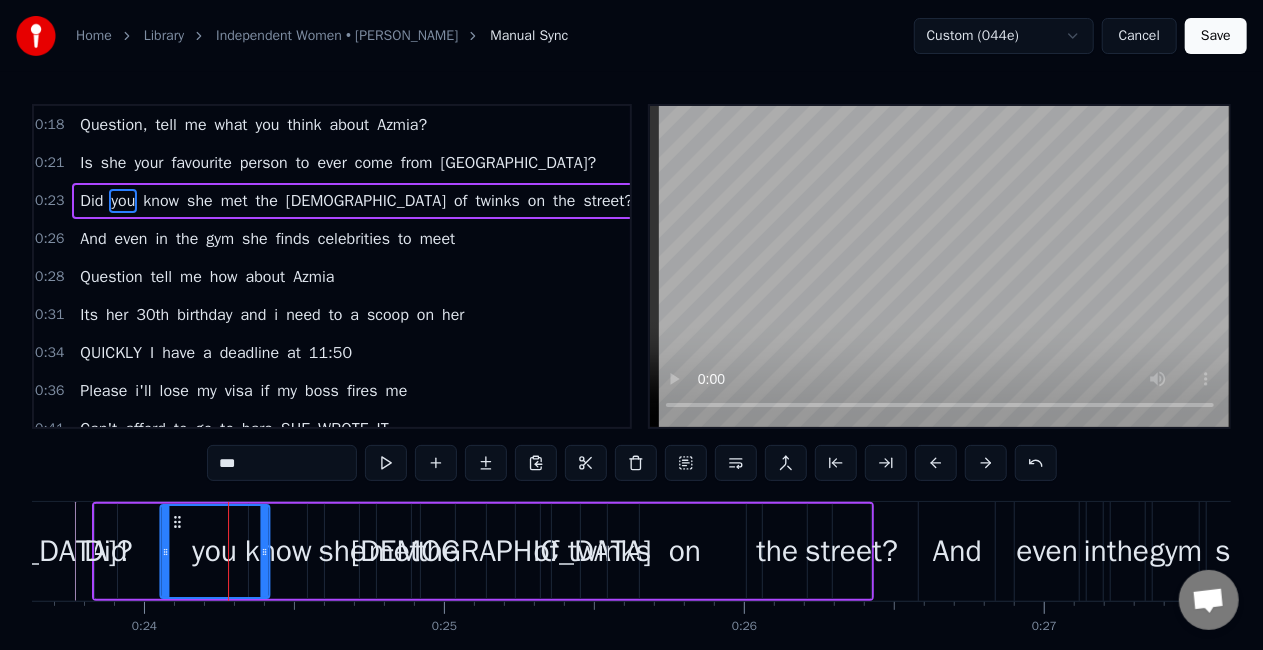 drag, startPoint x: 143, startPoint y: 521, endPoint x: 170, endPoint y: 522, distance: 27.018513 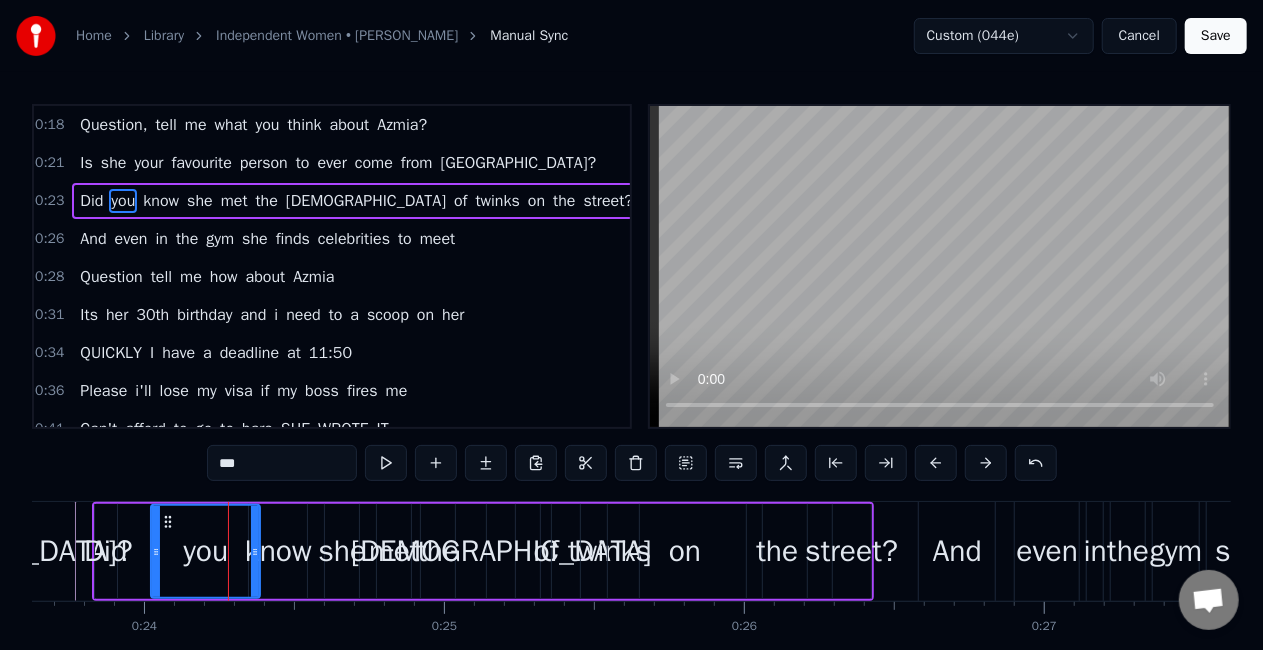 click on "Did" at bounding box center (105, 551) 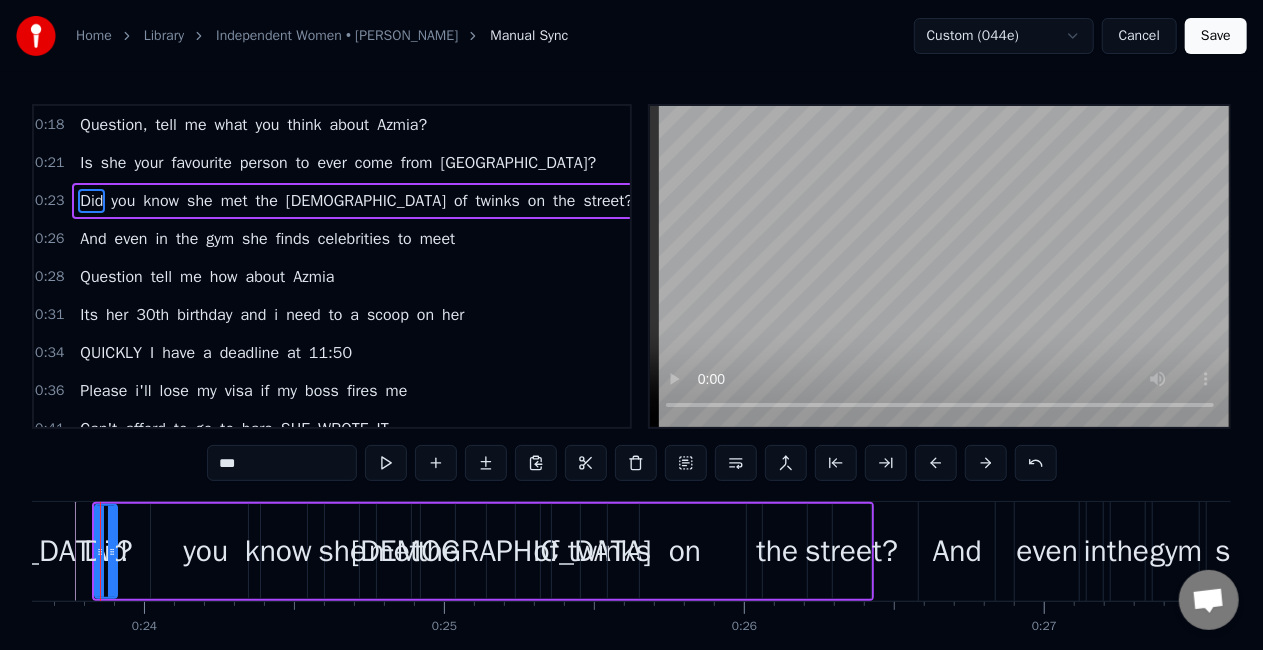 scroll, scrollTop: 0, scrollLeft: 7056, axis: horizontal 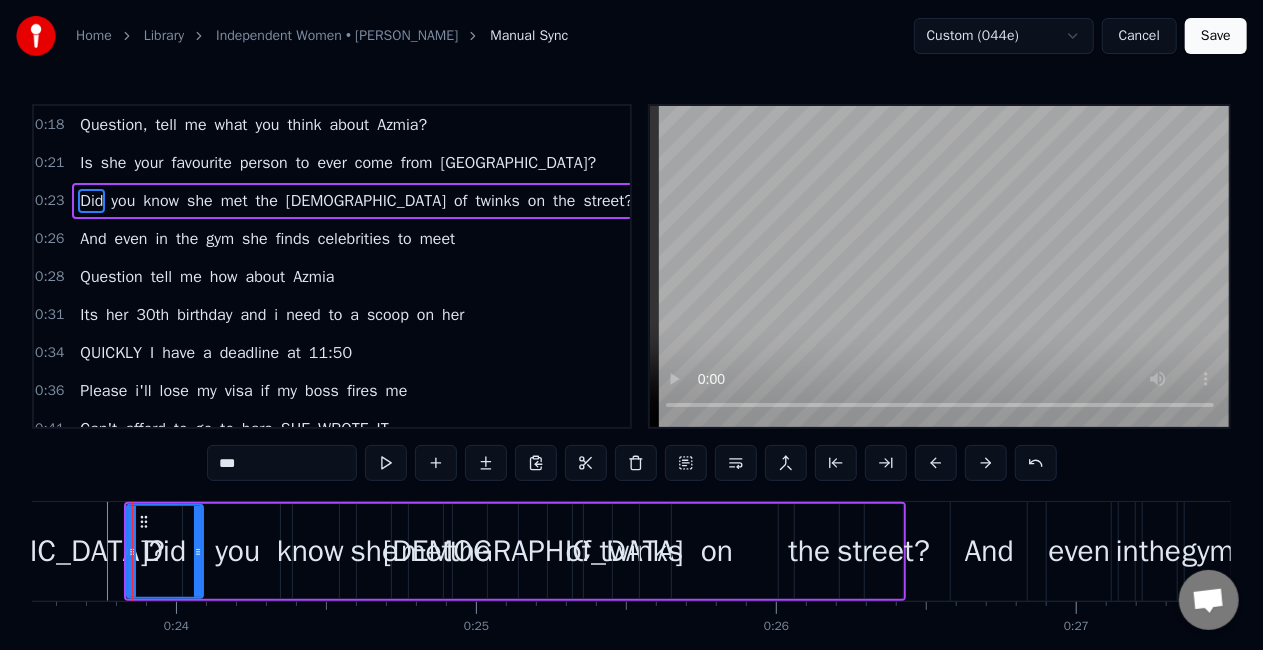 drag, startPoint x: 146, startPoint y: 544, endPoint x: 200, endPoint y: 550, distance: 54.33231 